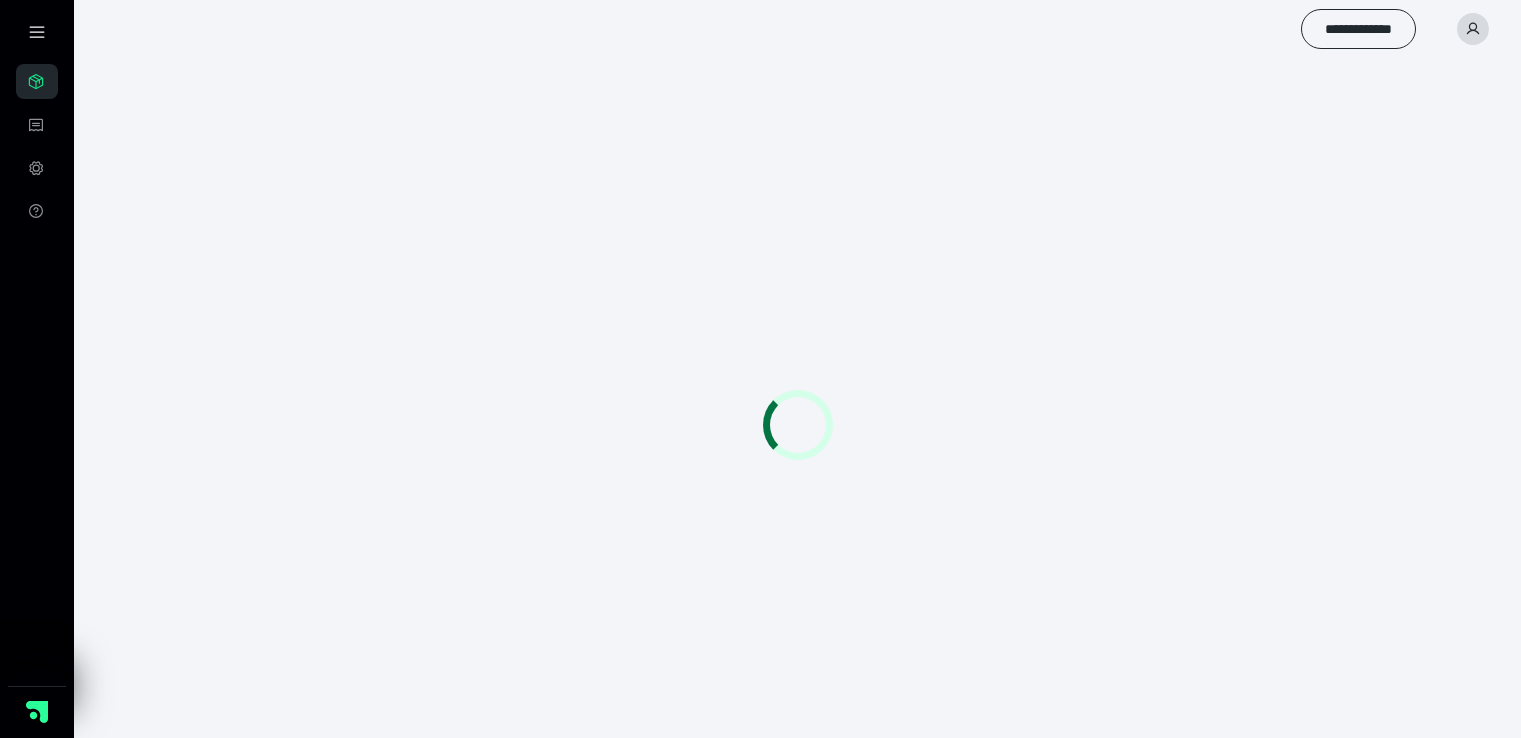 scroll, scrollTop: 0, scrollLeft: 0, axis: both 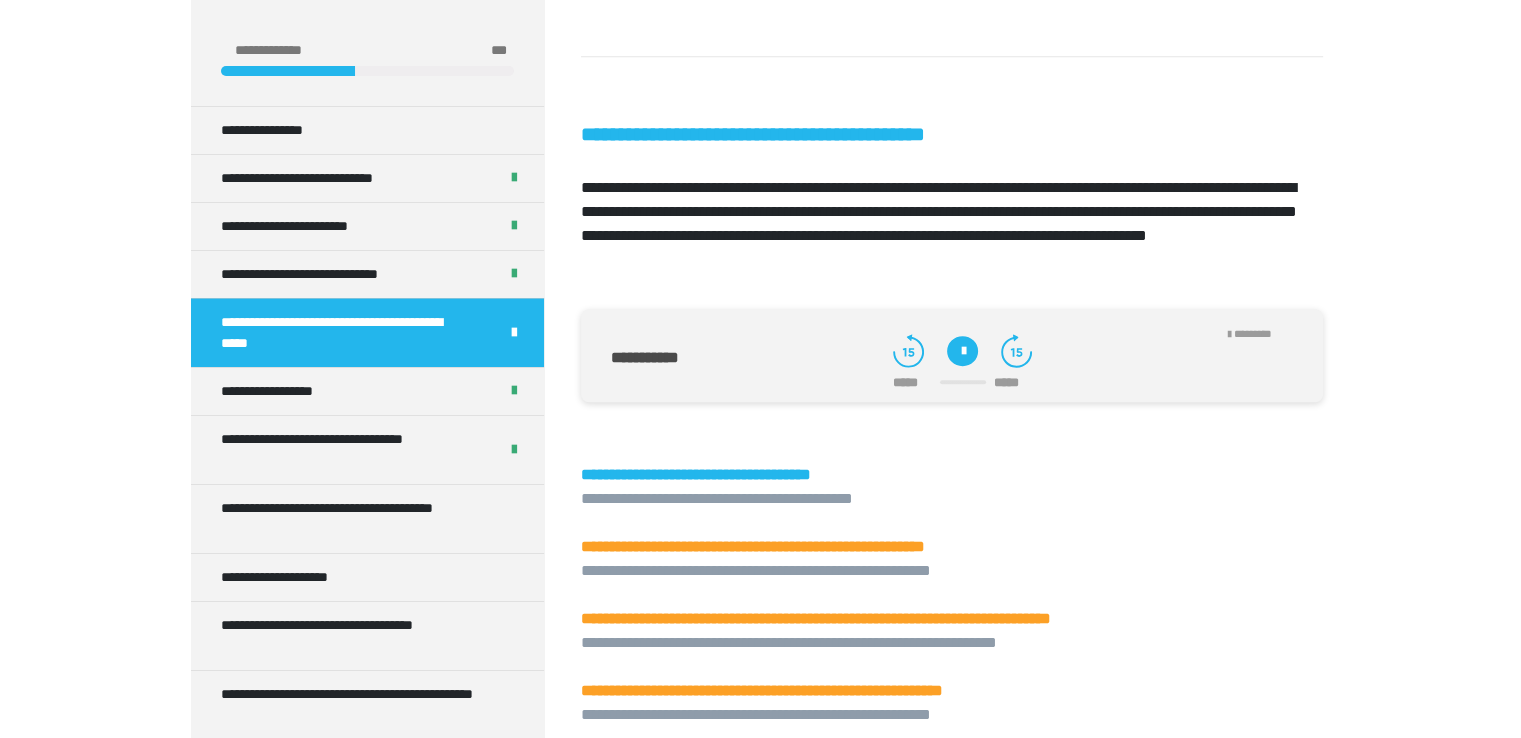click at bounding box center (962, 351) 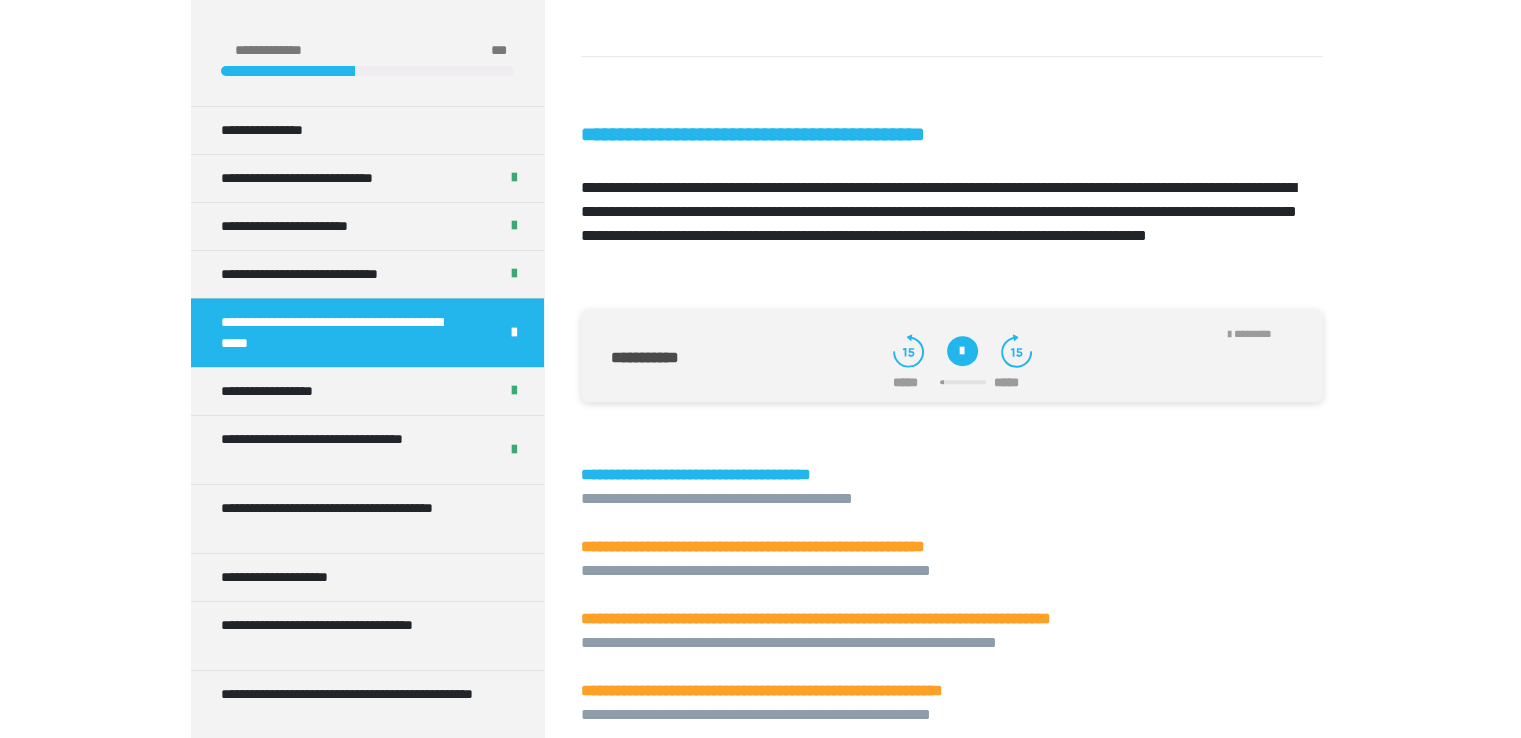 click at bounding box center [962, 351] 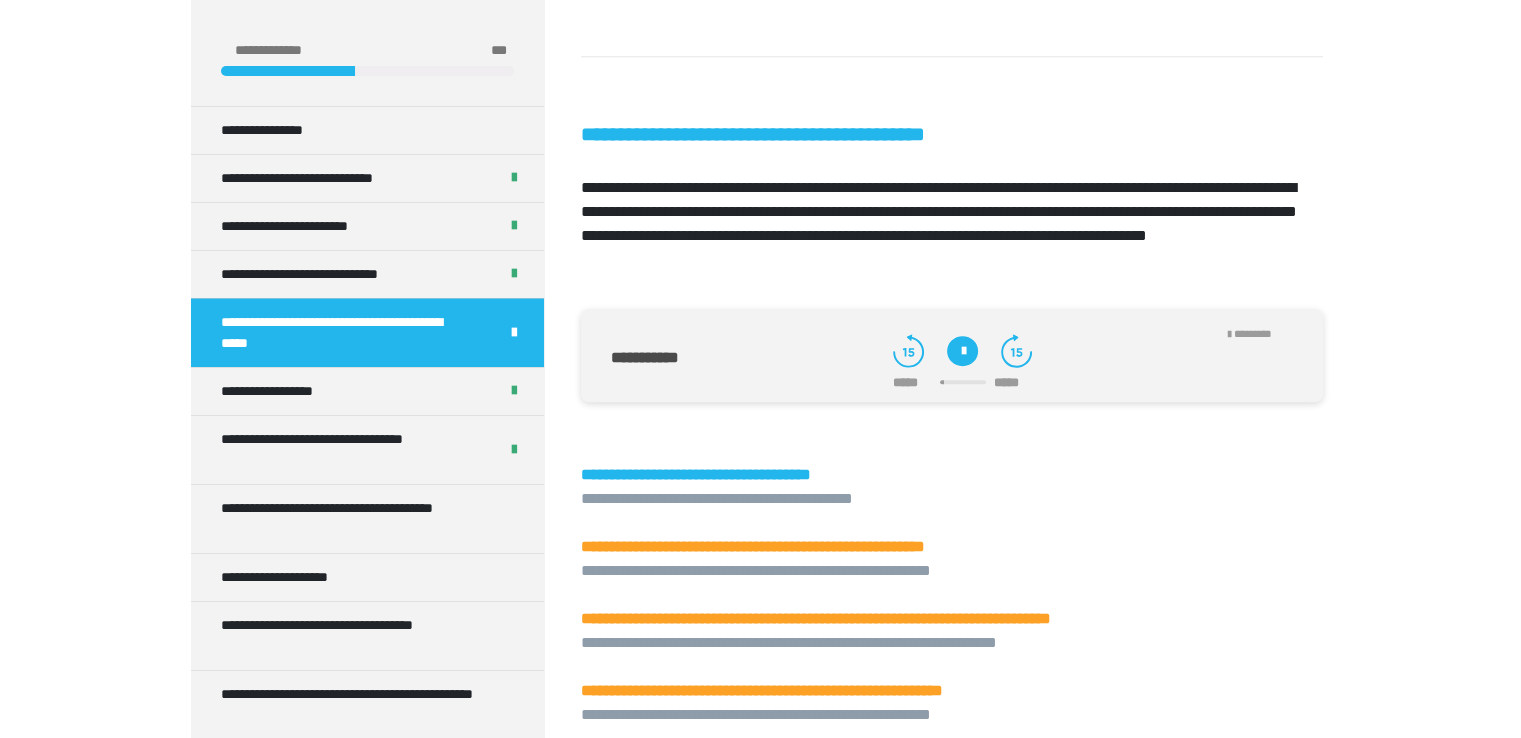 click 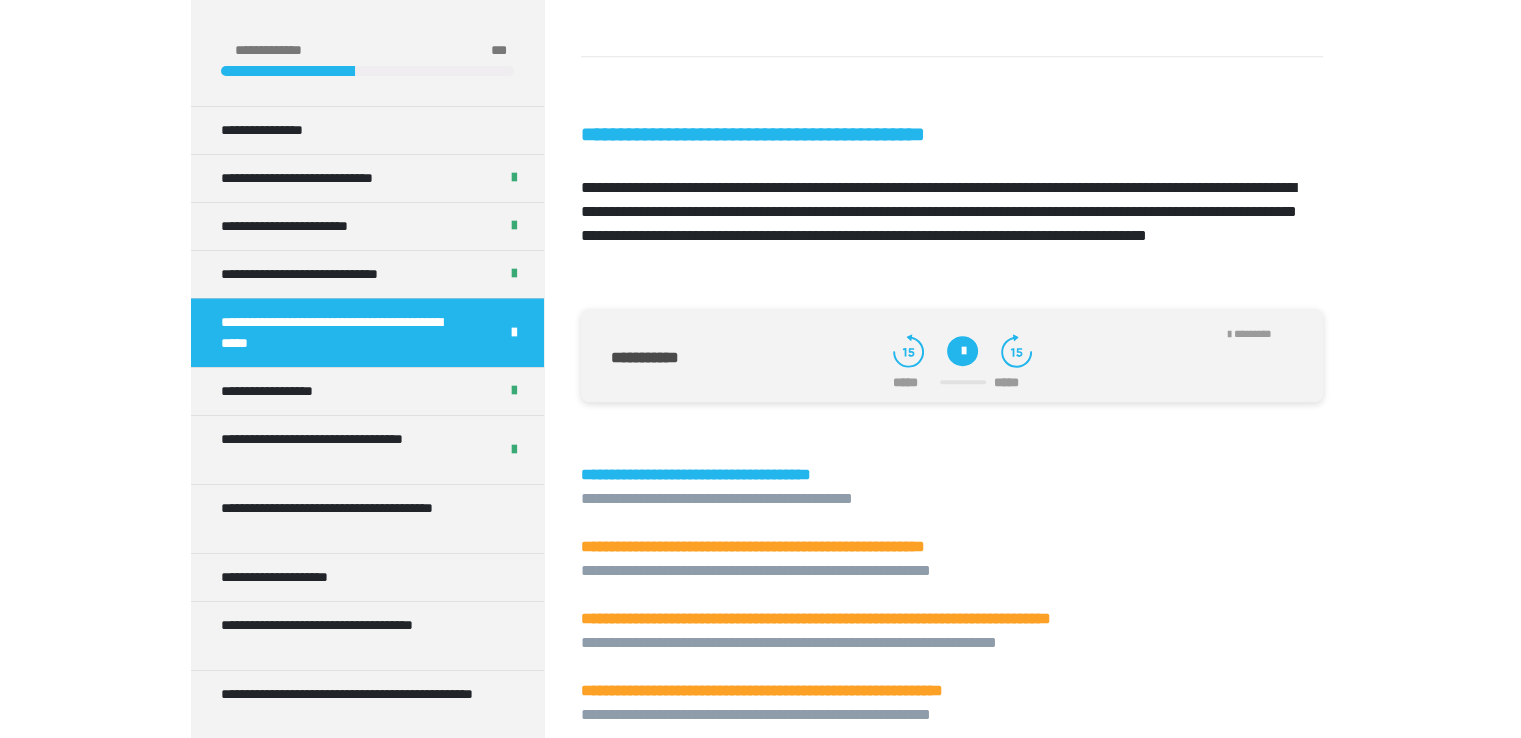 click at bounding box center [962, 351] 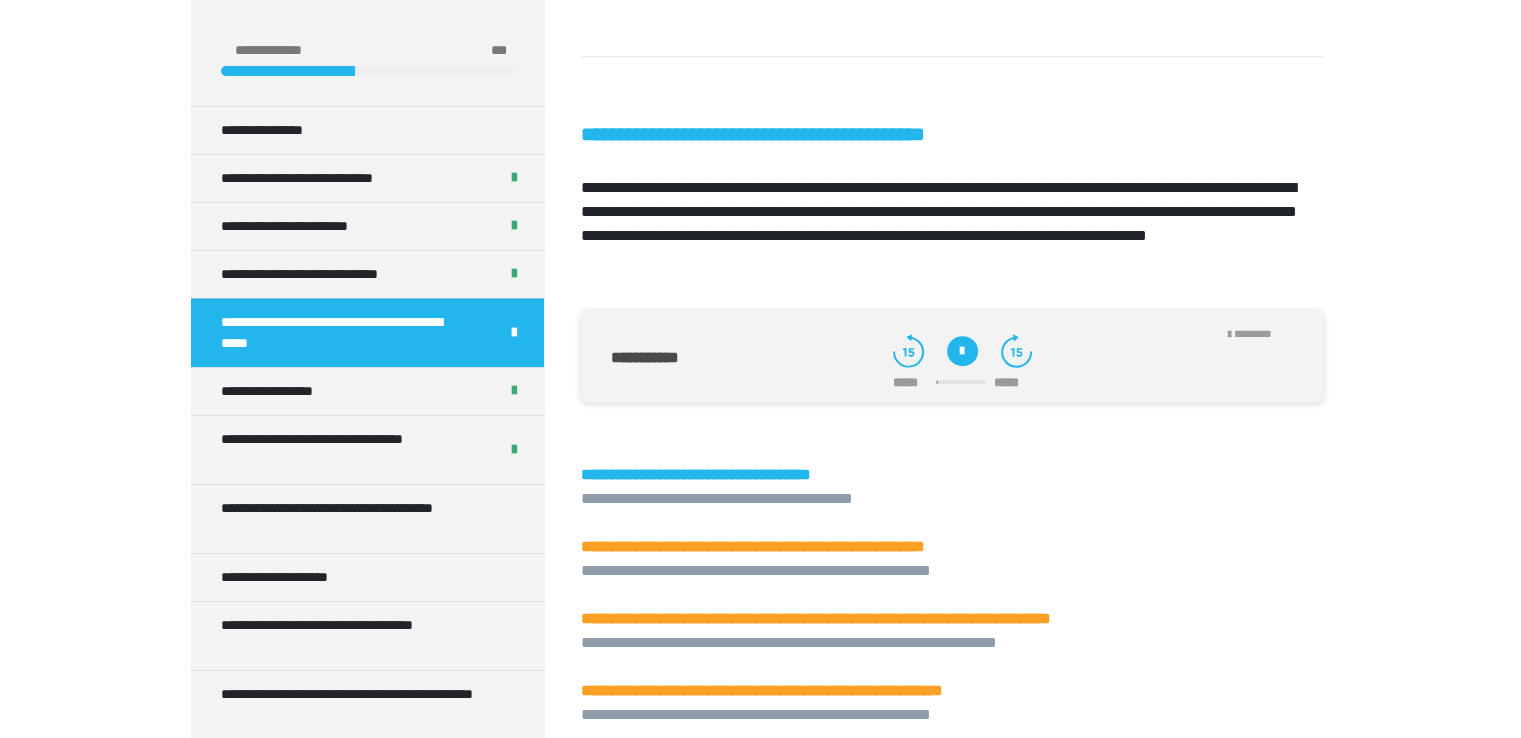 click at bounding box center [962, 351] 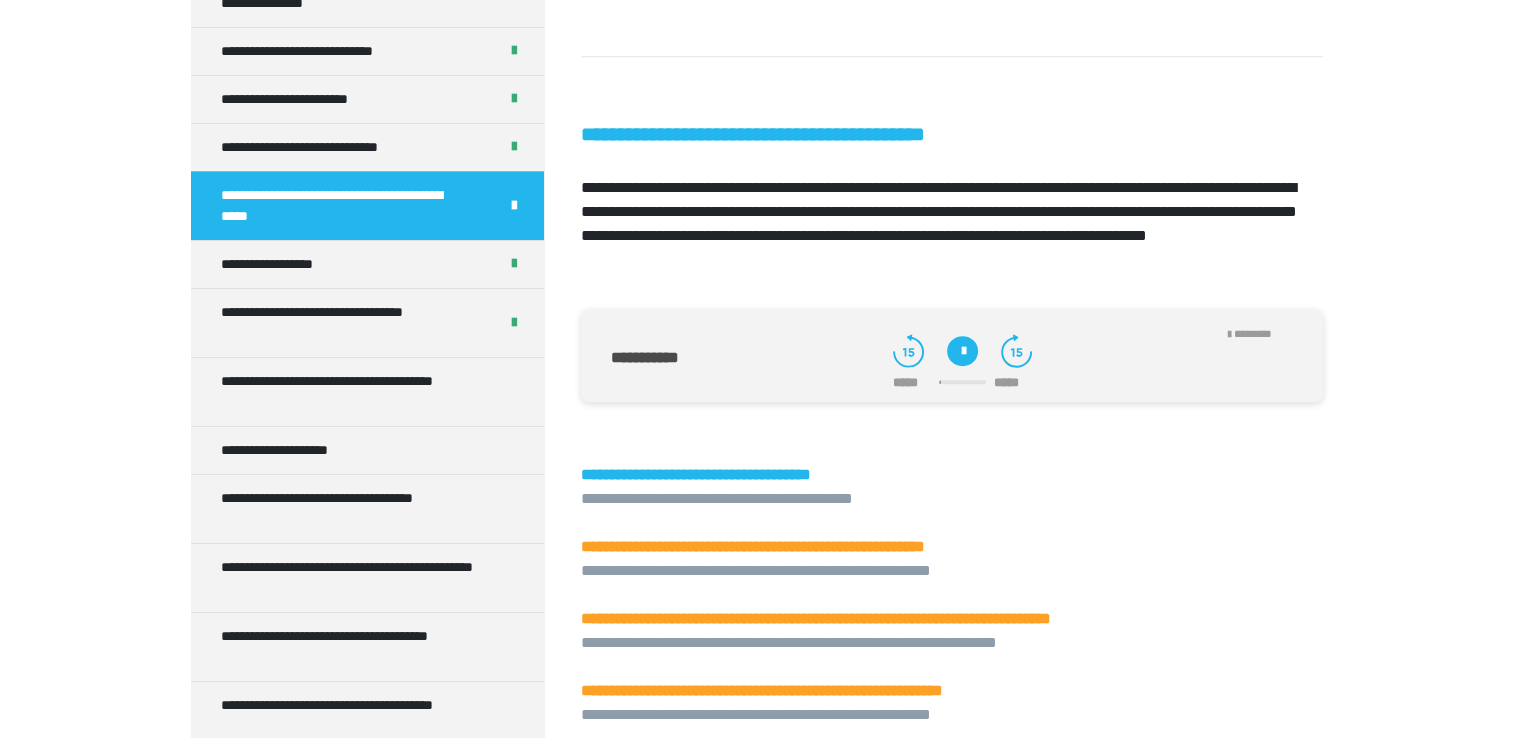 scroll, scrollTop: 180, scrollLeft: 0, axis: vertical 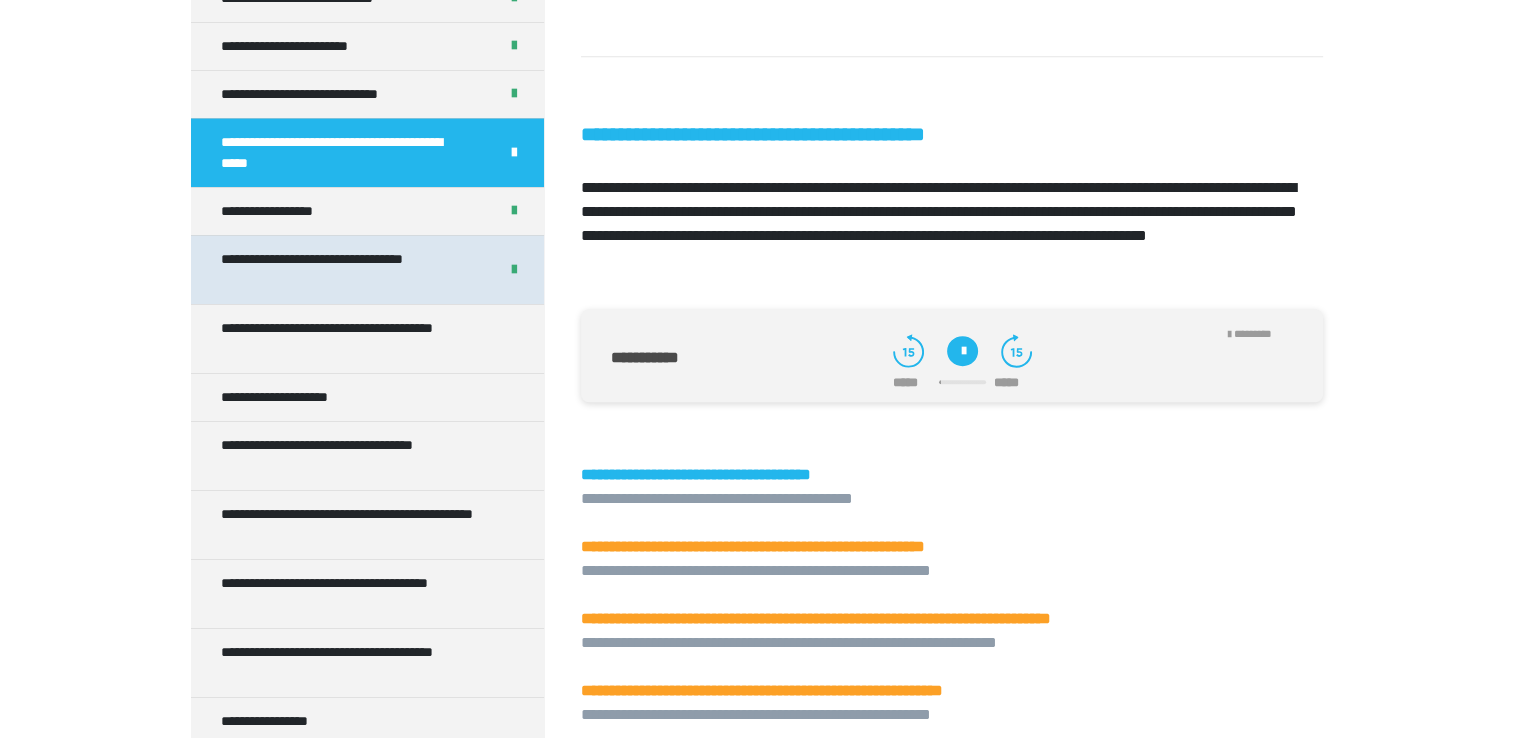 click on "**********" at bounding box center [344, 270] 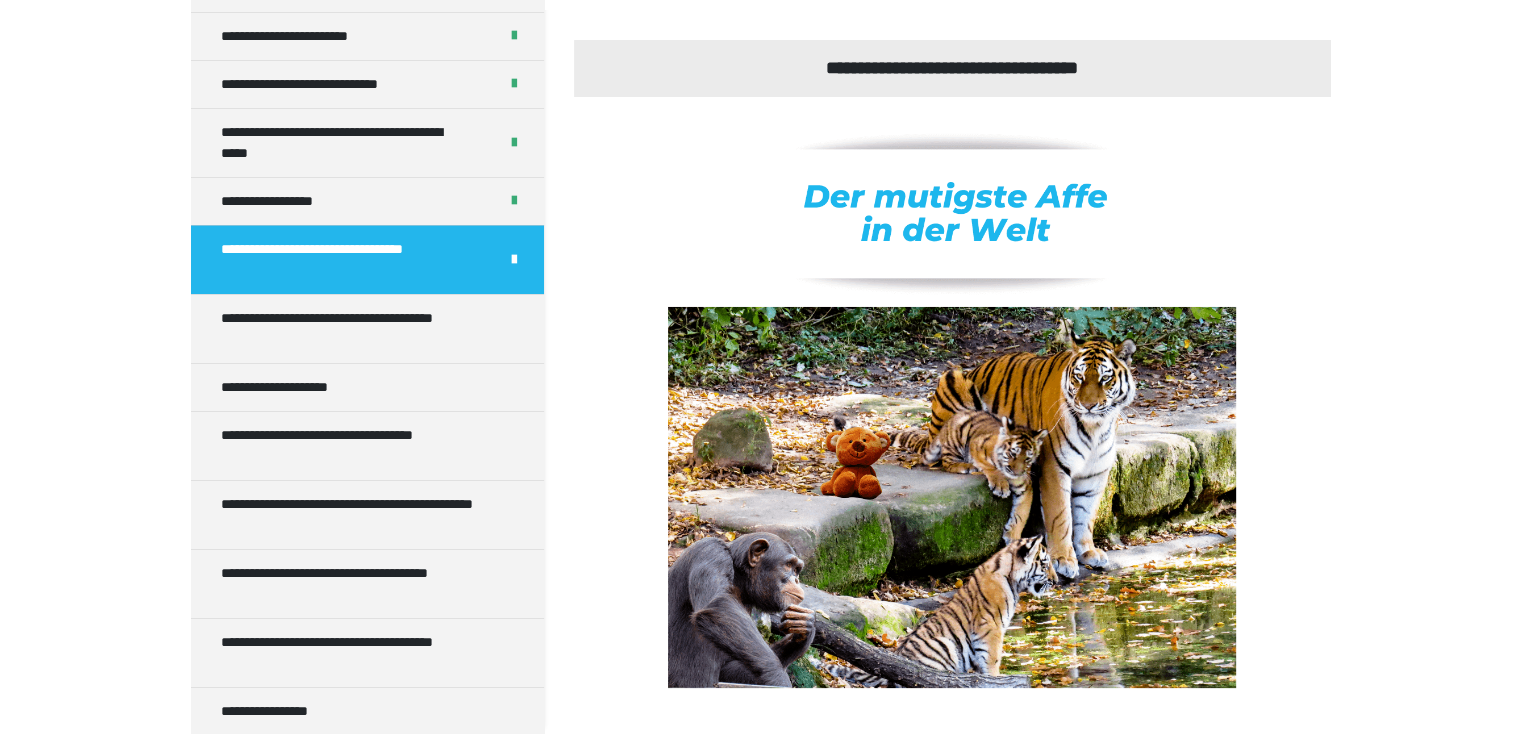 scroll, scrollTop: 128, scrollLeft: 0, axis: vertical 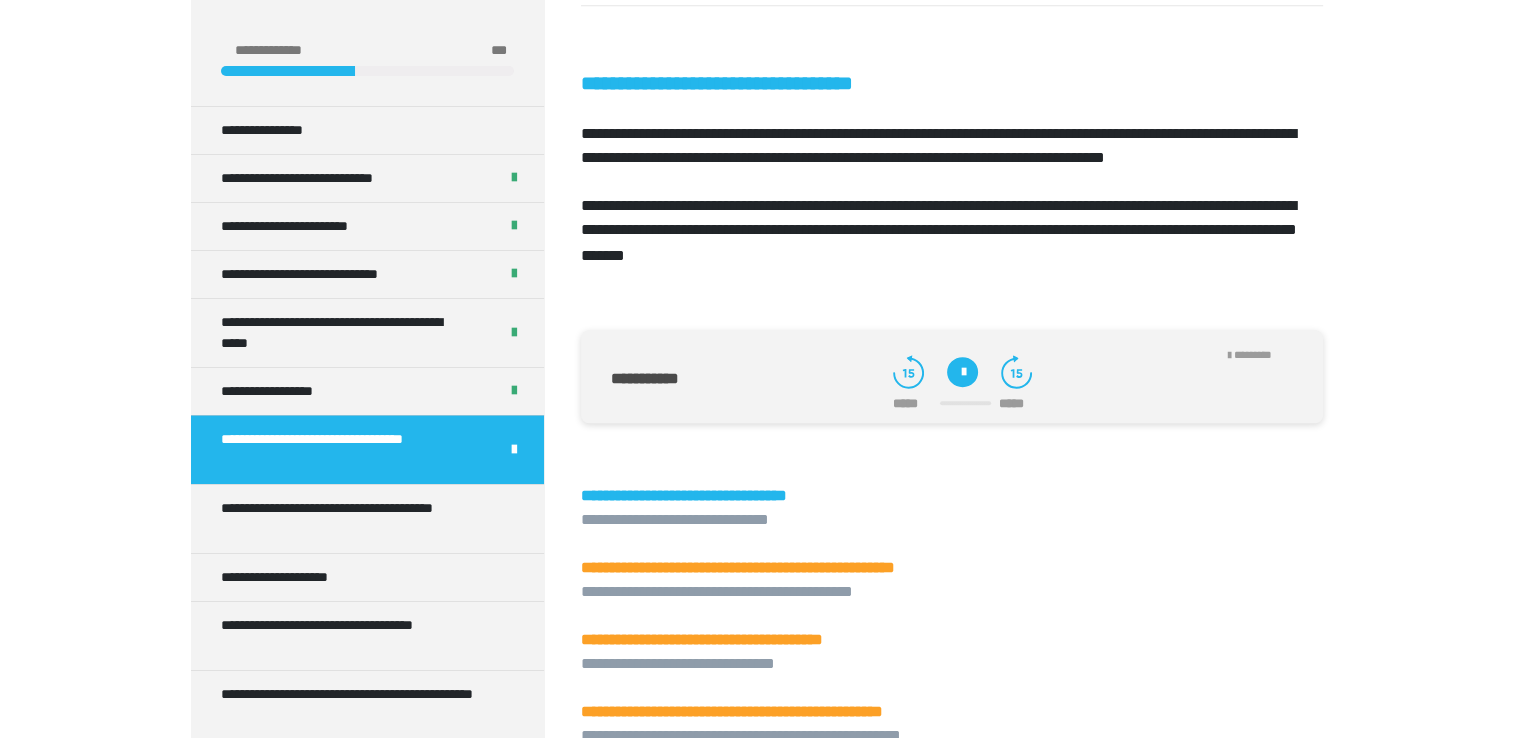 click at bounding box center [962, 372] 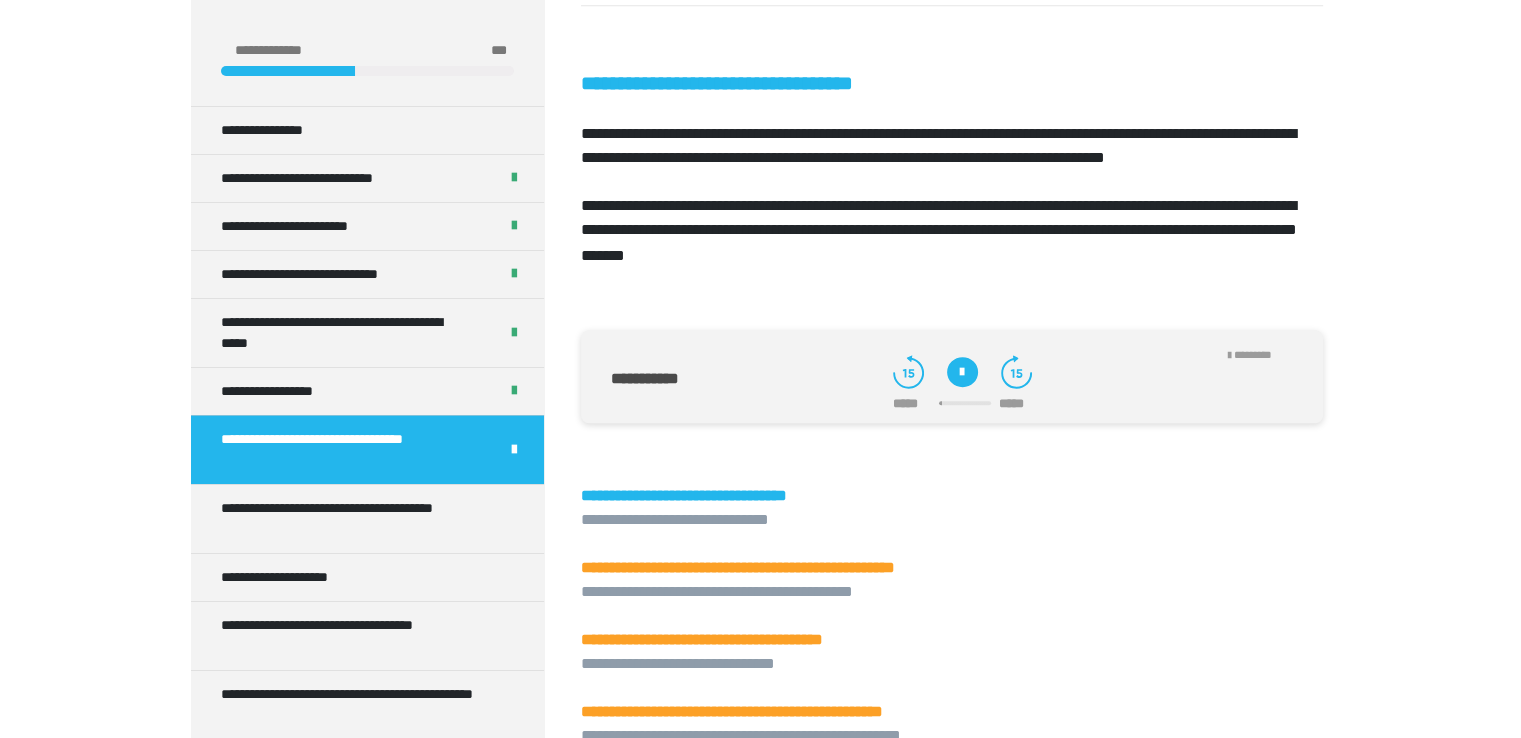 drag, startPoint x: 958, startPoint y: 396, endPoint x: 967, endPoint y: 382, distance: 16.643316 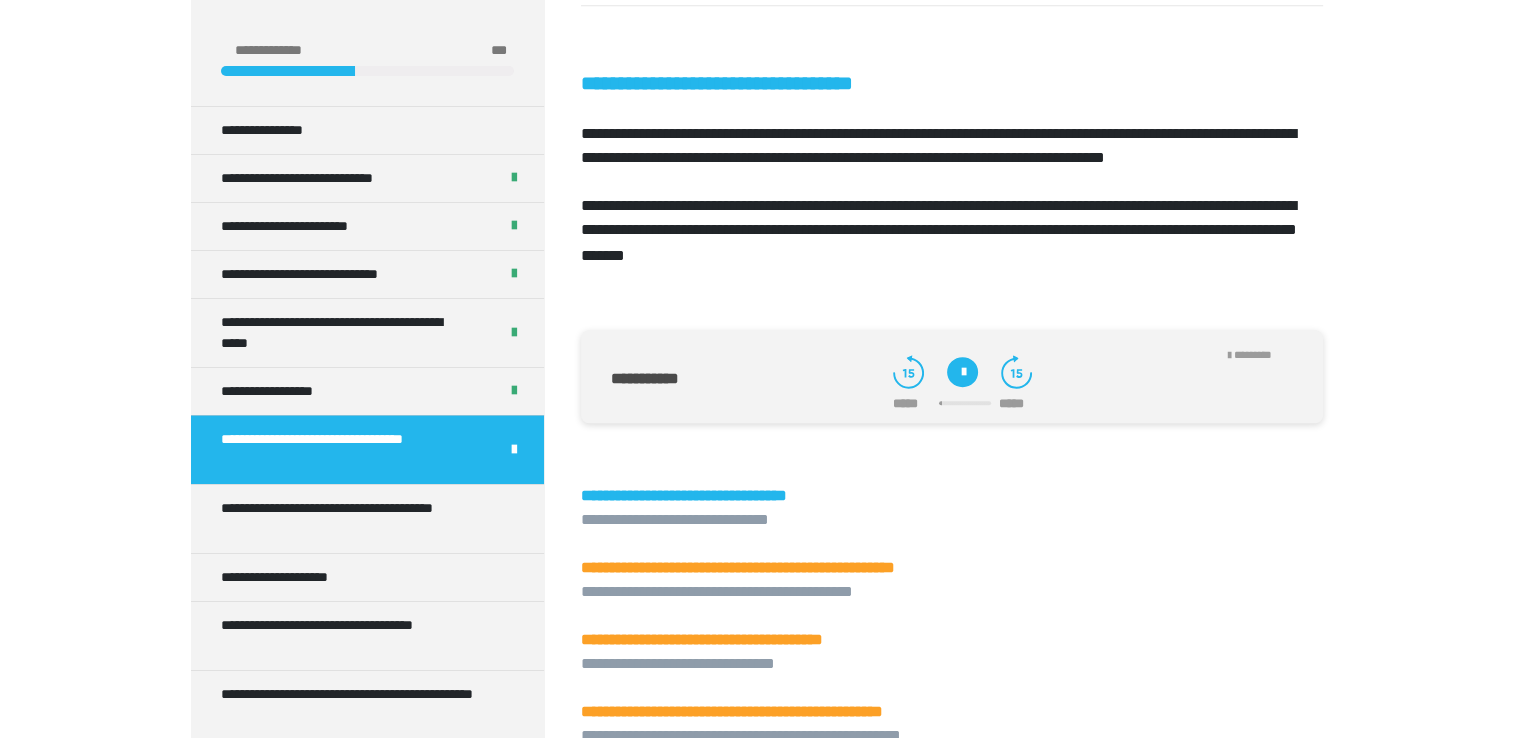 click at bounding box center (962, 372) 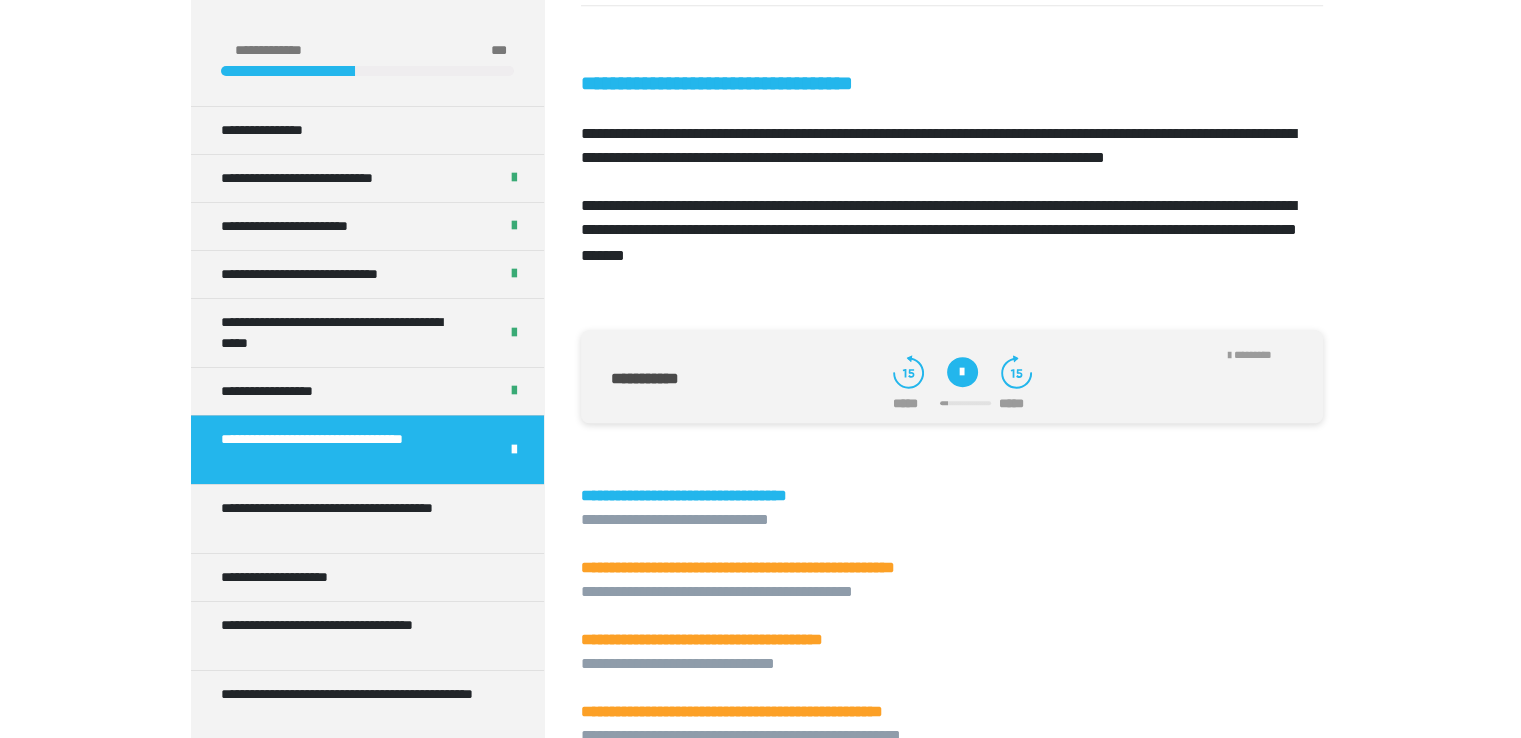 click at bounding box center (962, 372) 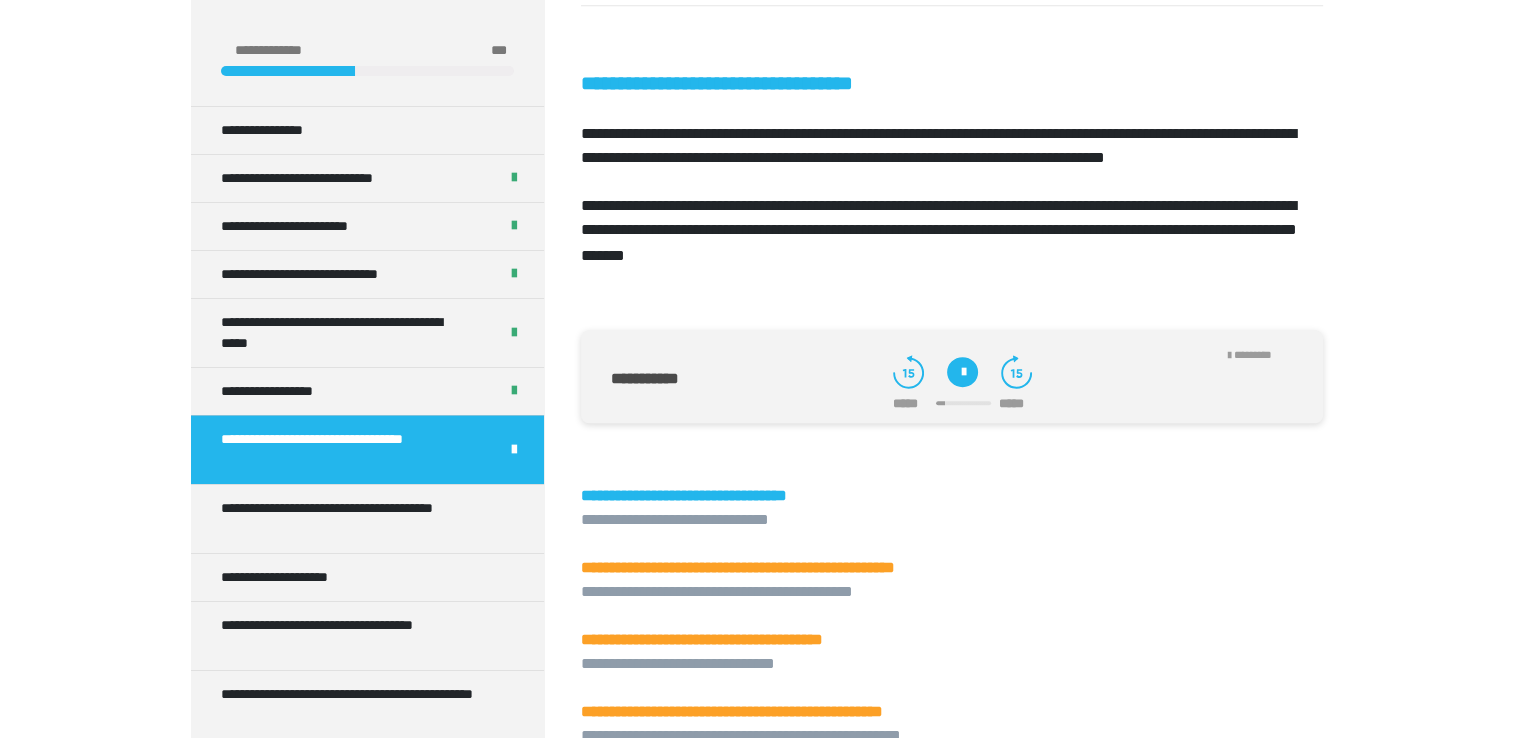 click at bounding box center [962, 372] 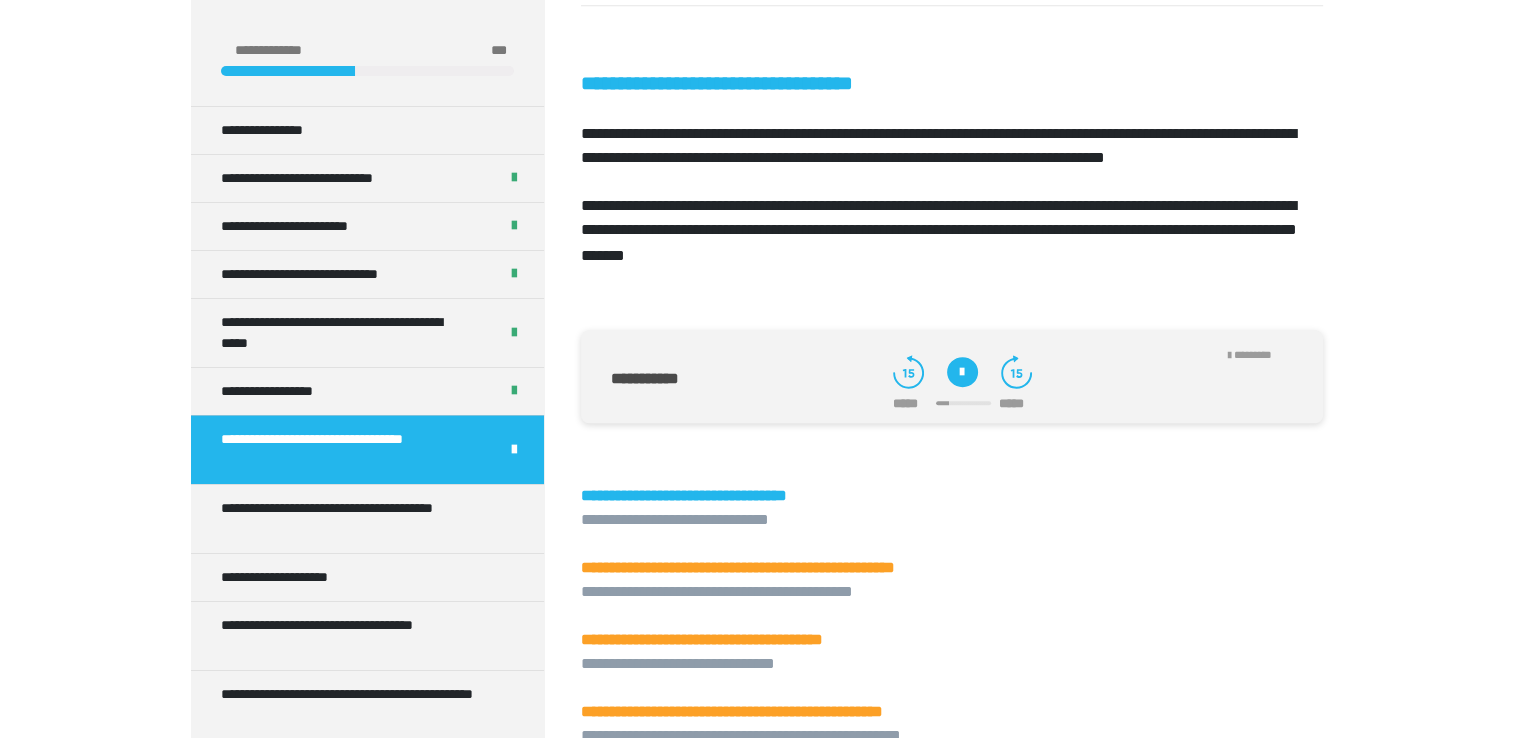drag, startPoint x: 963, startPoint y: 395, endPoint x: 986, endPoint y: 368, distance: 35.468296 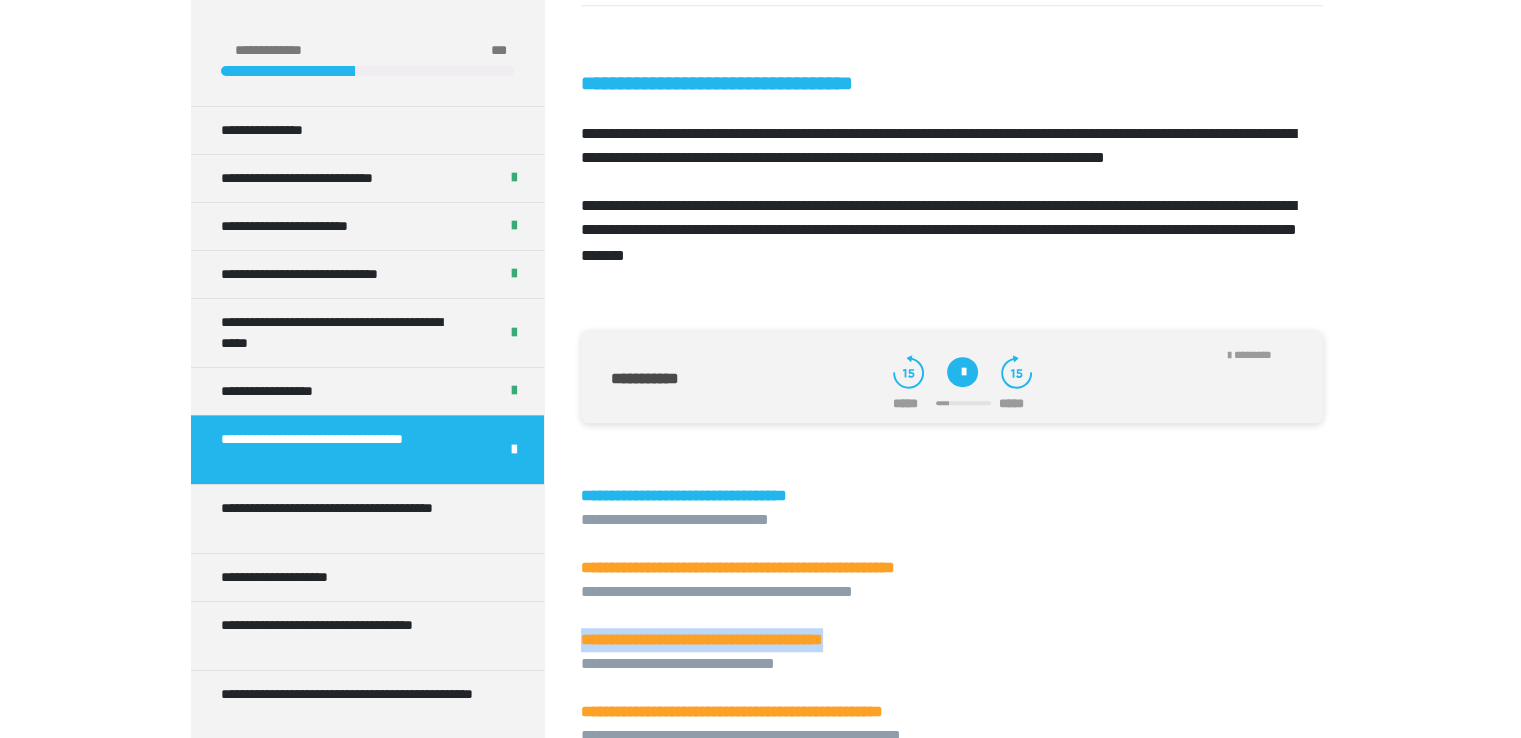 drag, startPoint x: 581, startPoint y: 664, endPoint x: 956, endPoint y: 669, distance: 375.03333 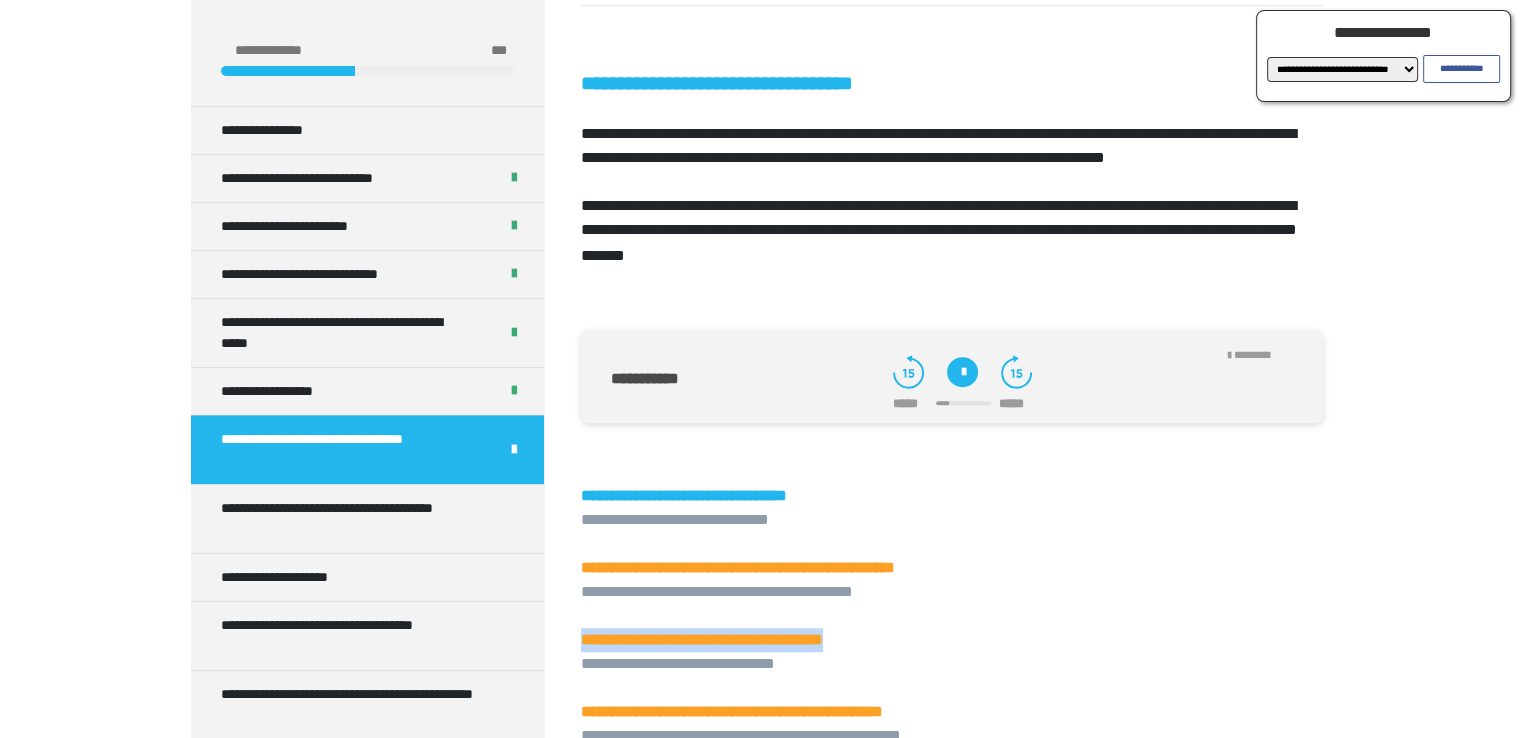 copy on "**********" 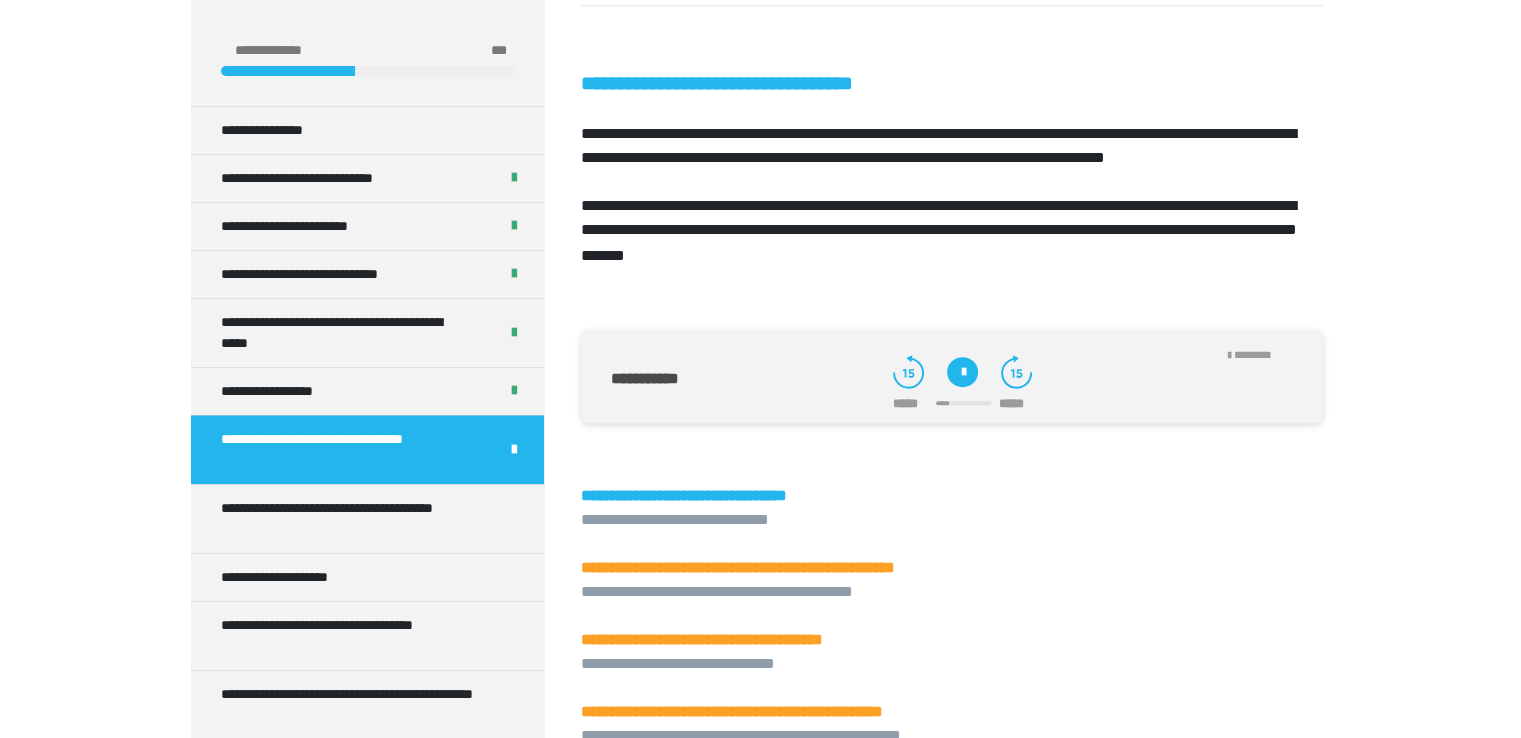 click at bounding box center (962, 372) 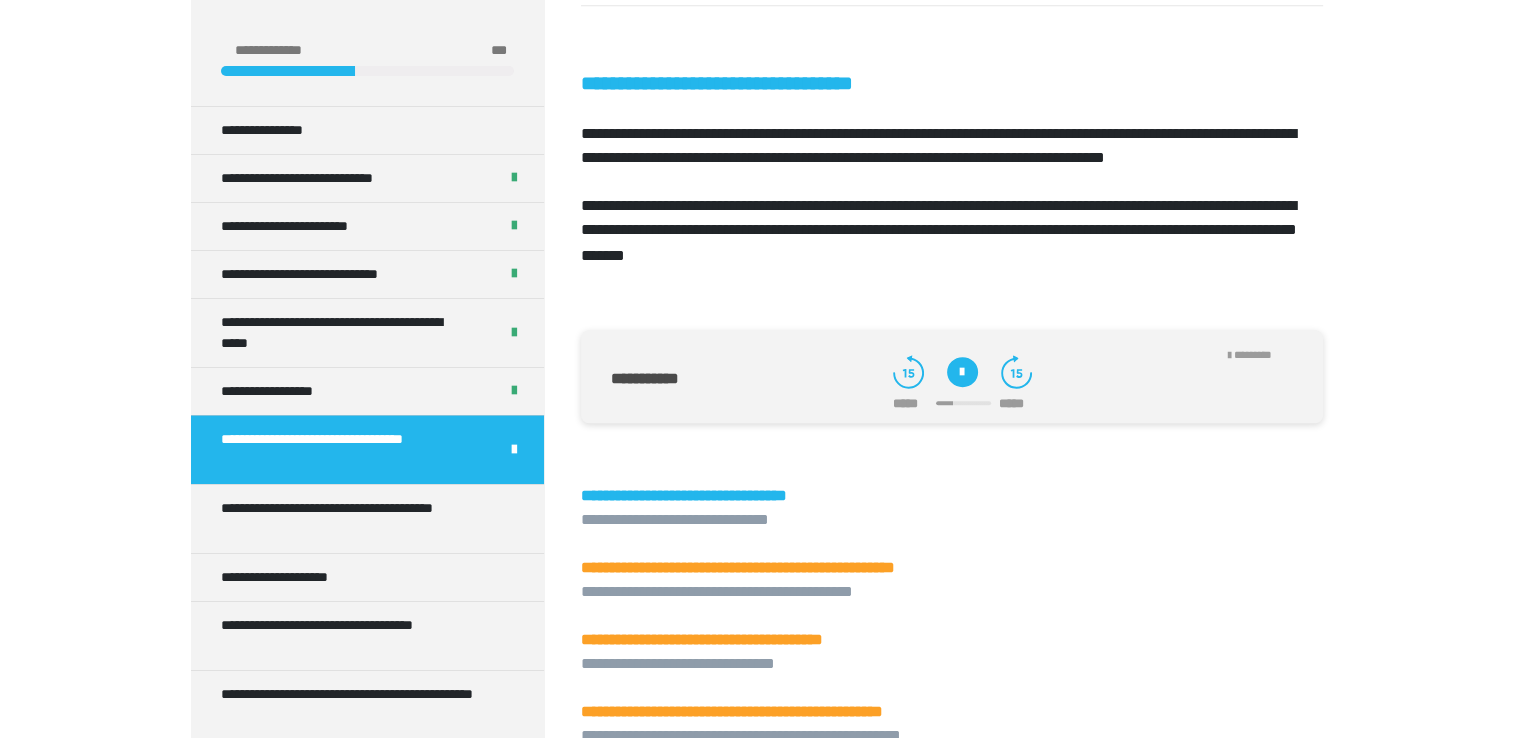 click at bounding box center (963, 403) 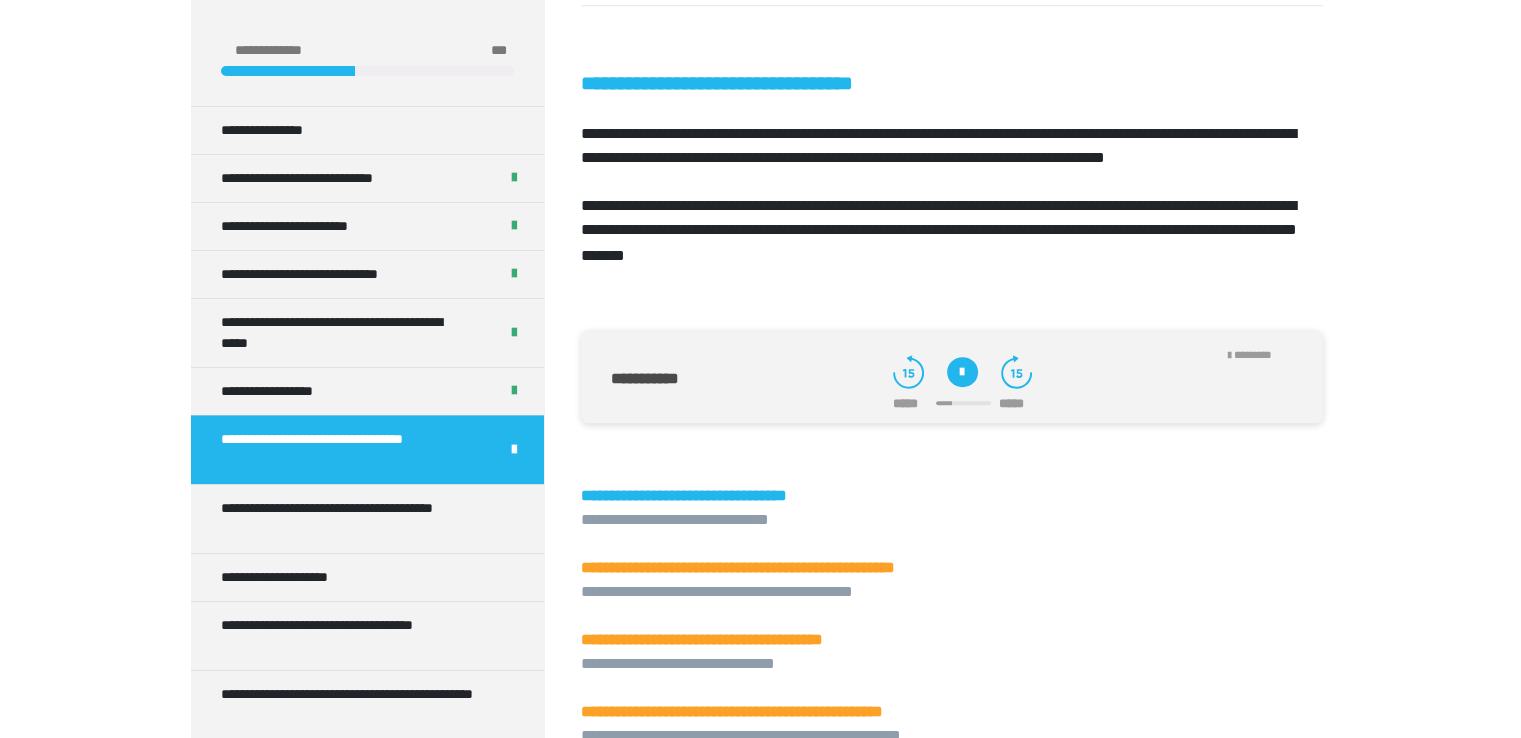 click at bounding box center (962, 372) 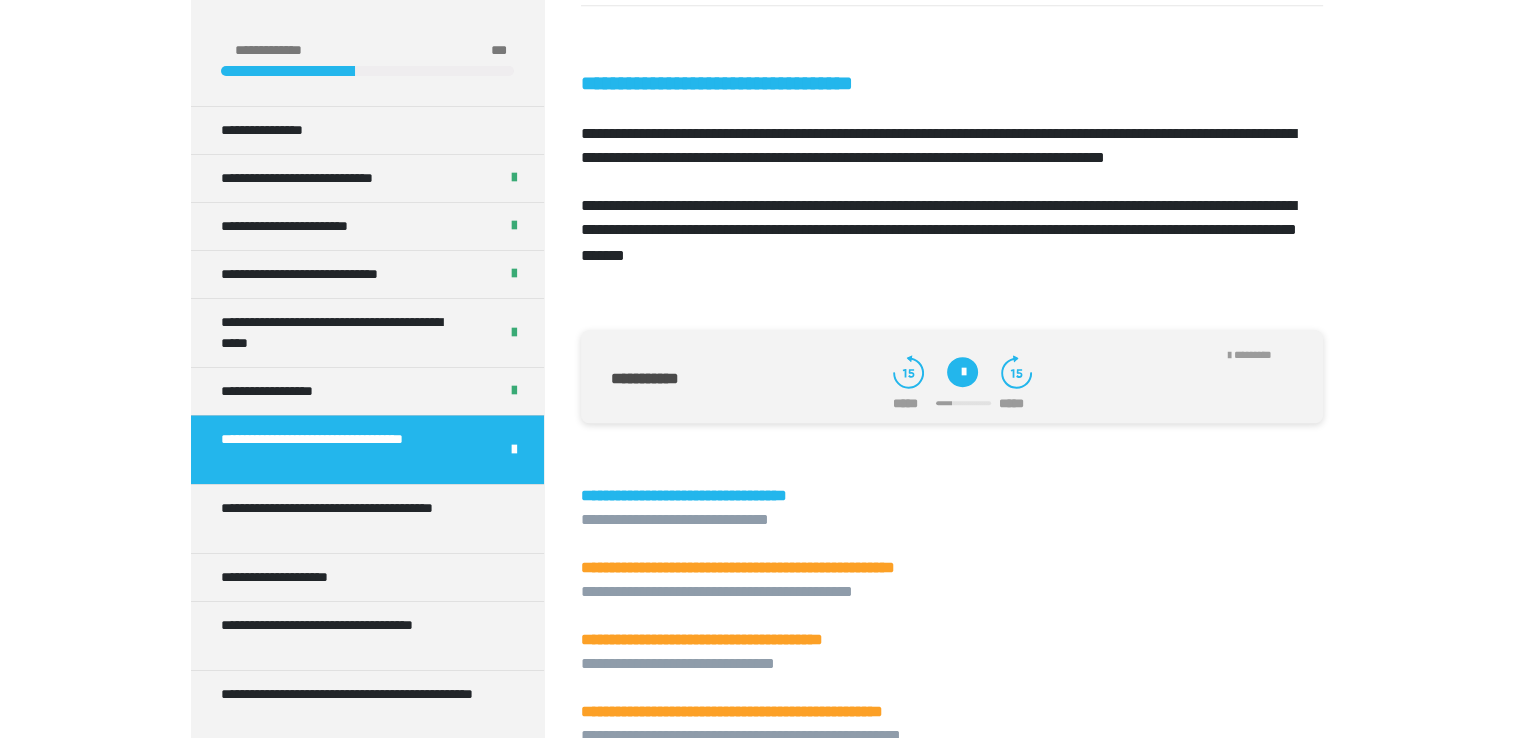 click at bounding box center (962, 372) 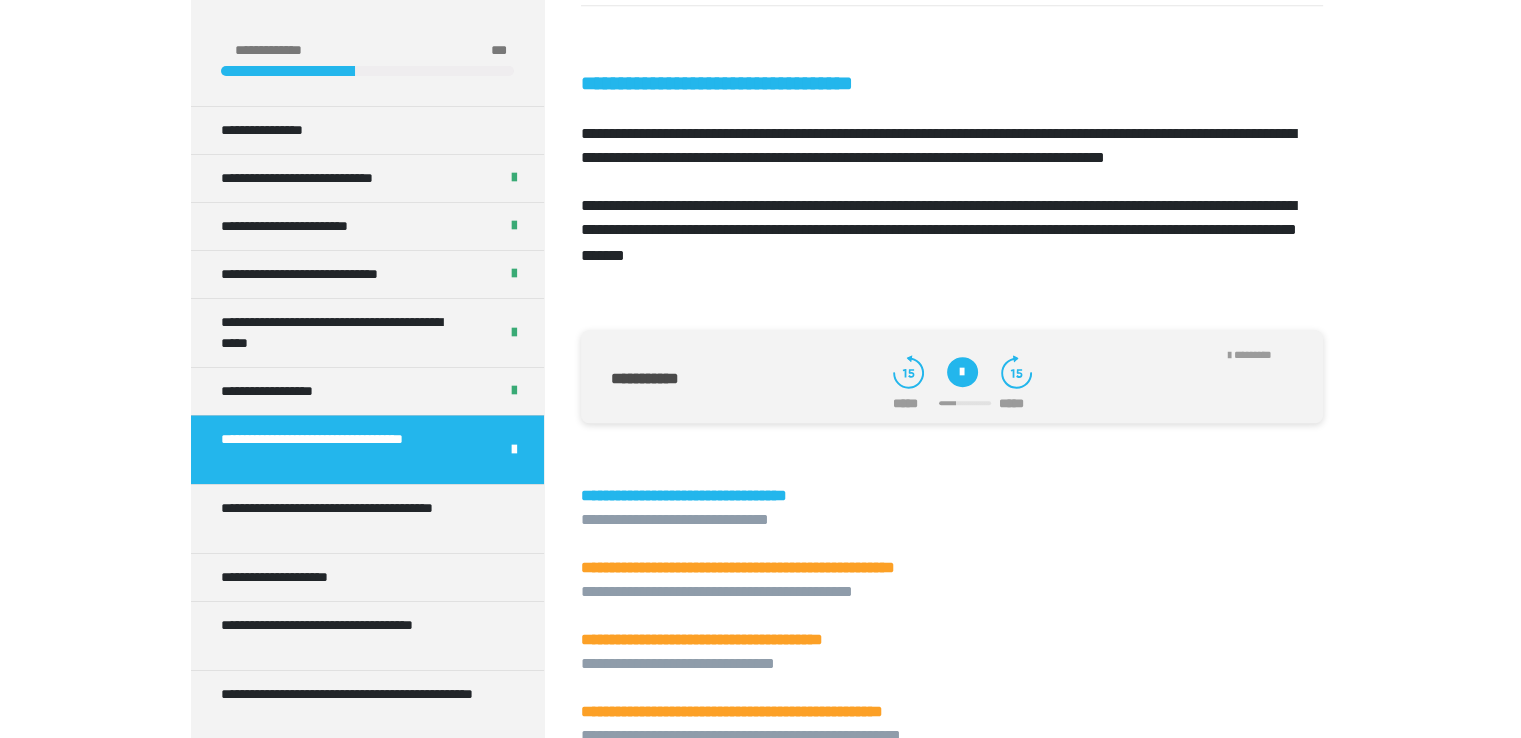 click at bounding box center [962, 372] 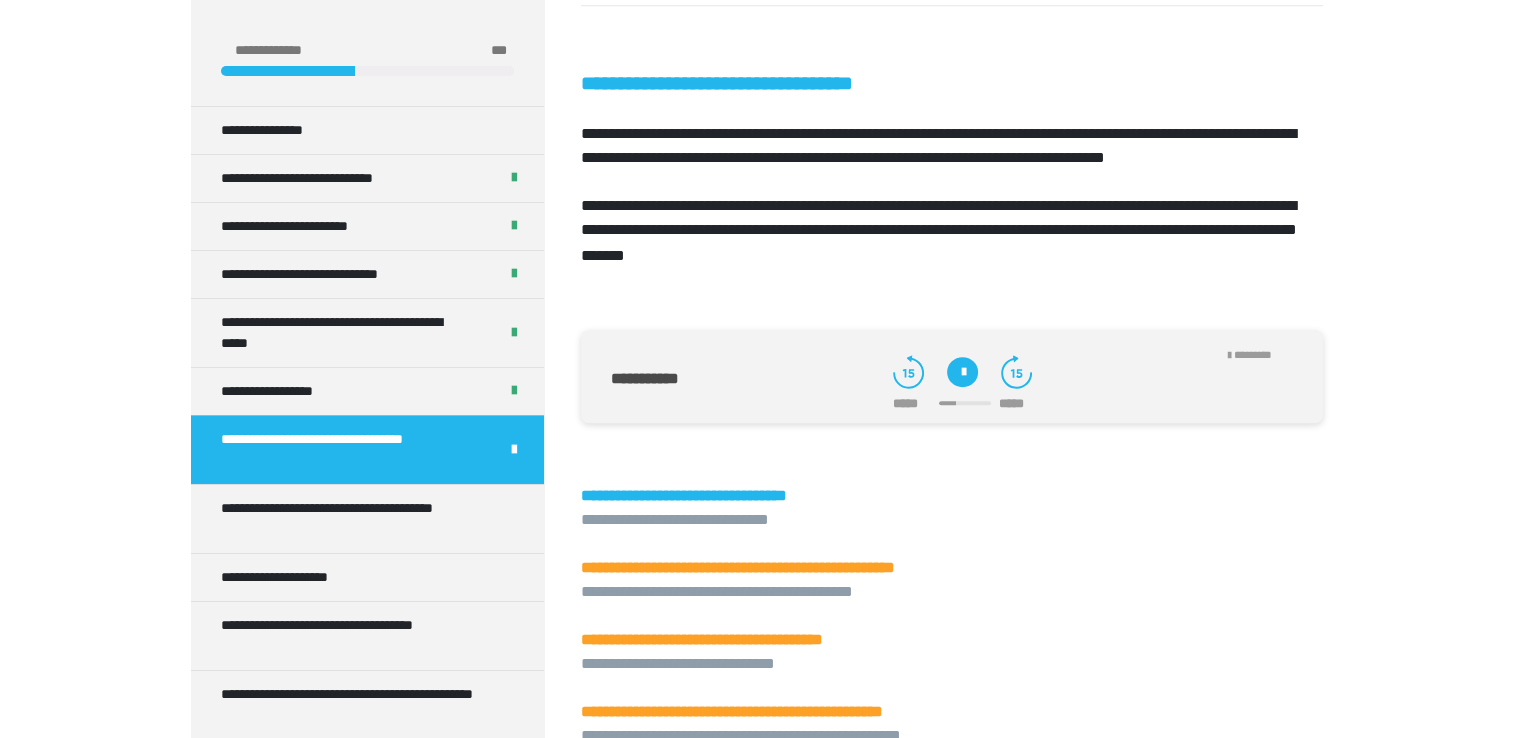 click at bounding box center [962, 372] 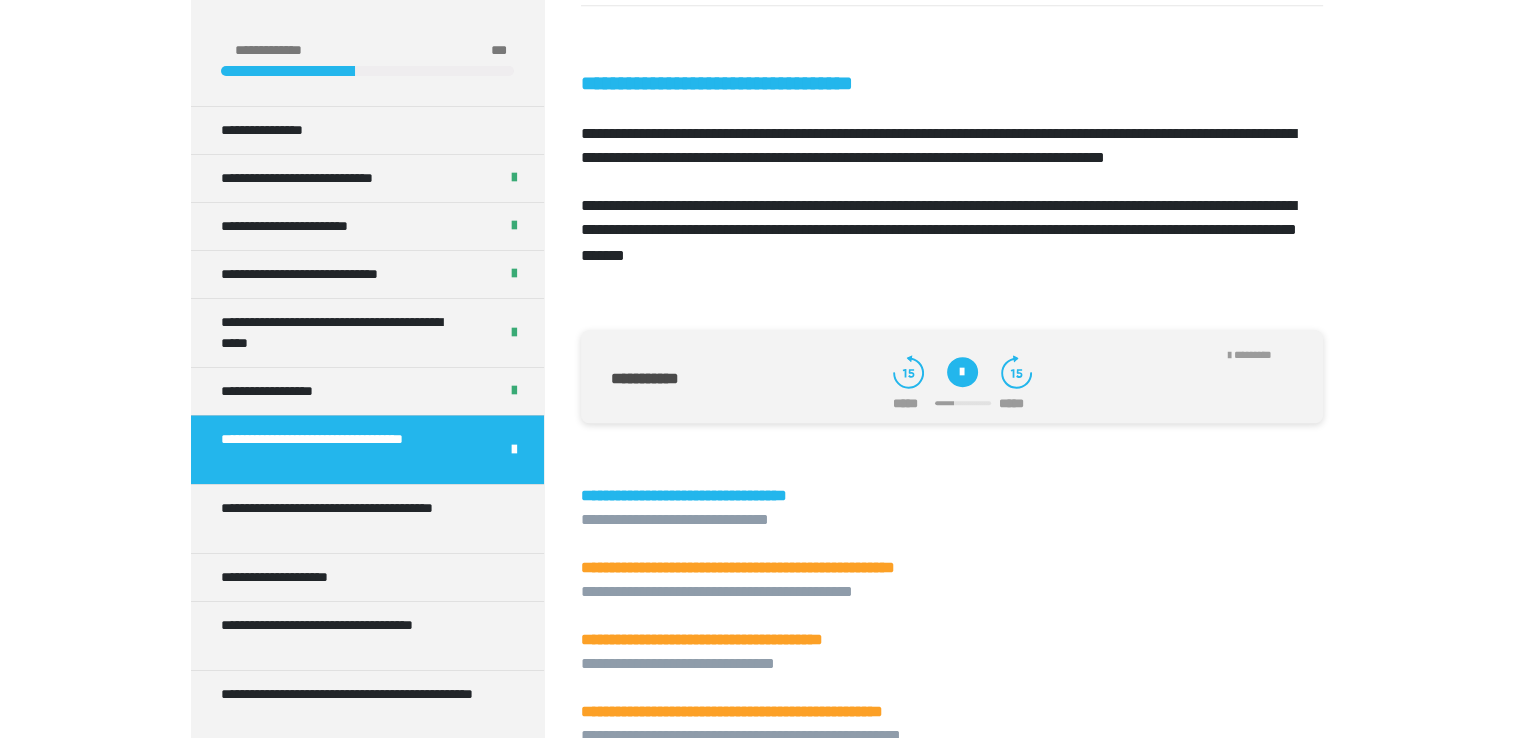 click at bounding box center (962, 372) 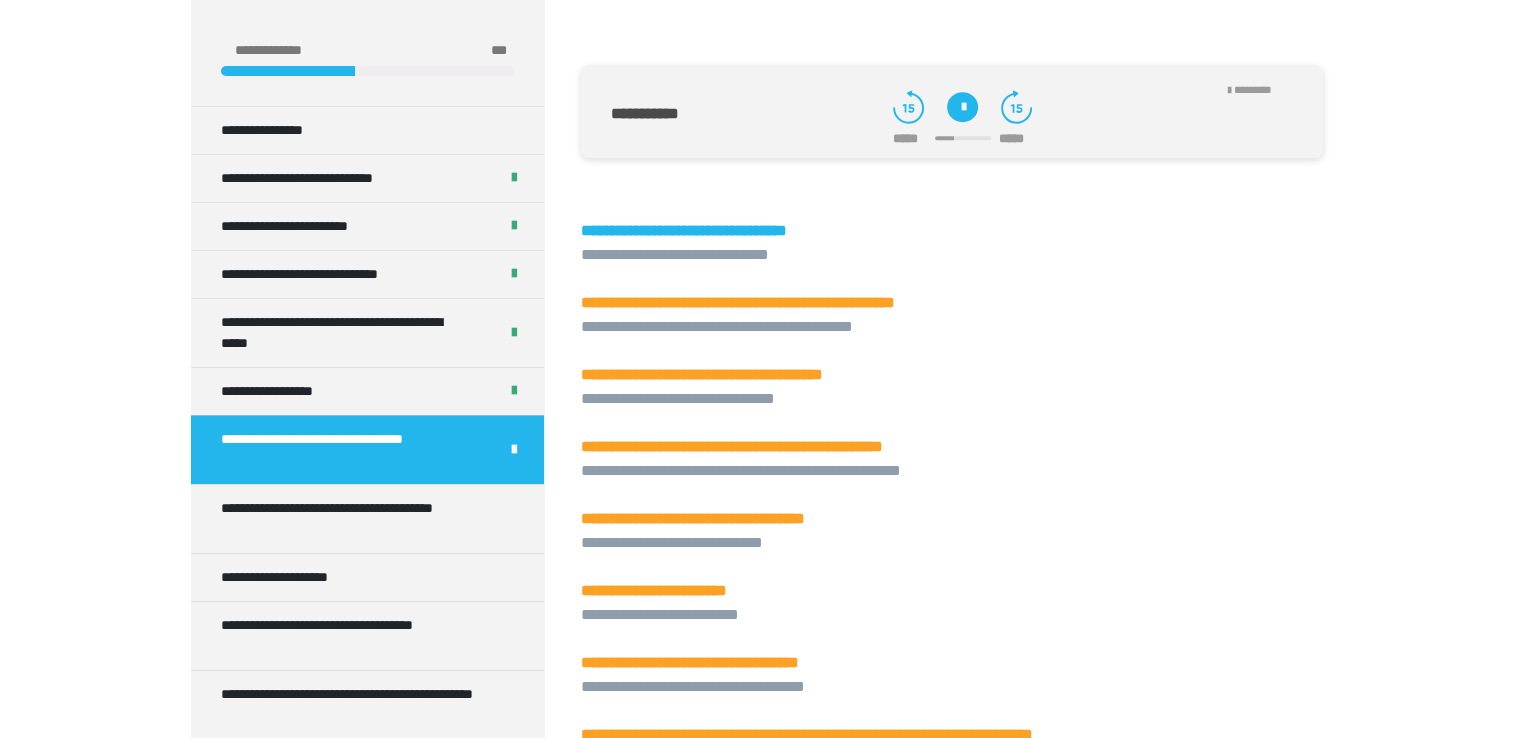 scroll, scrollTop: 1603, scrollLeft: 0, axis: vertical 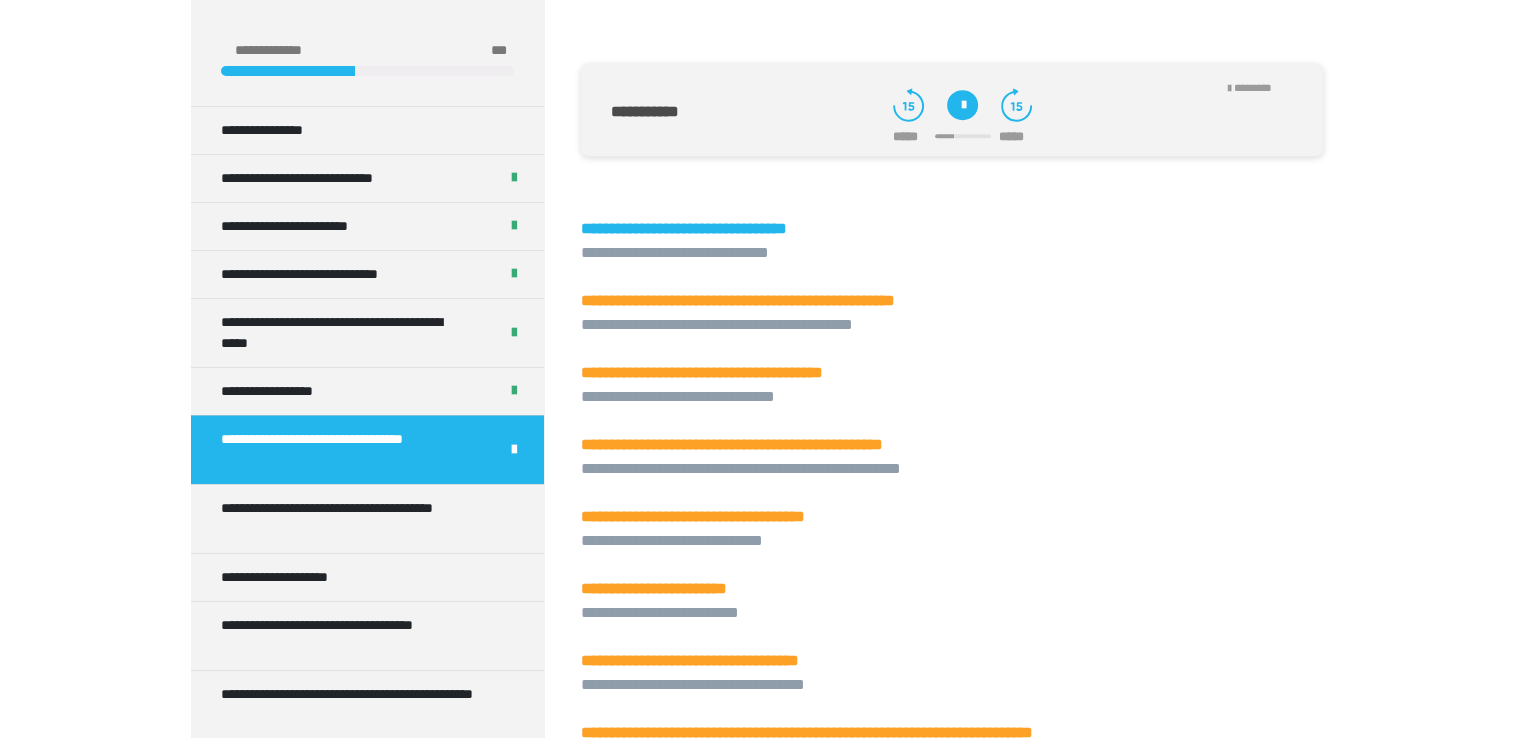 click on "**********" at bounding box center (732, 444) 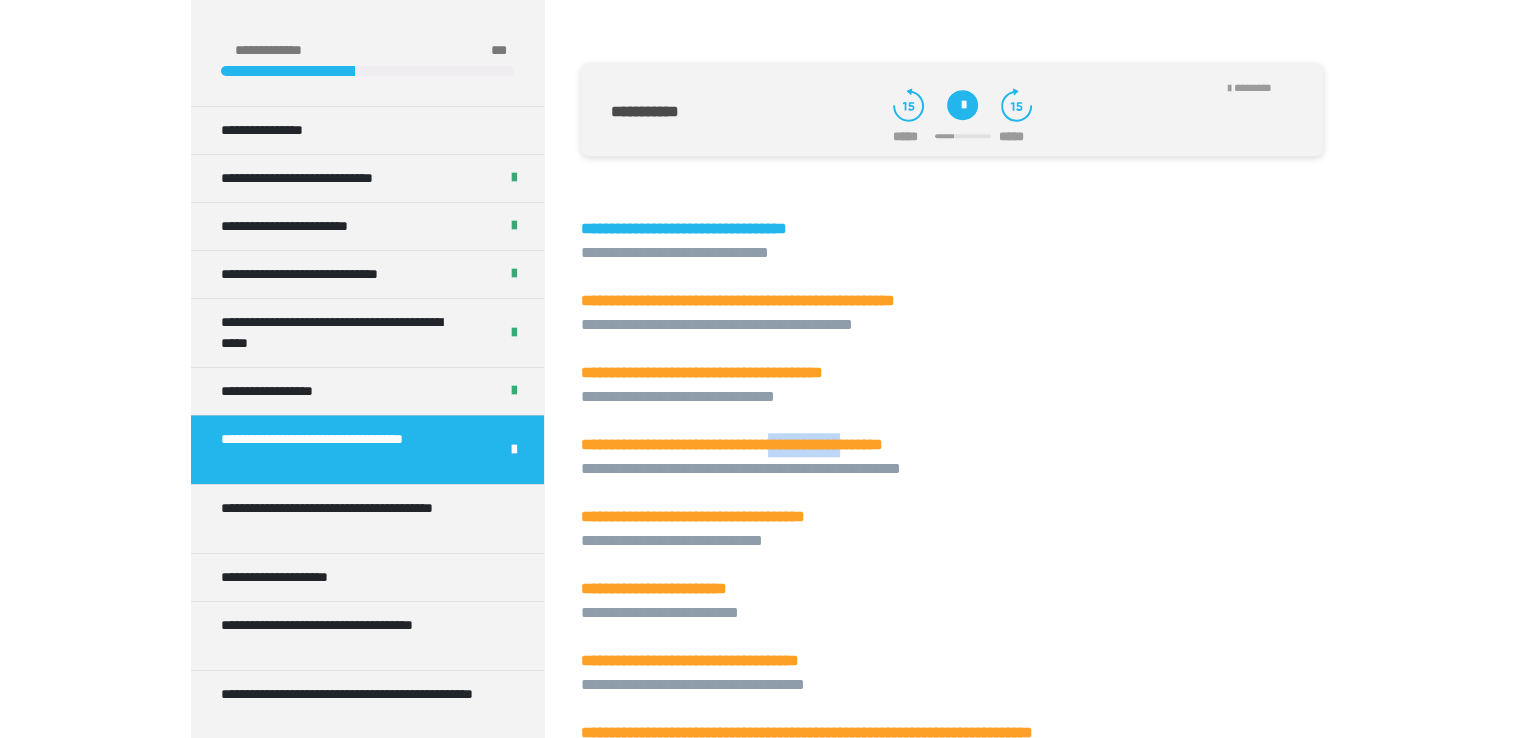 click on "**********" at bounding box center (732, 444) 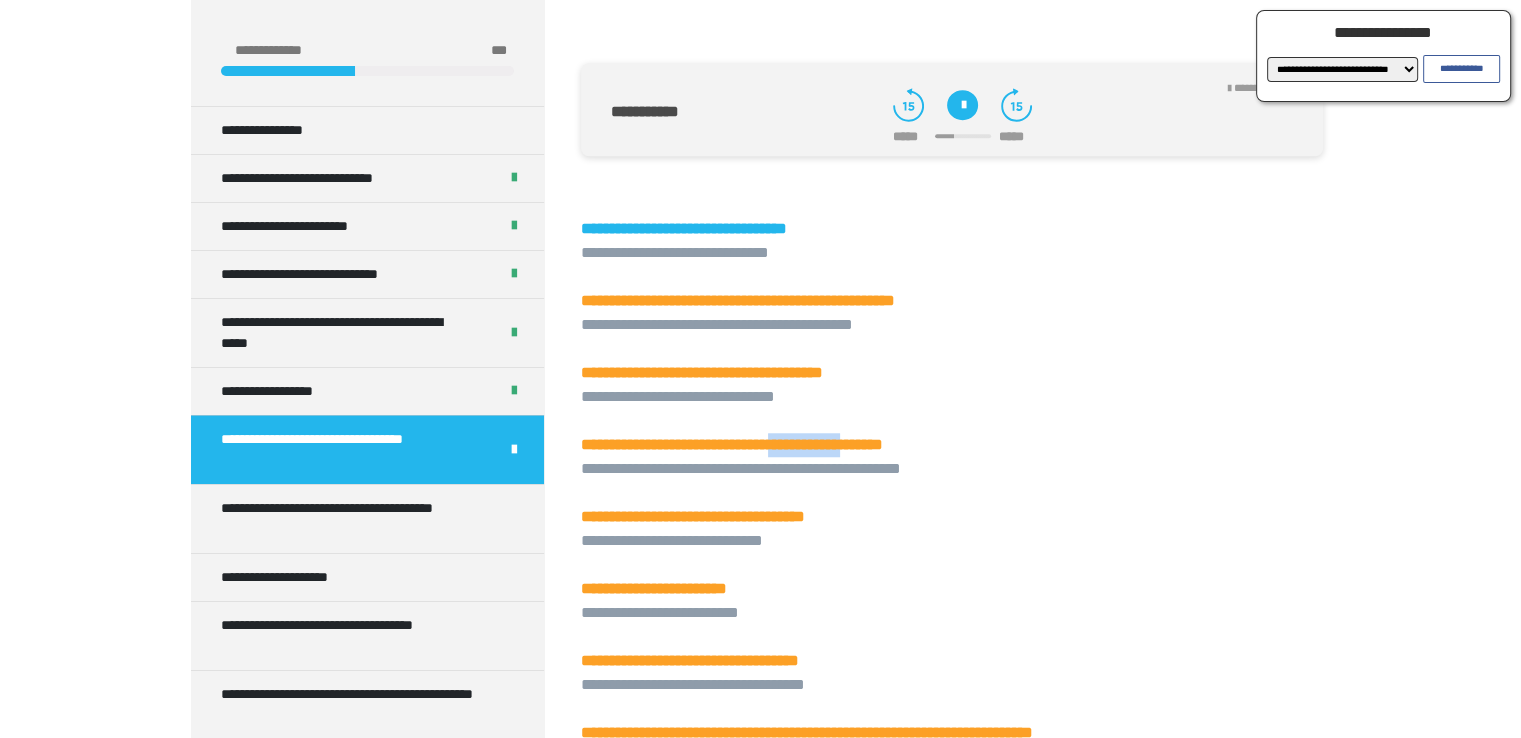 copy on "**********" 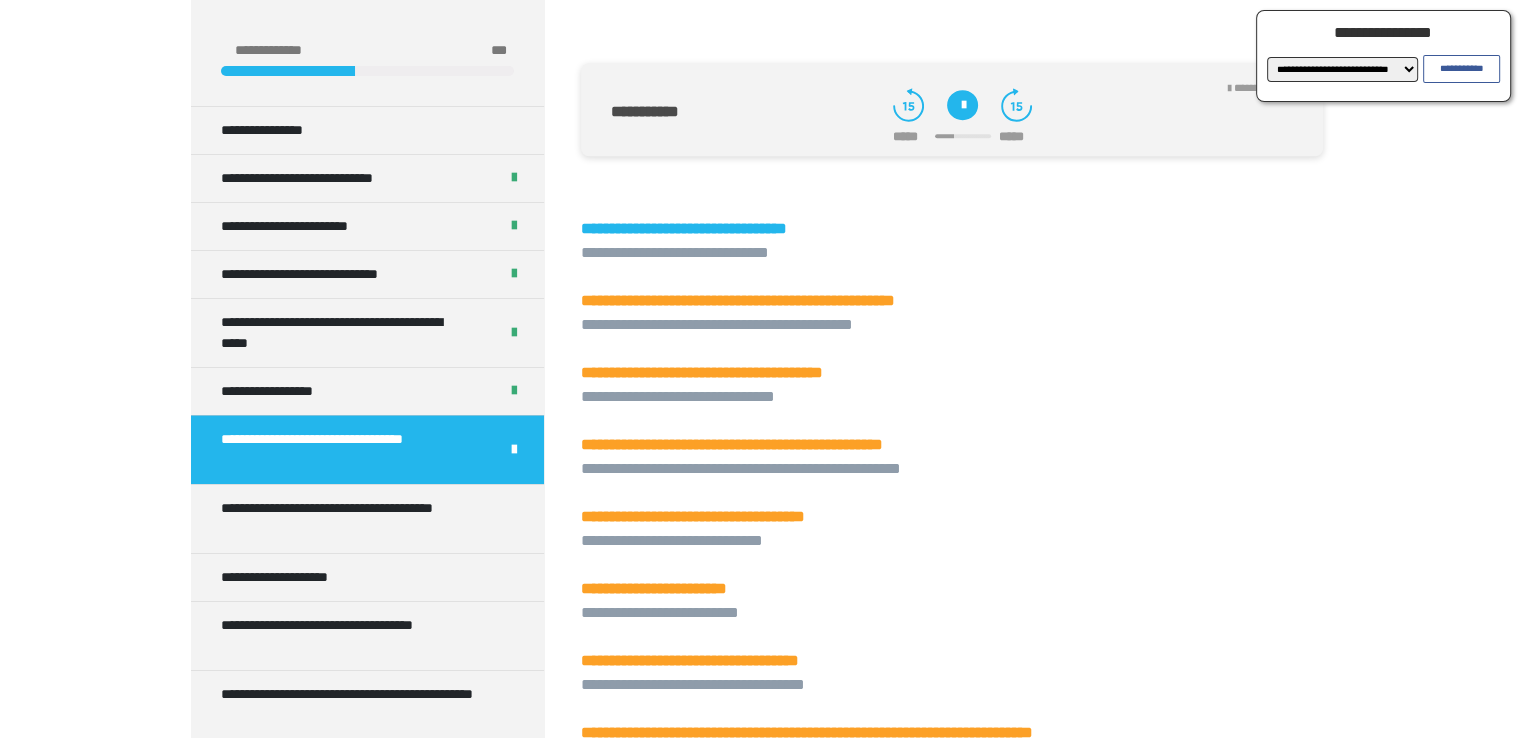 click on "**********" at bounding box center (702, 372) 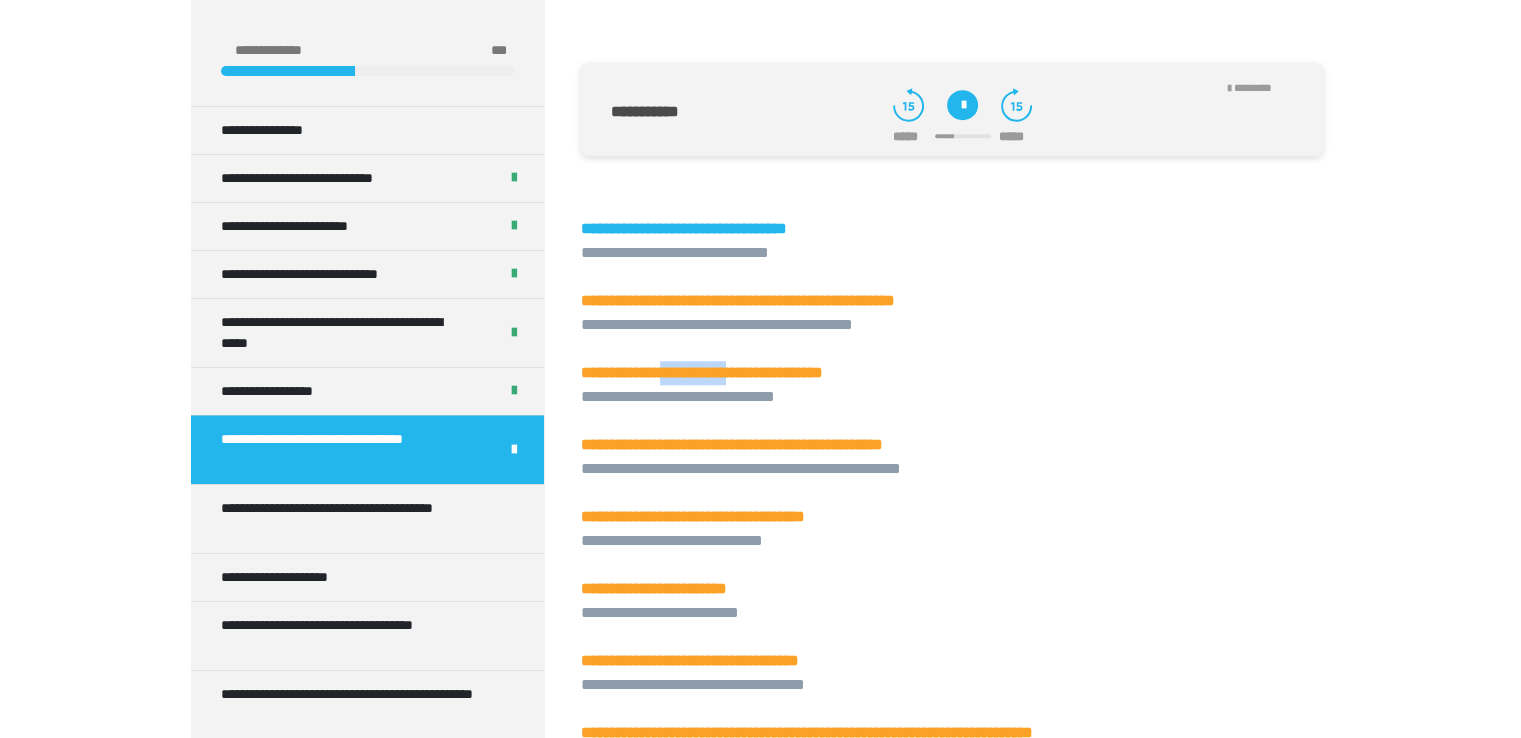 click on "**********" at bounding box center [702, 372] 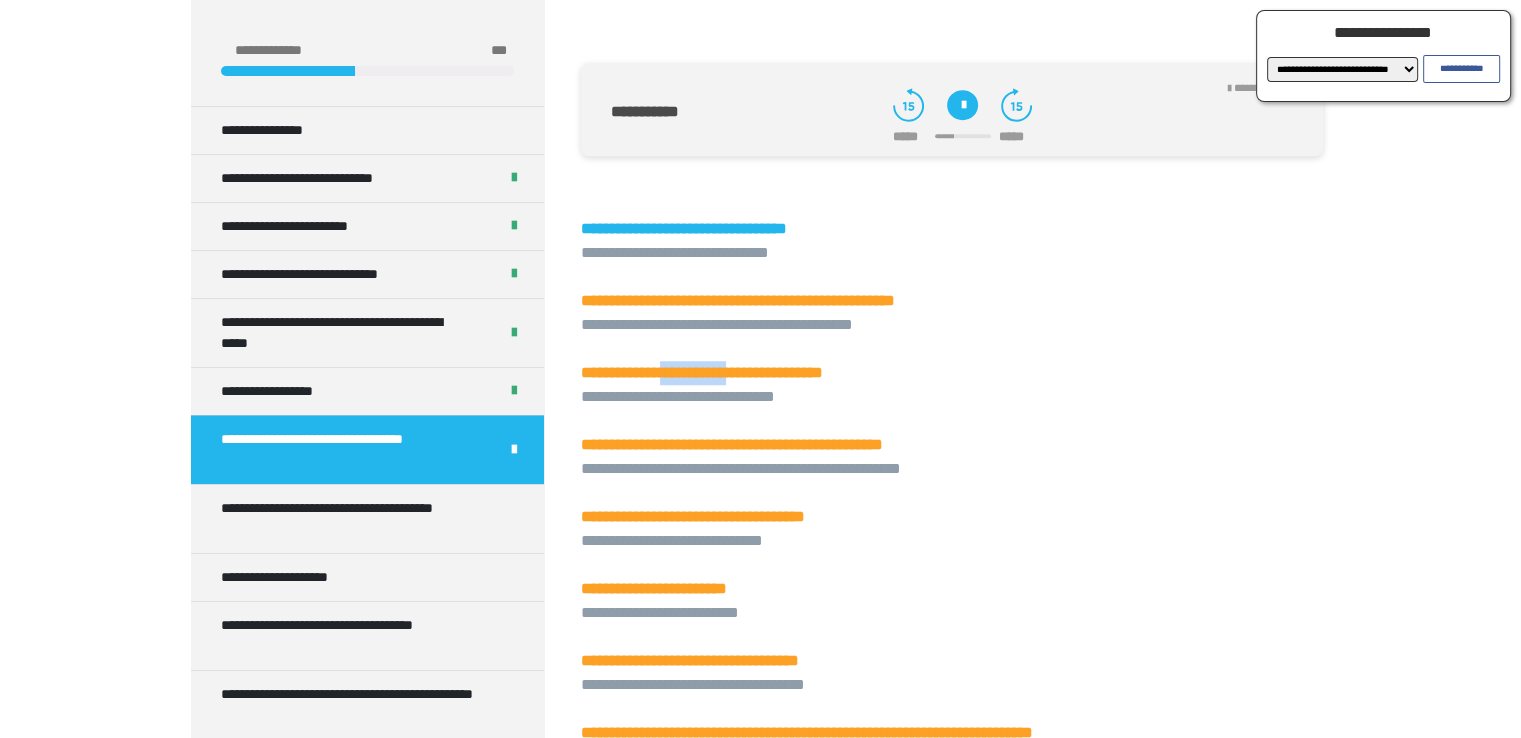 copy on "**********" 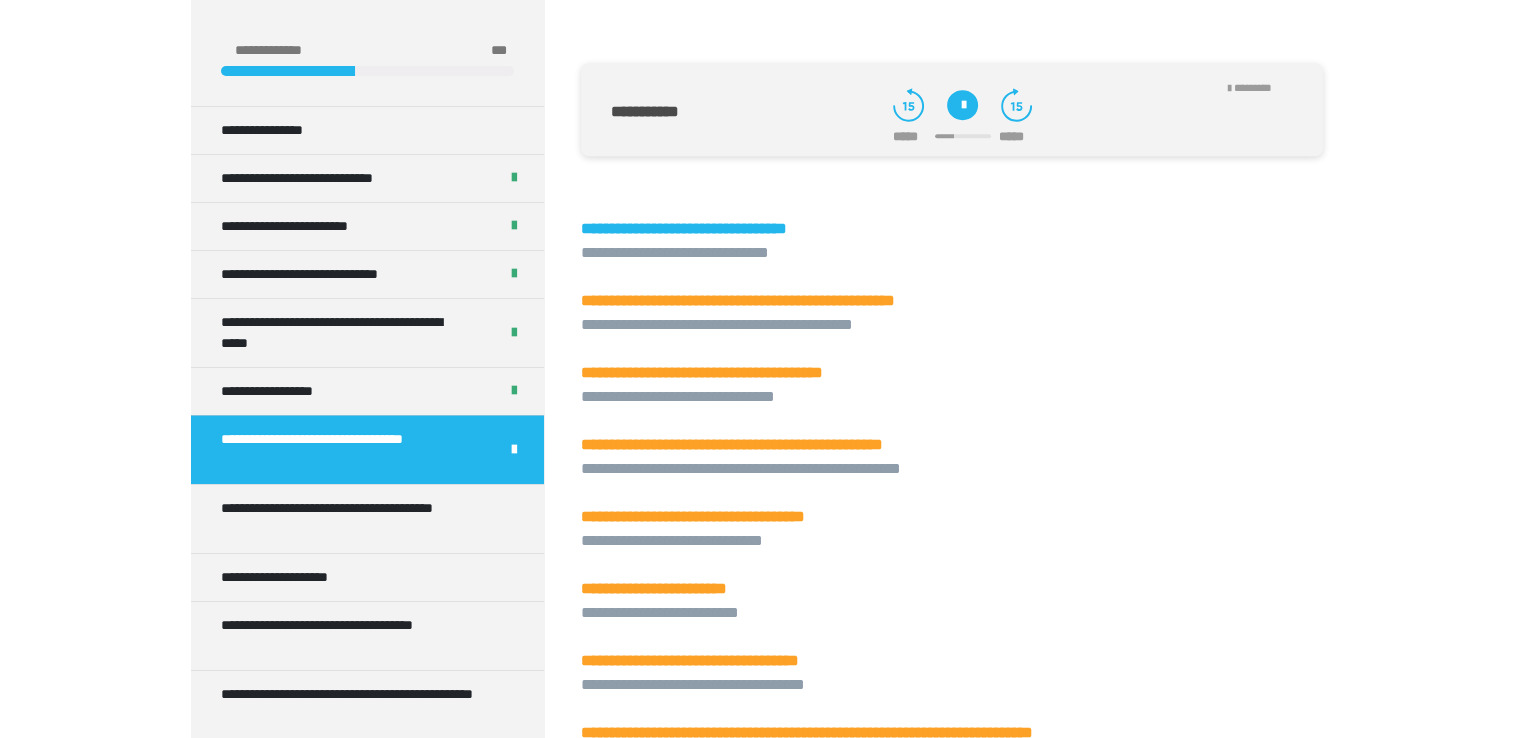 click at bounding box center [962, 105] 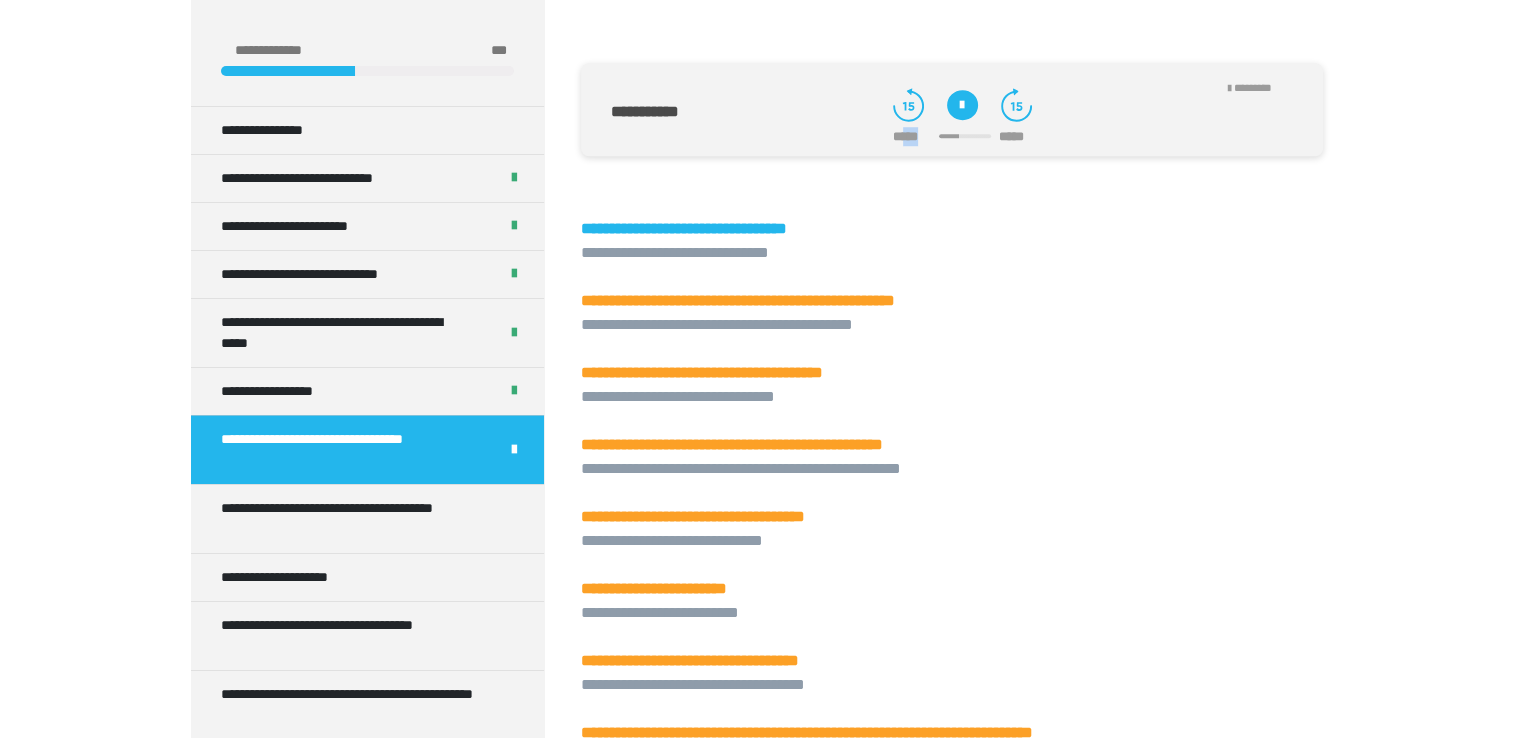 drag, startPoint x: 953, startPoint y: 160, endPoint x: 905, endPoint y: 166, distance: 48.373547 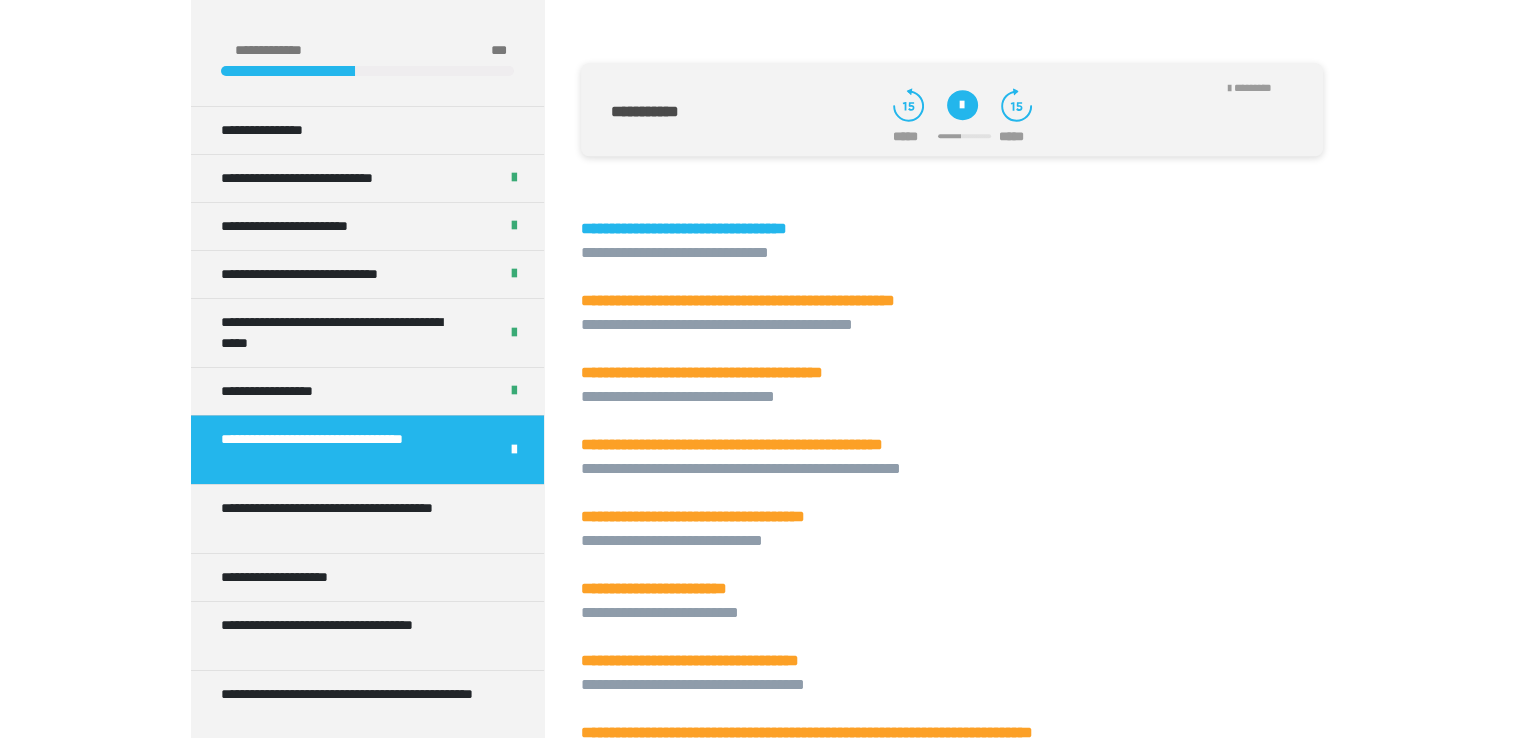 click 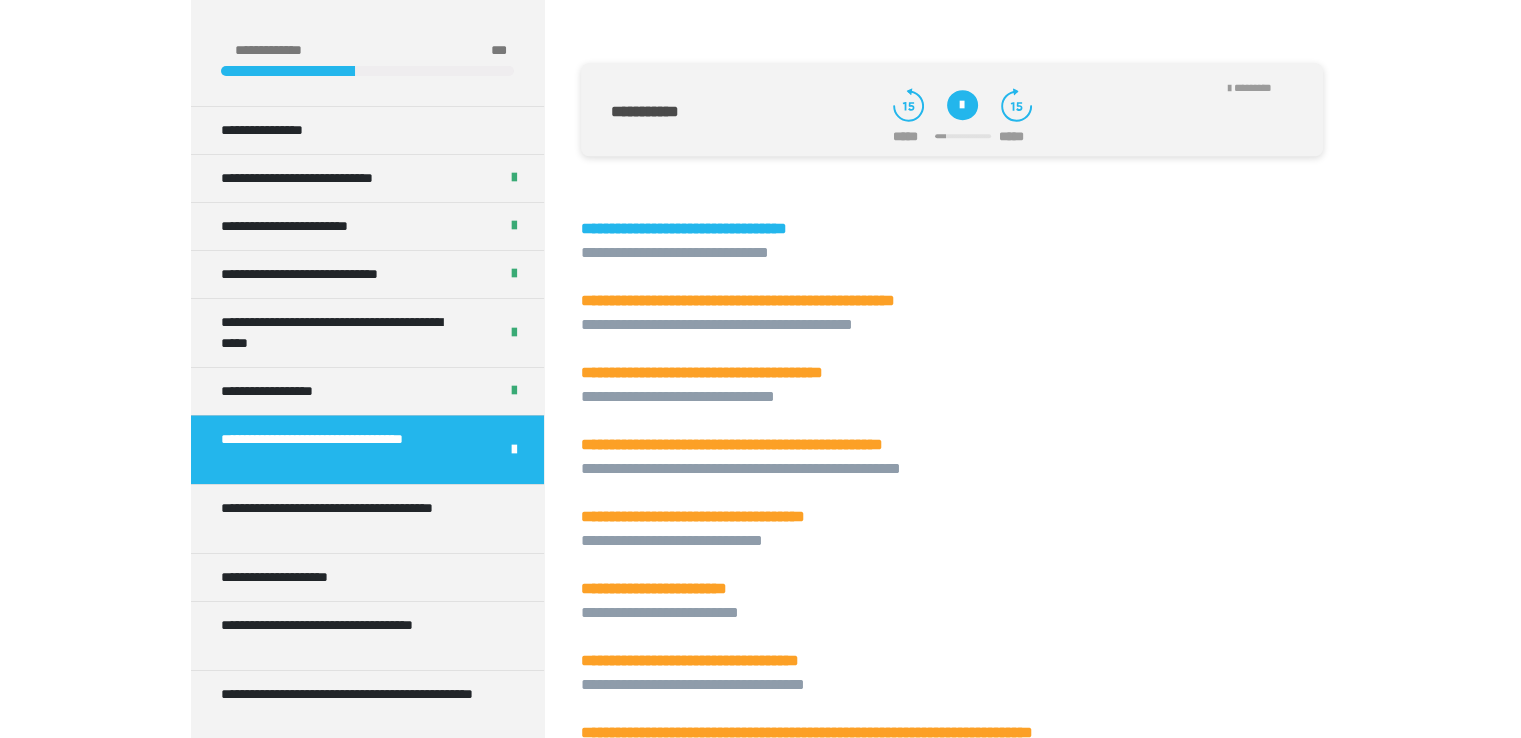 click 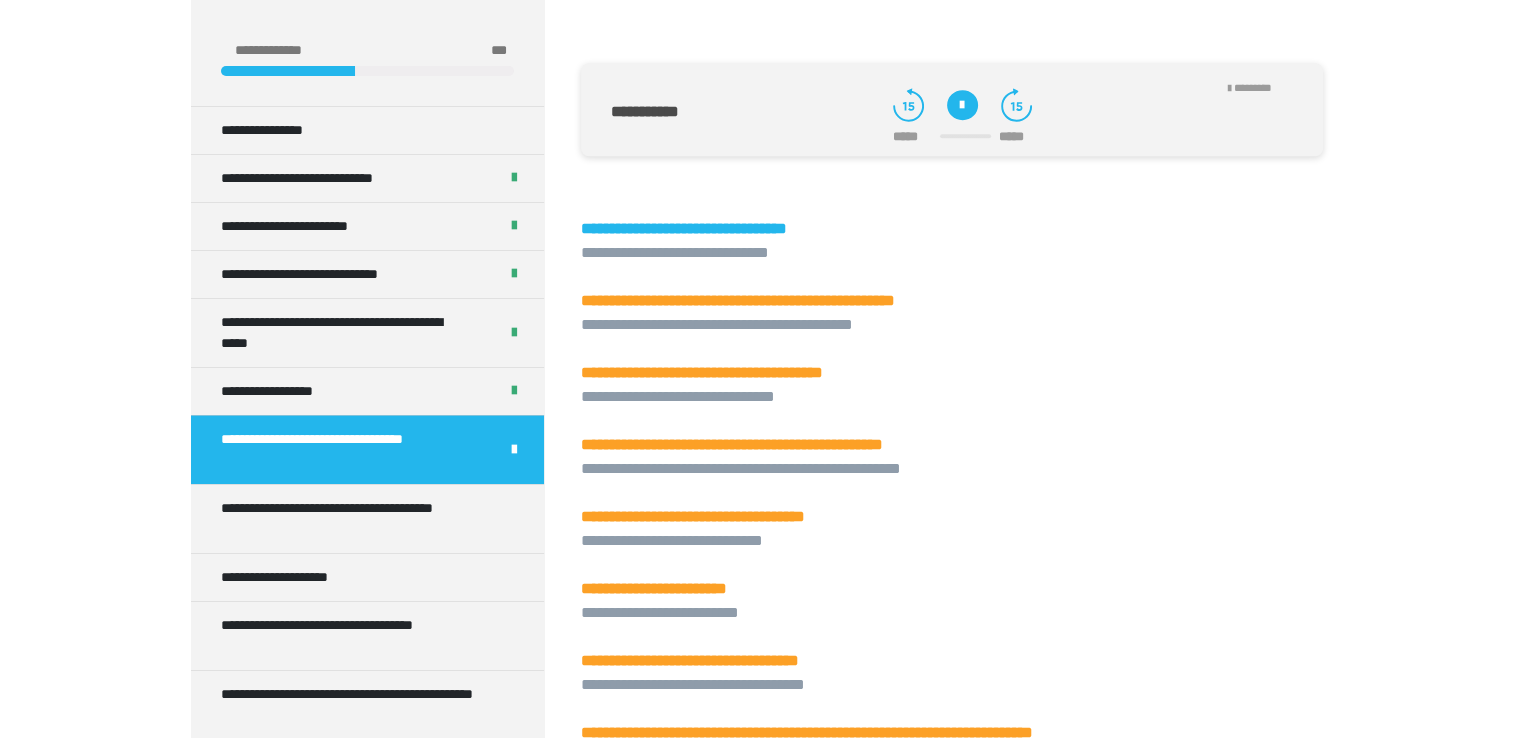 click 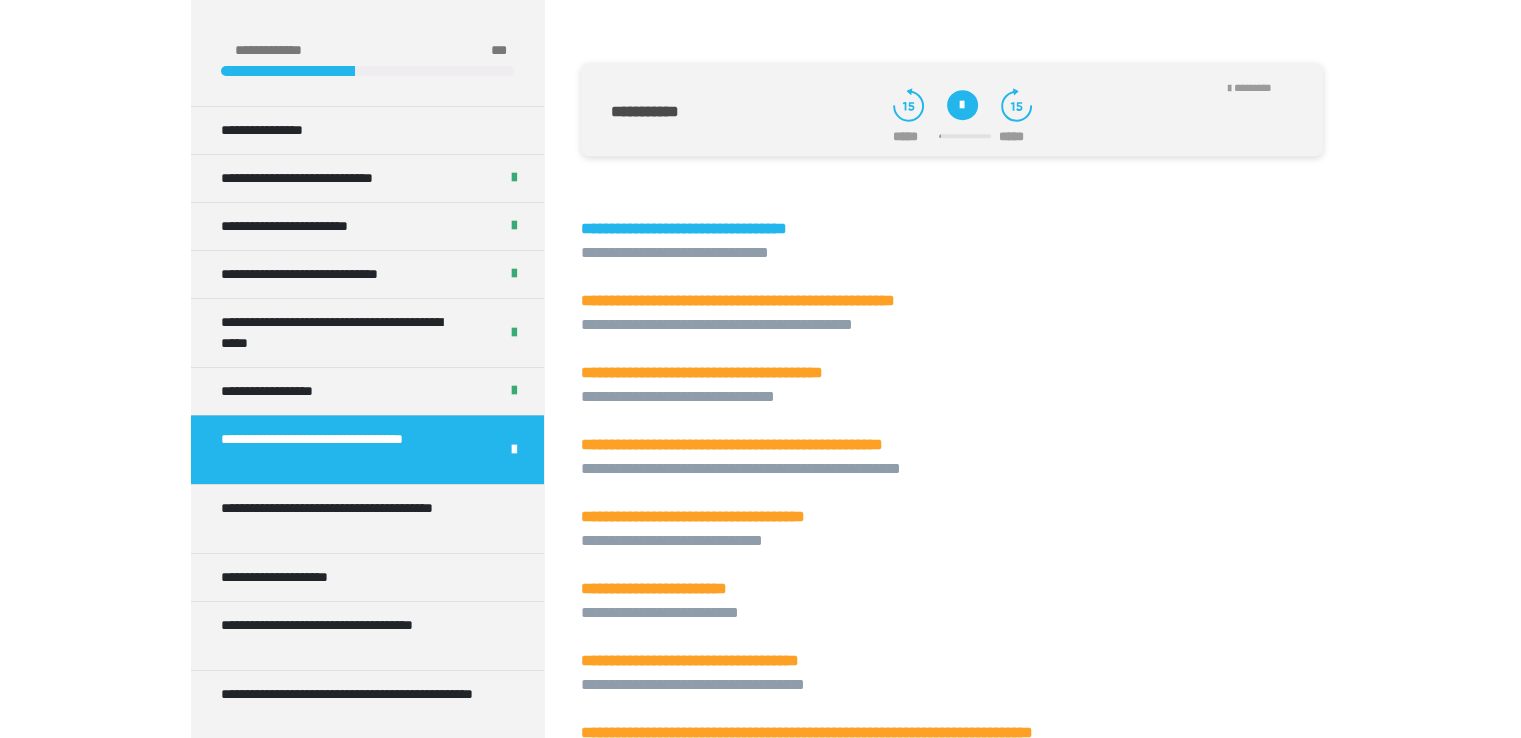click at bounding box center [962, 105] 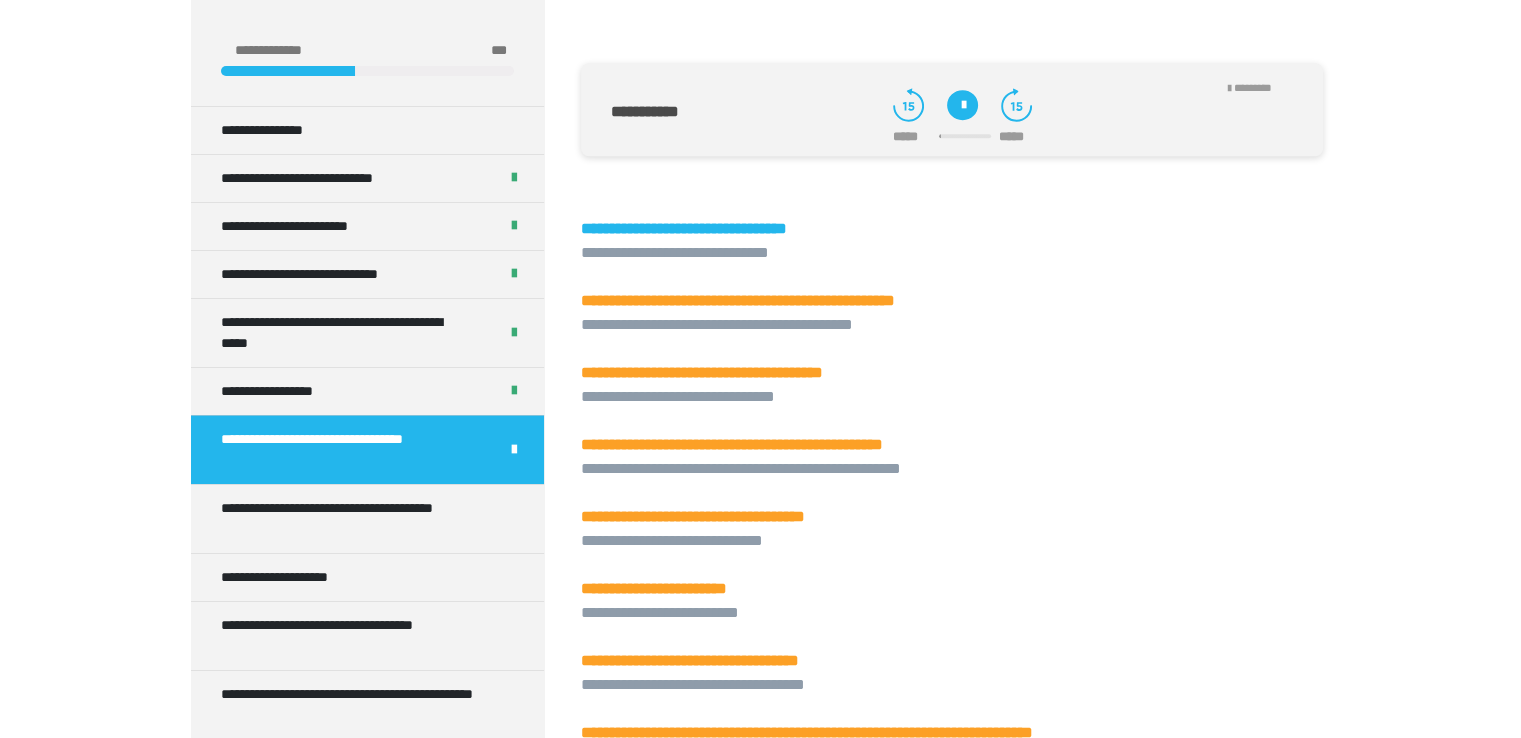 click at bounding box center (962, 105) 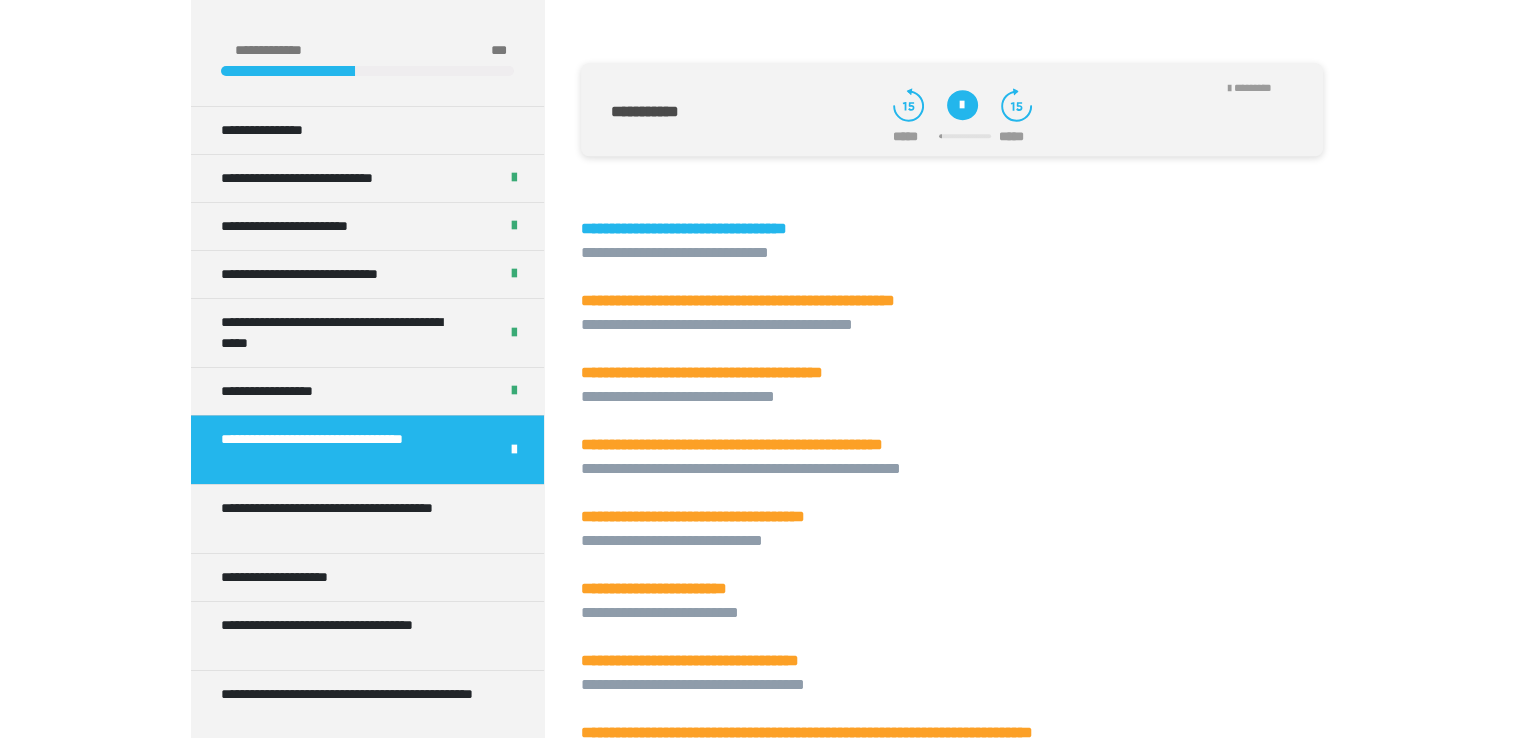 click at bounding box center (962, 105) 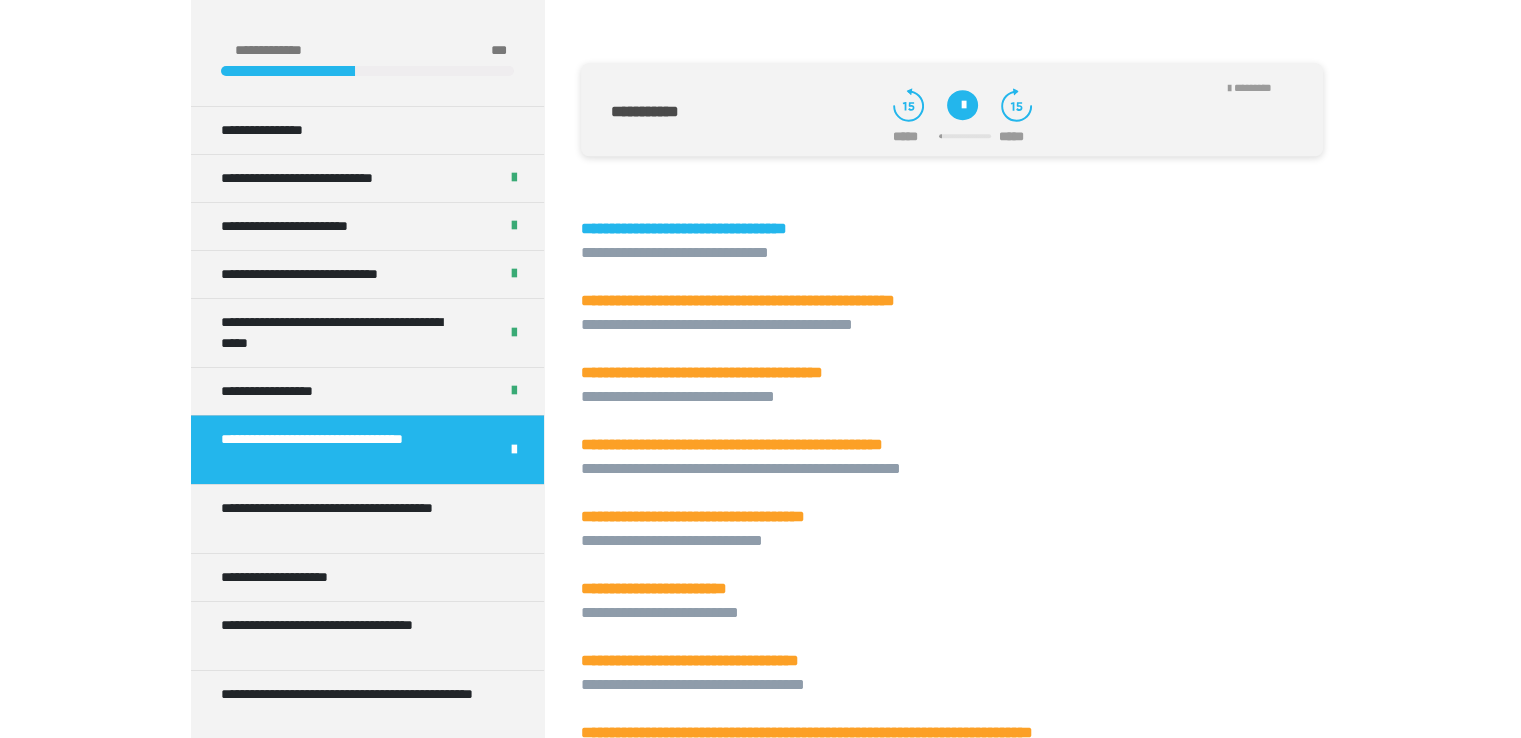 click at bounding box center (962, 105) 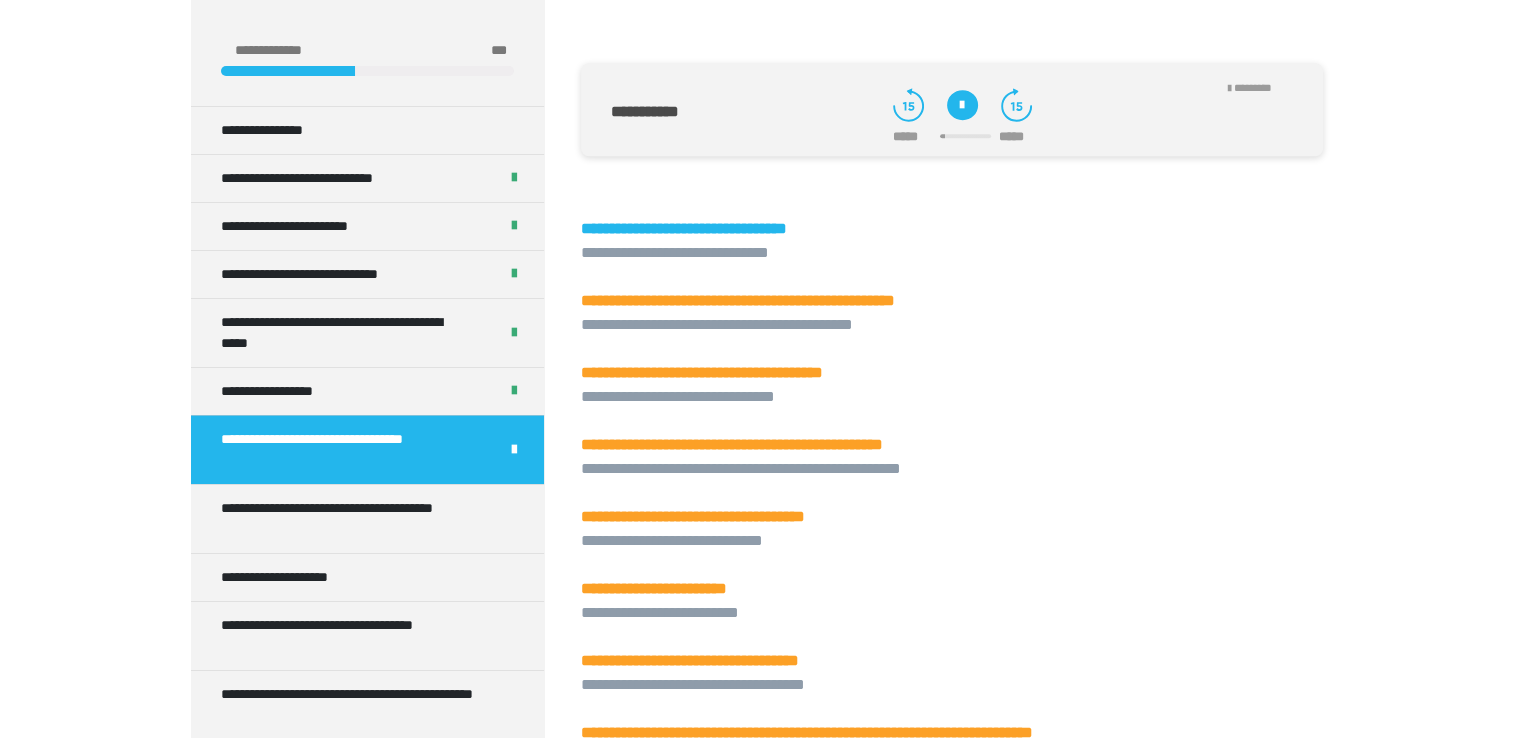 click at bounding box center (962, 105) 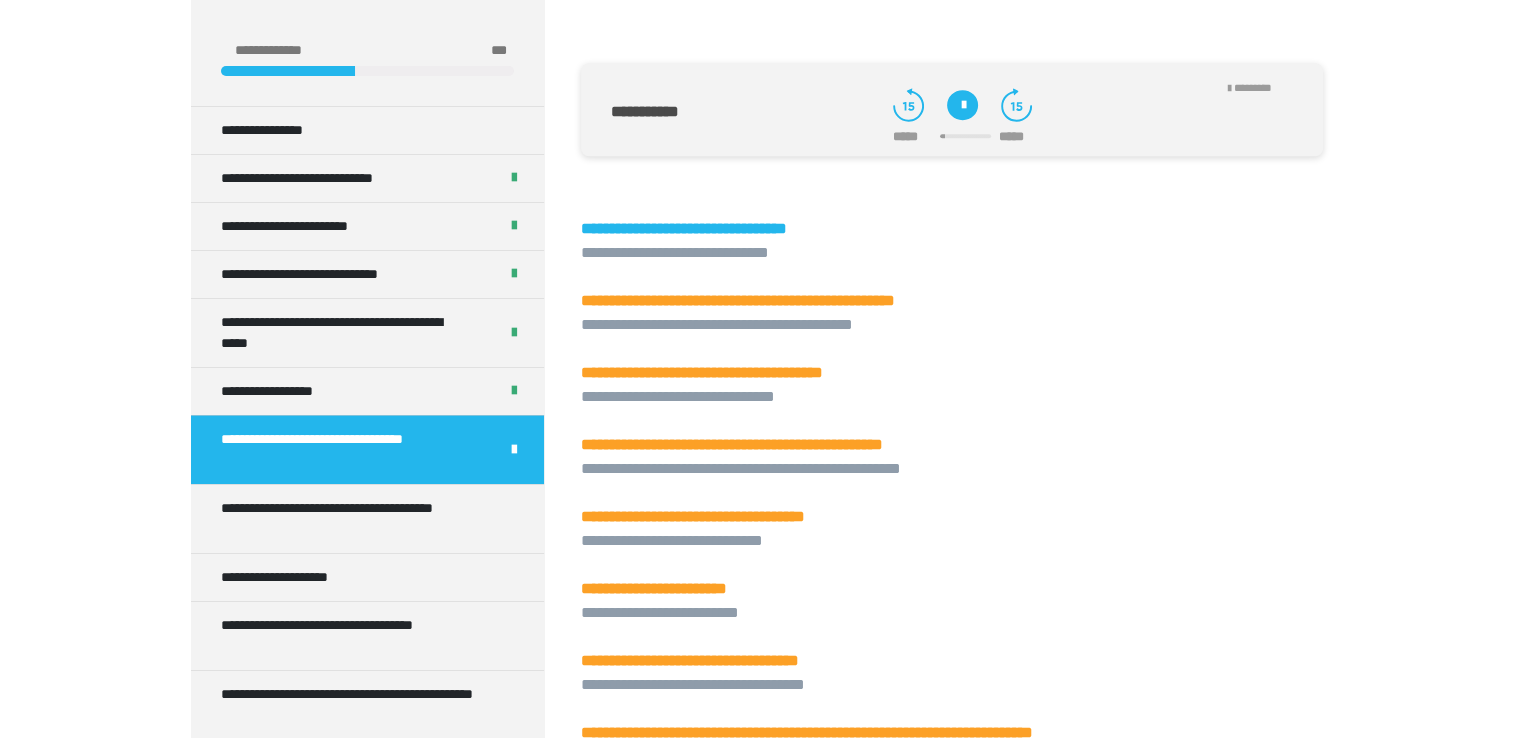 click at bounding box center [962, 105] 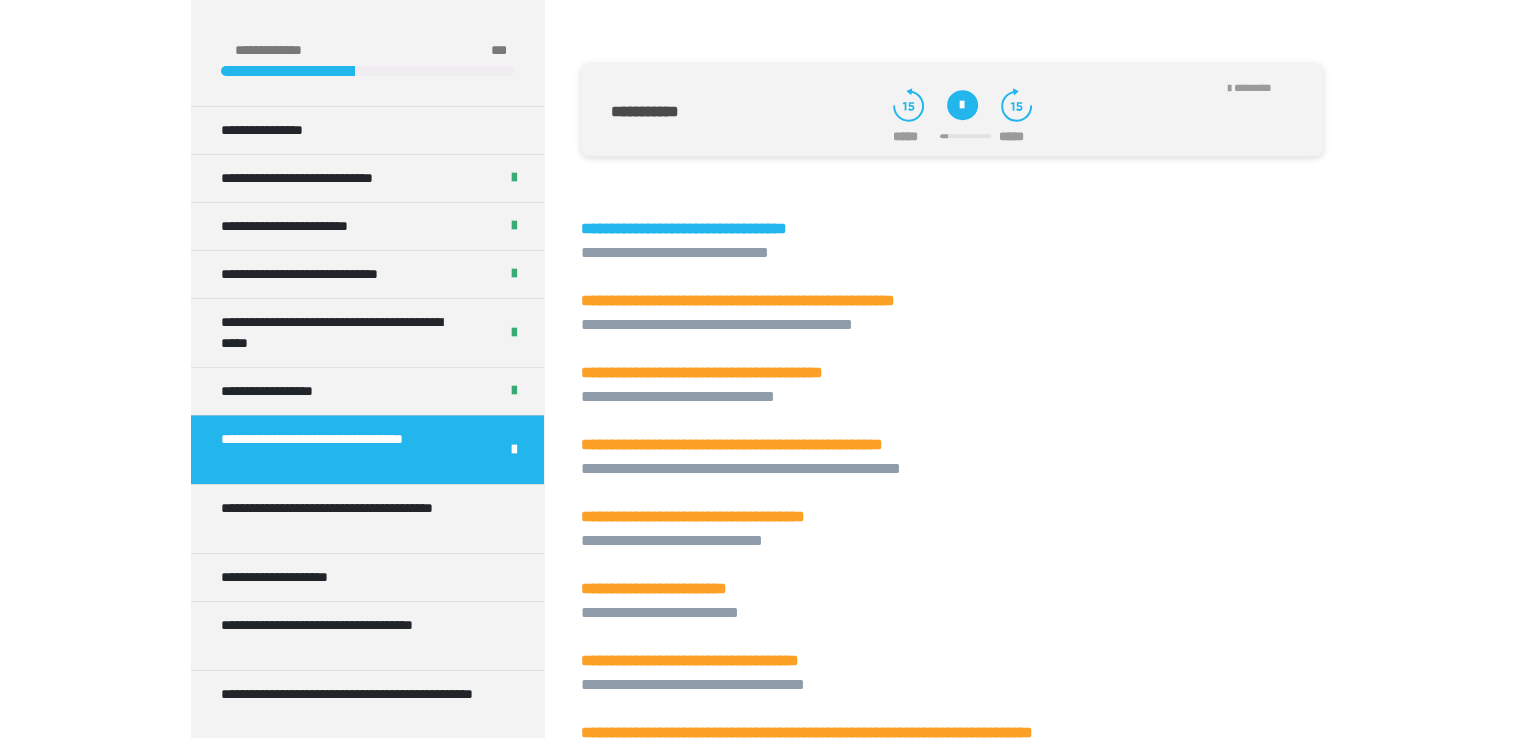 click at bounding box center [962, 105] 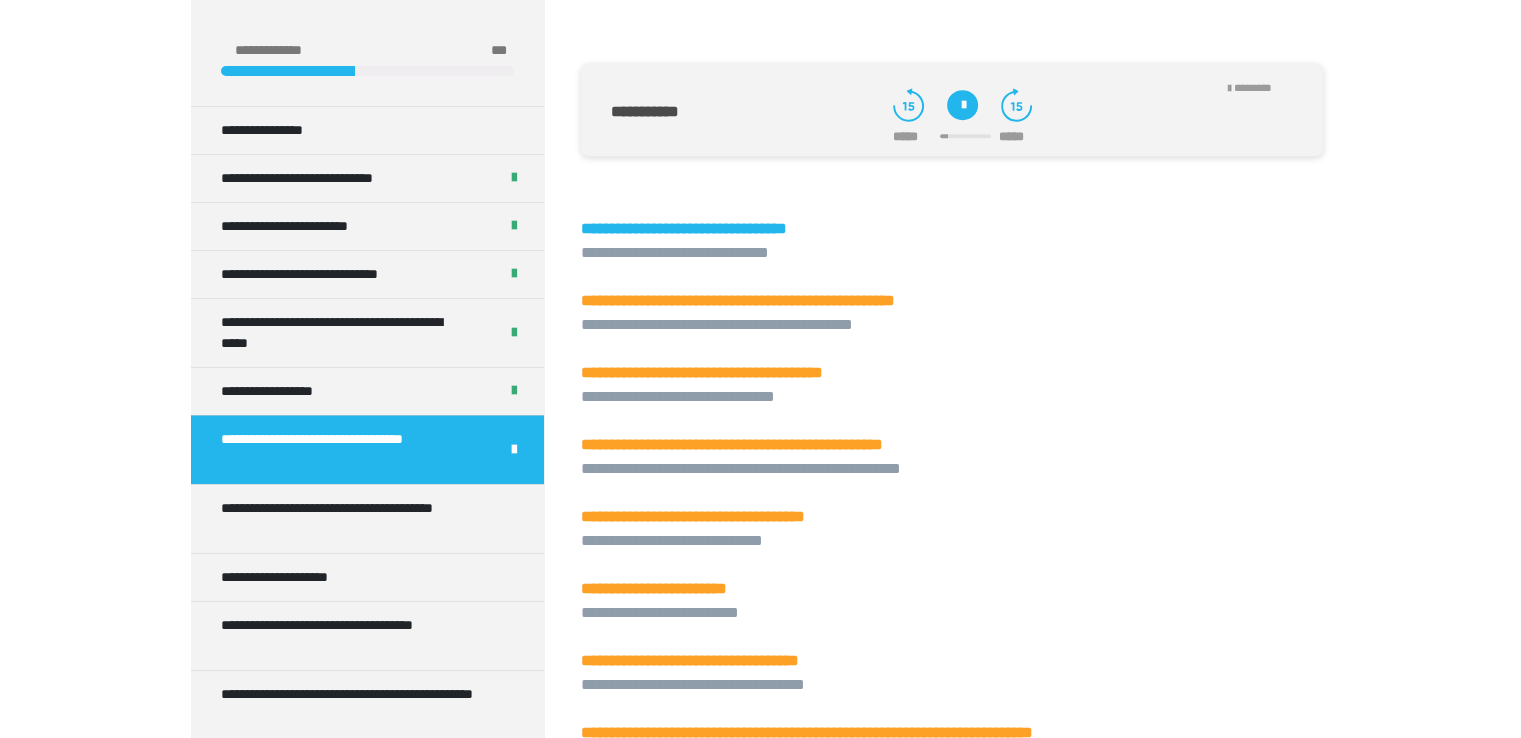 click at bounding box center (962, 105) 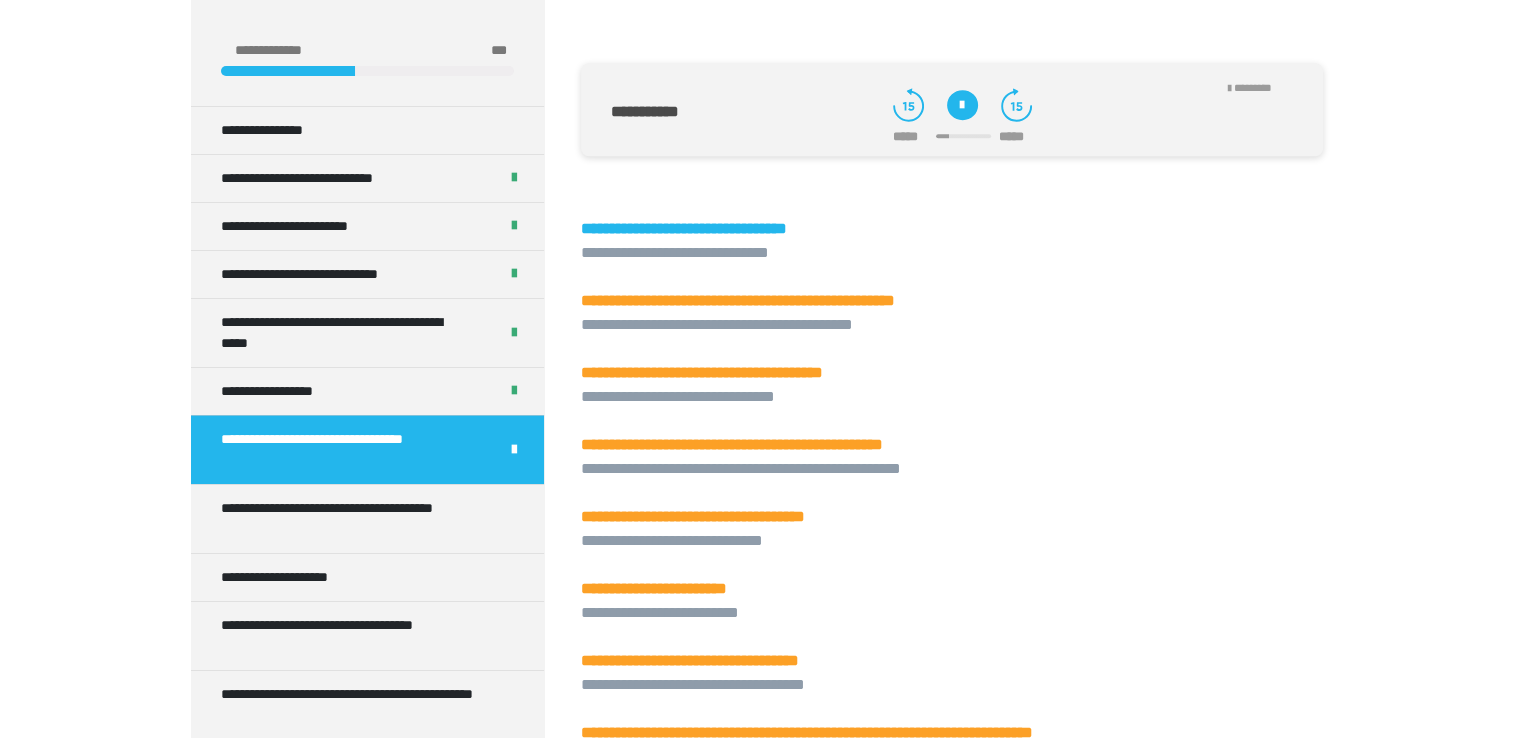 click at bounding box center [962, 105] 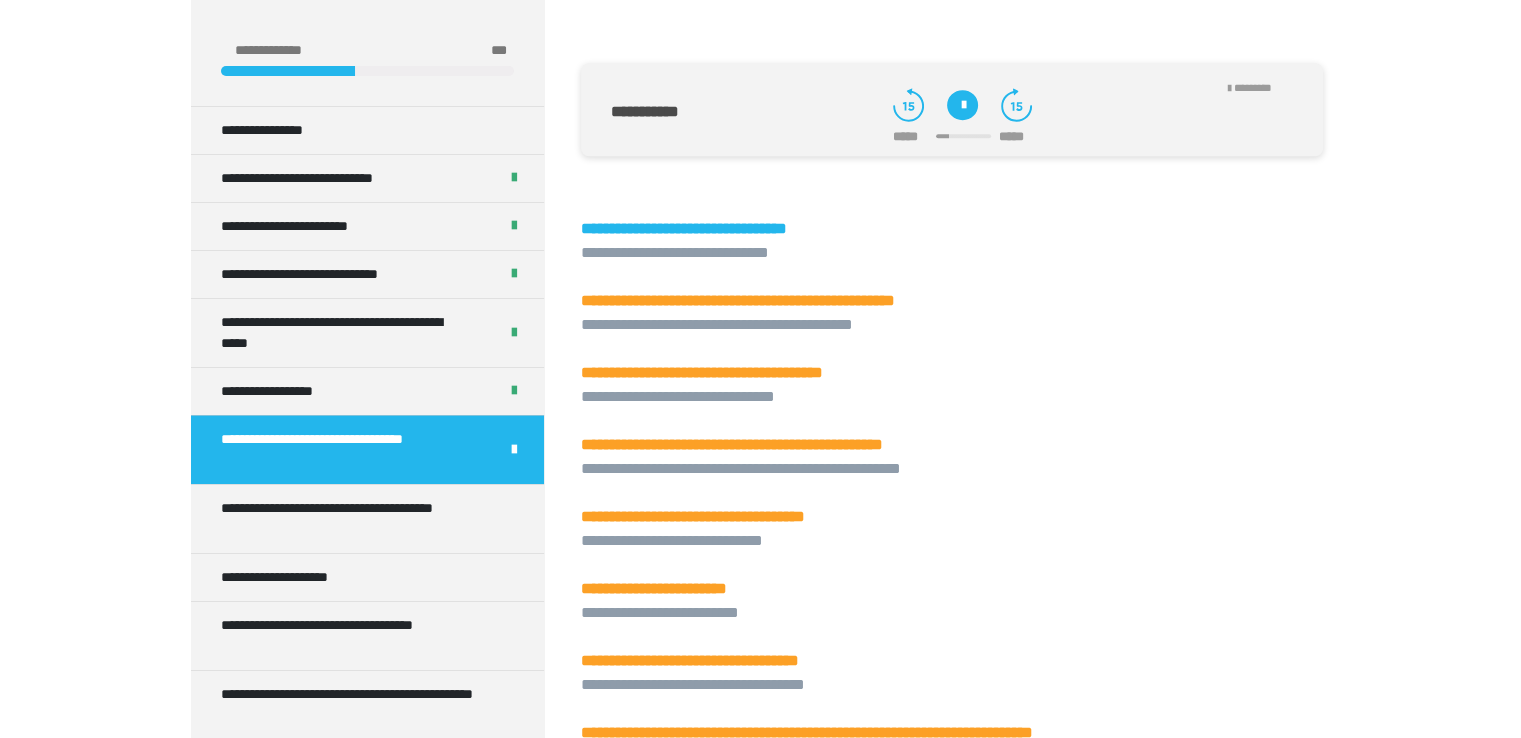 click at bounding box center (962, 105) 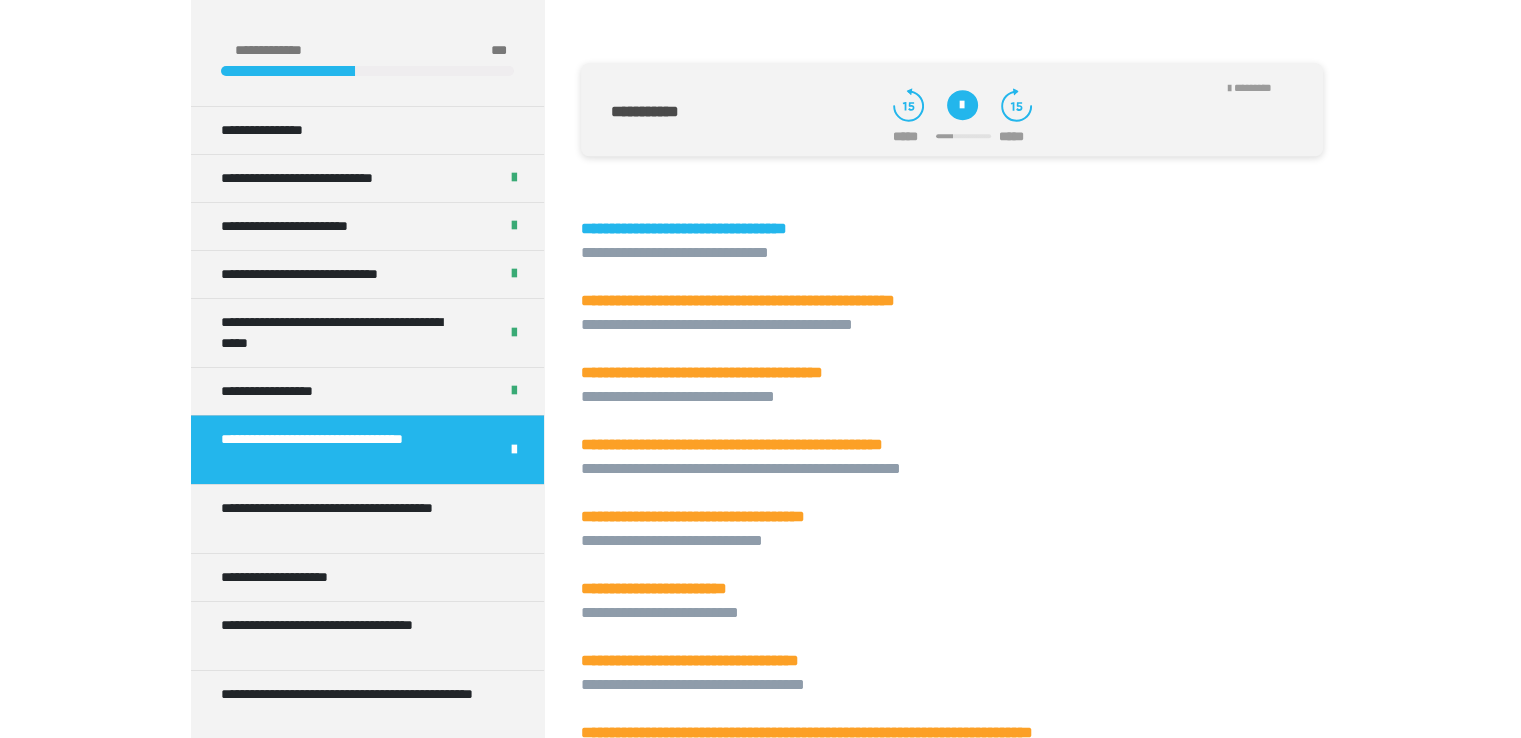 click at bounding box center [962, 105] 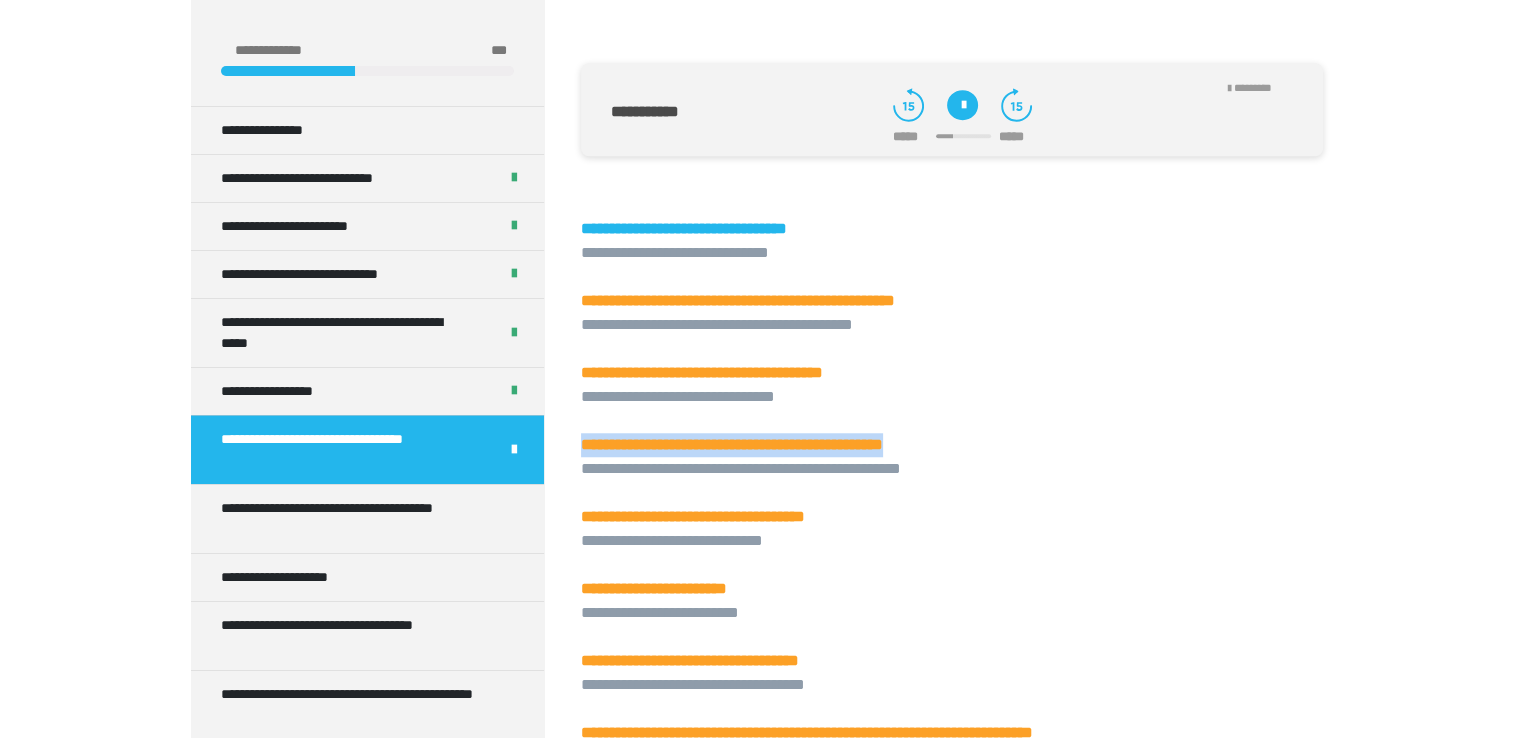 drag, startPoint x: 582, startPoint y: 469, endPoint x: 1063, endPoint y: 468, distance: 481.00104 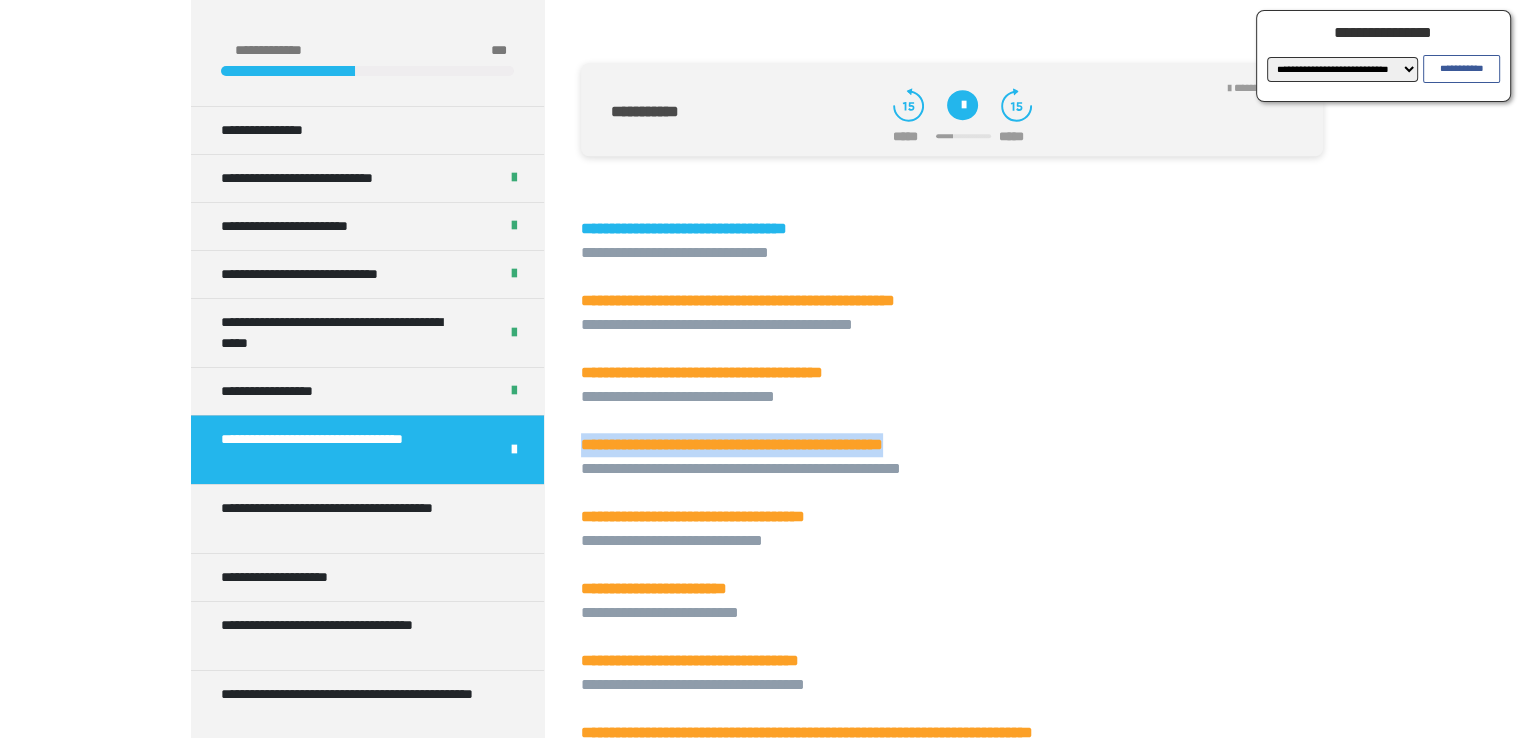 copy on "**********" 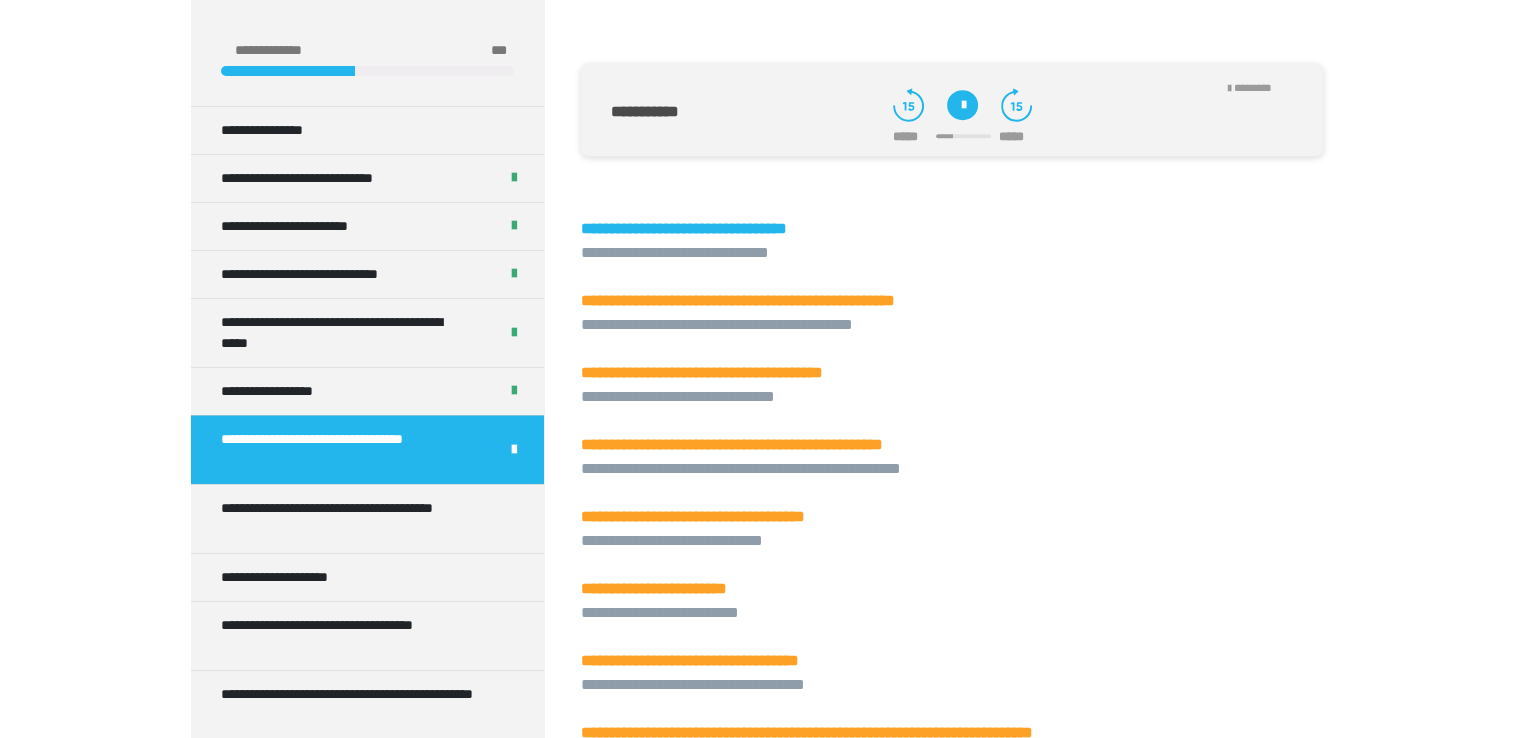 click at bounding box center (962, 105) 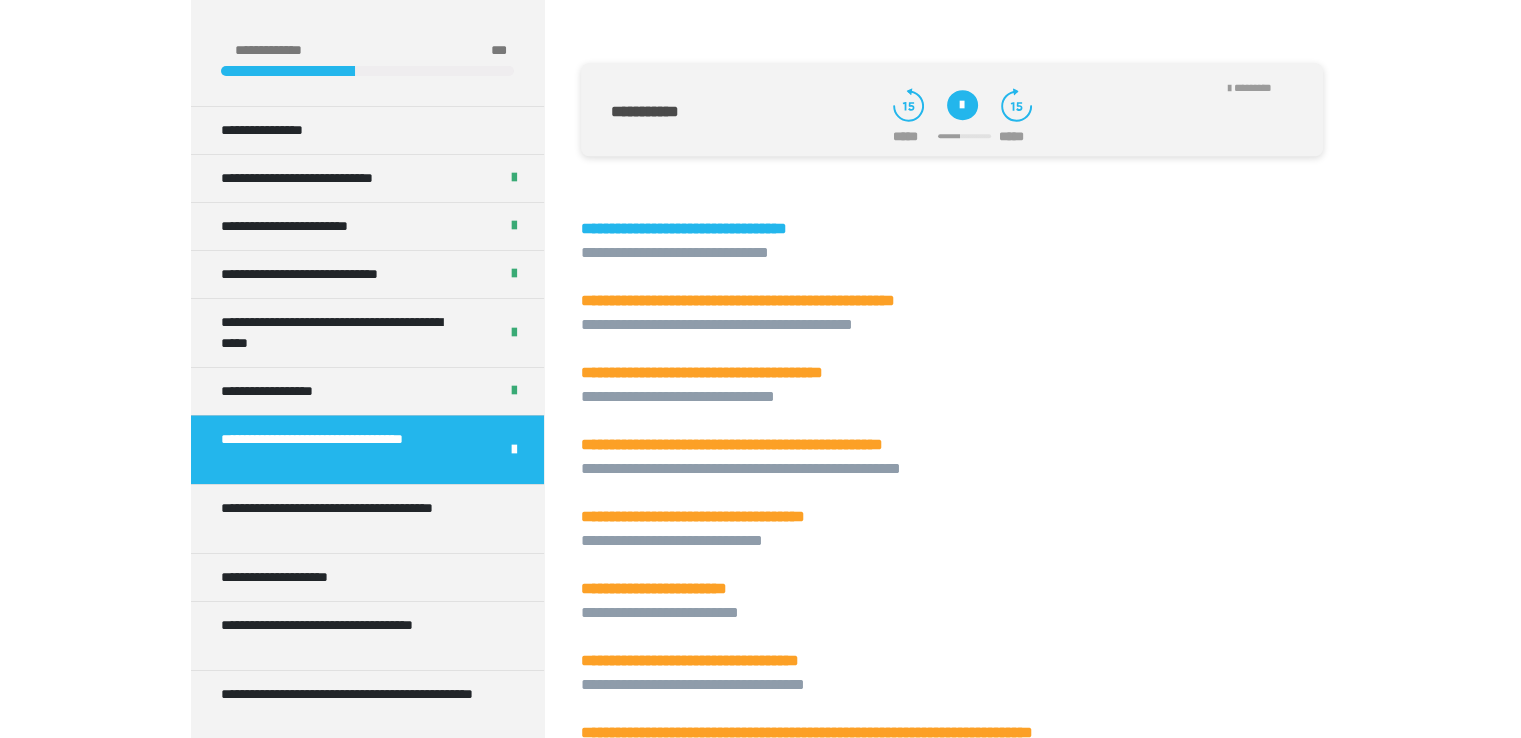 click at bounding box center [962, 105] 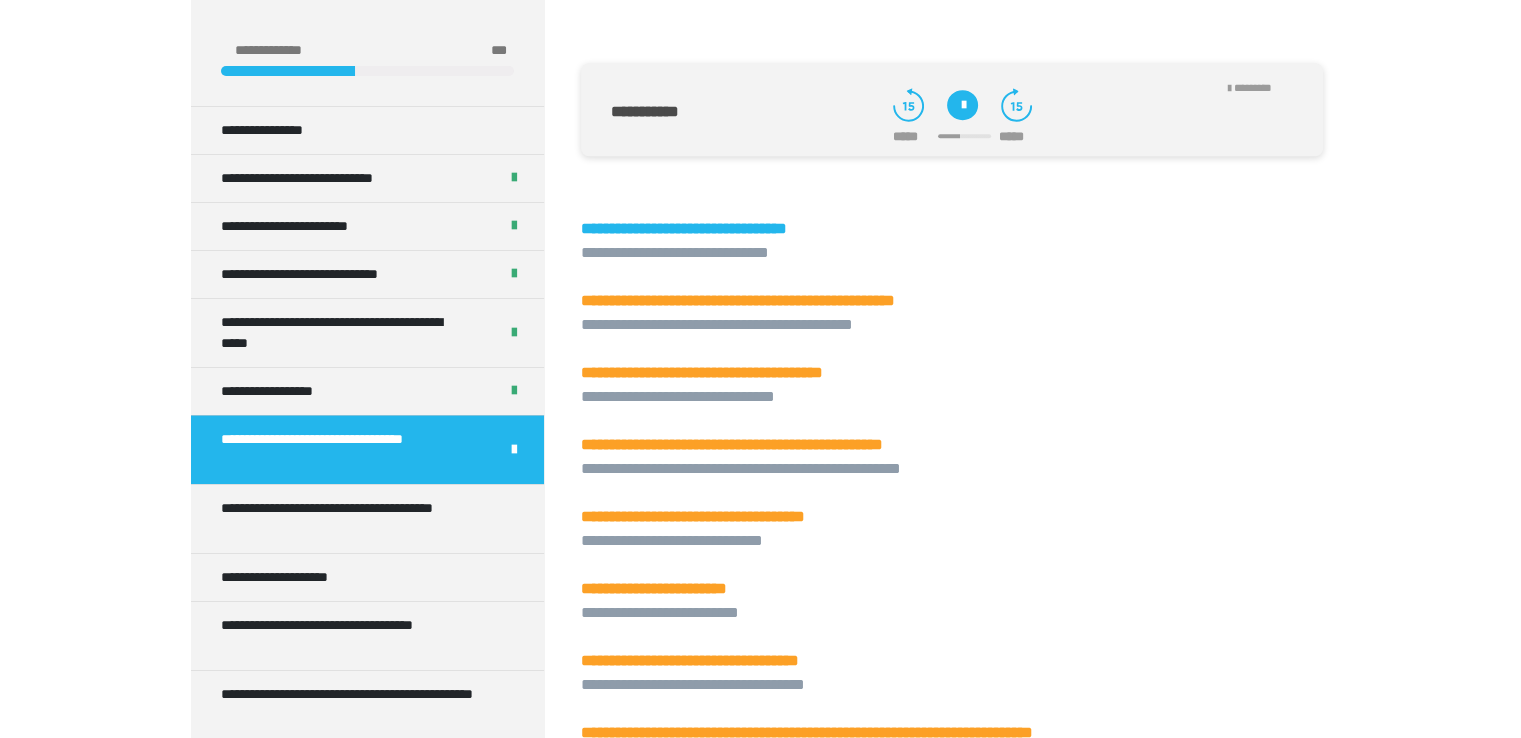 click at bounding box center [962, 105] 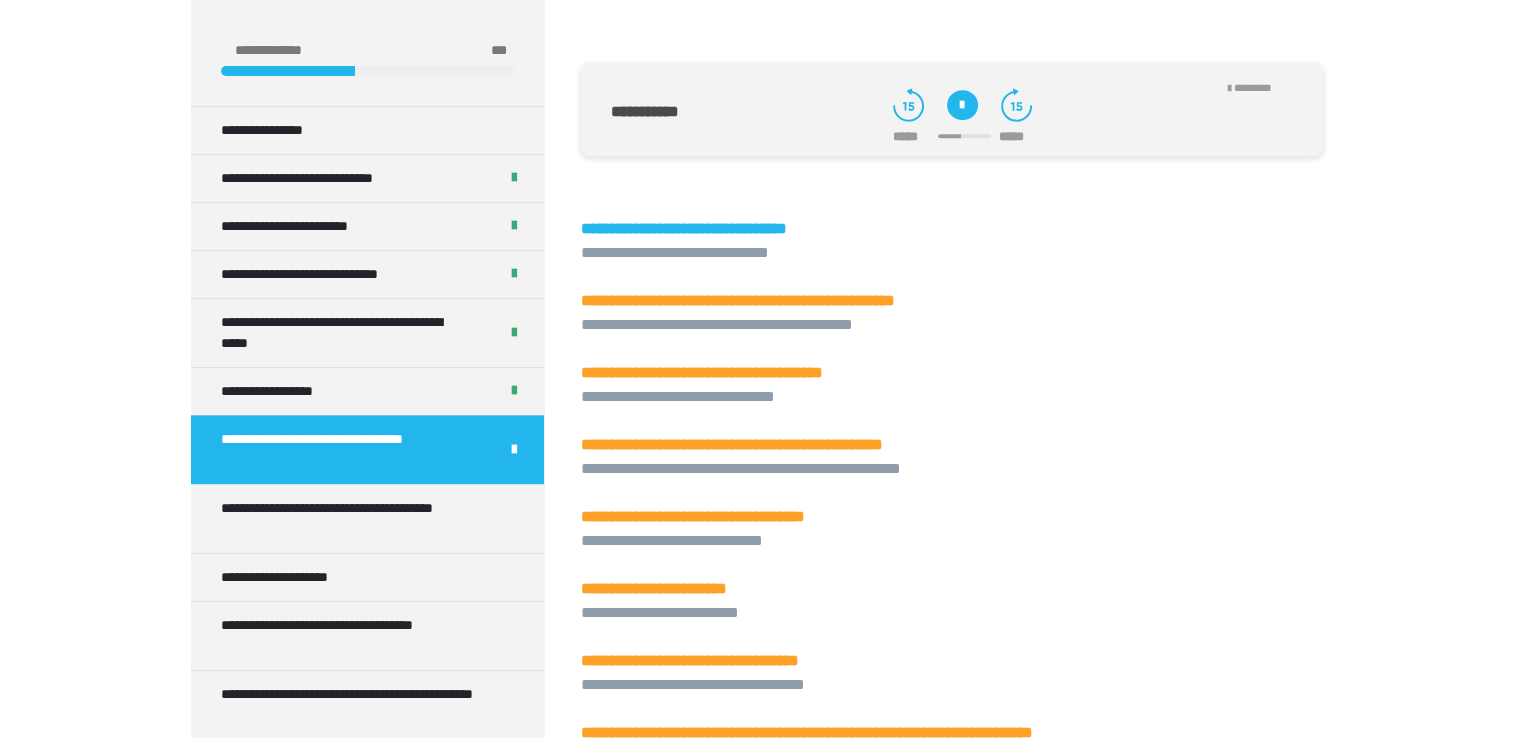 click at bounding box center (962, 105) 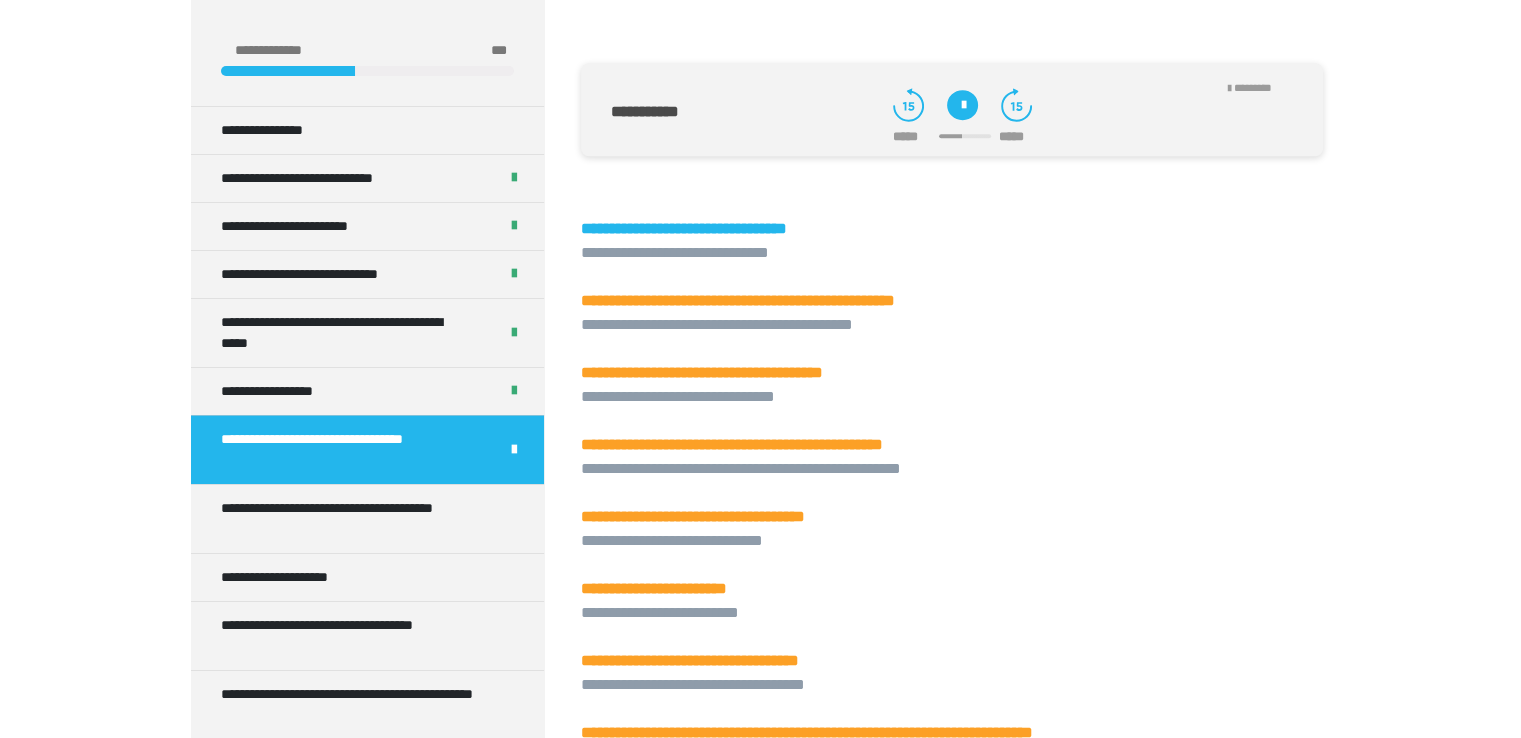 click at bounding box center (962, 105) 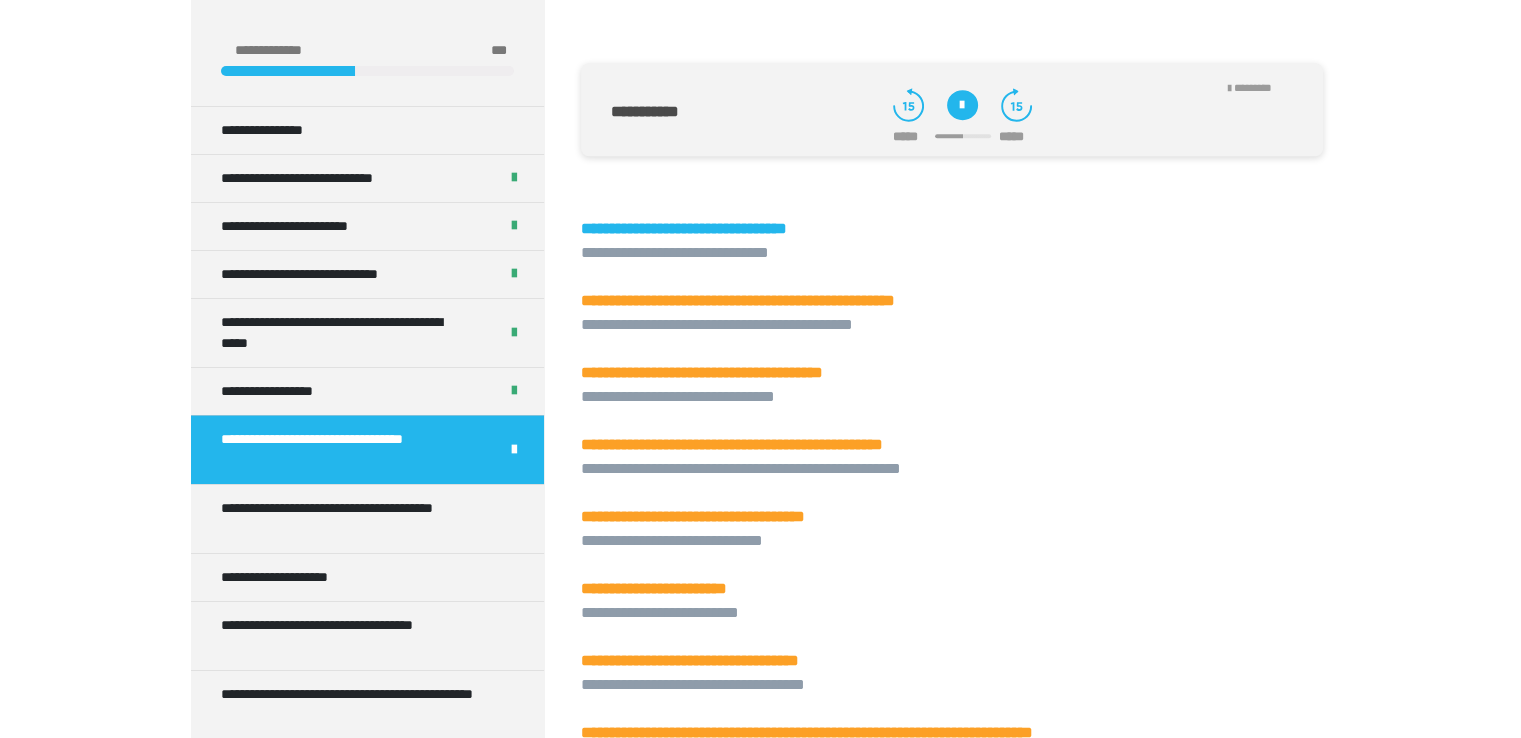 click at bounding box center [963, 136] 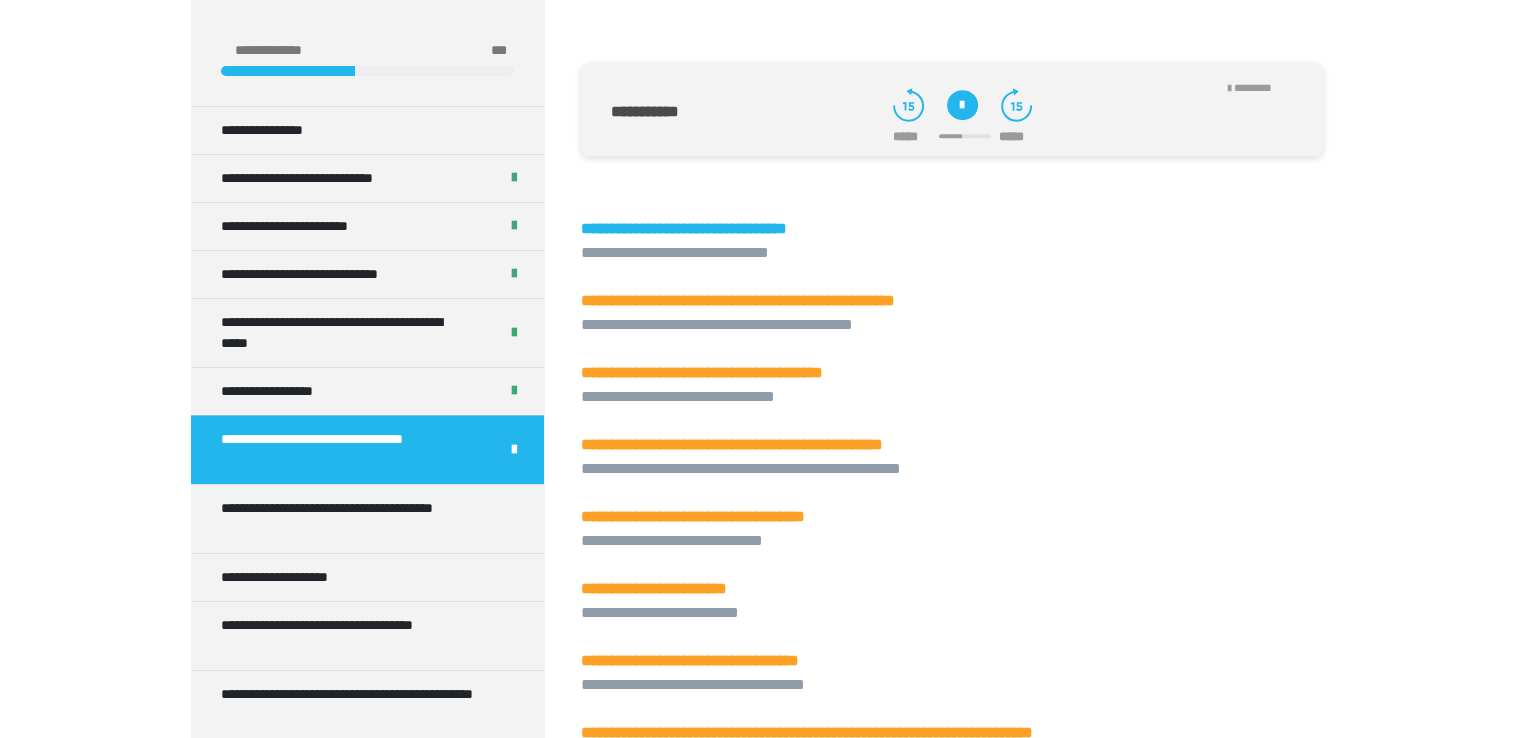 click at bounding box center (962, 105) 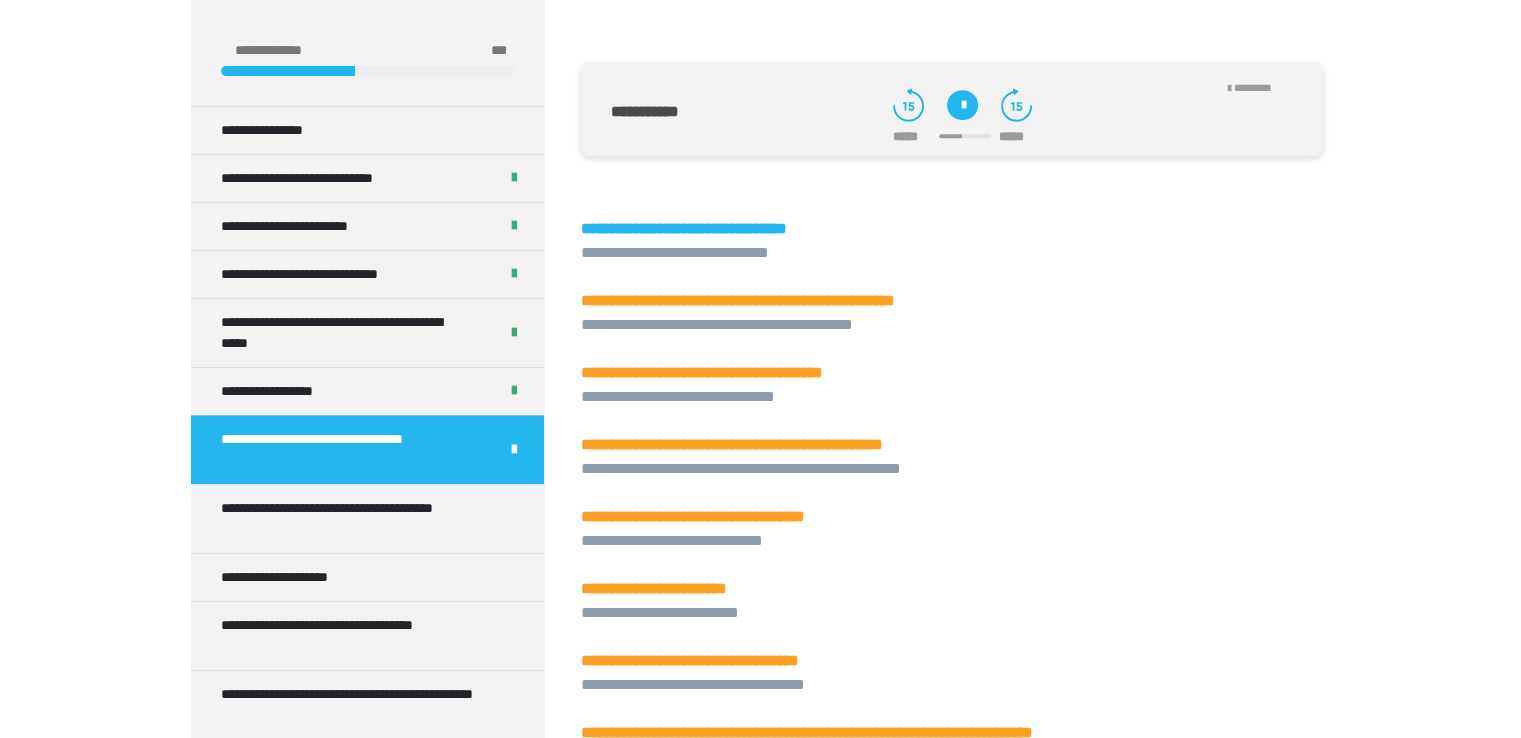 click at bounding box center [962, 105] 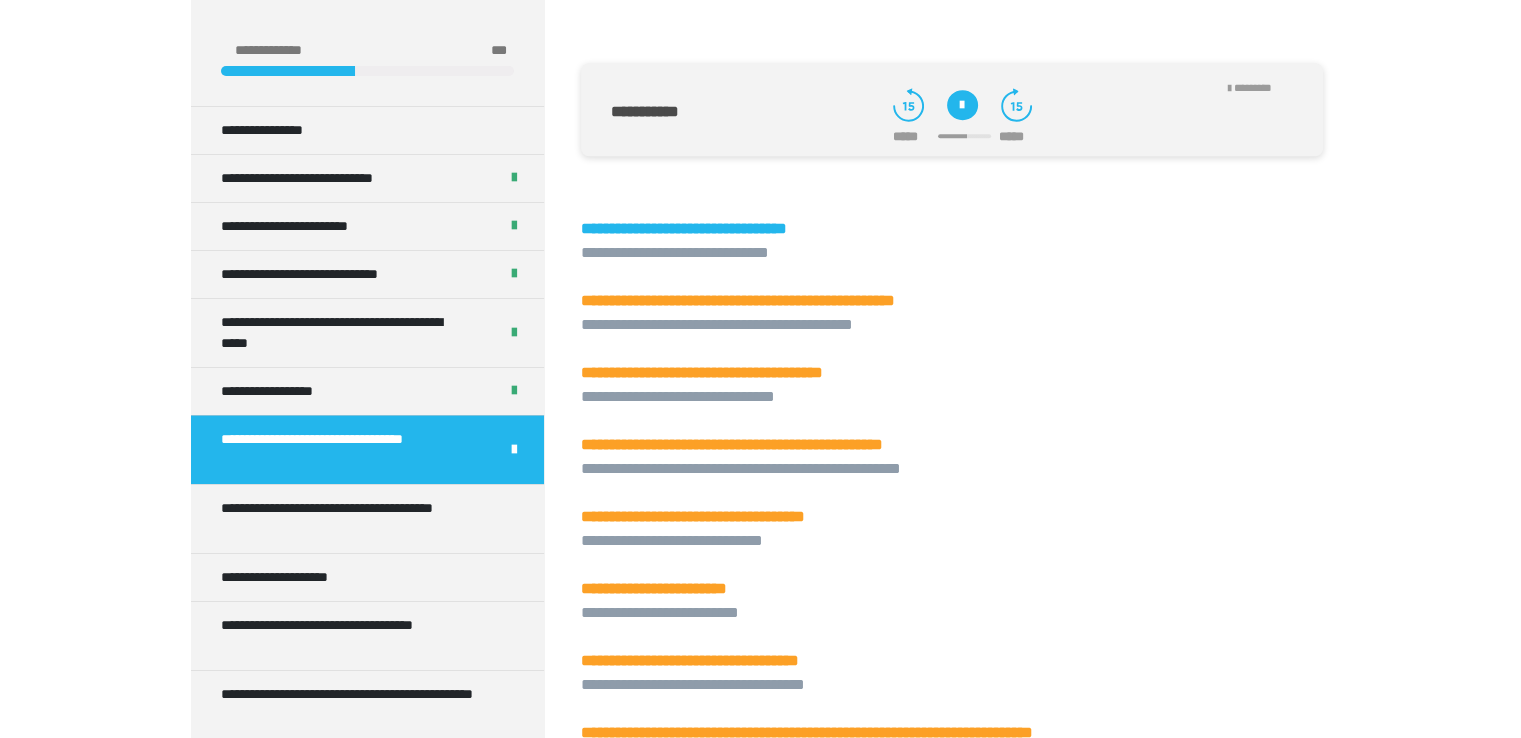 click at bounding box center [962, 105] 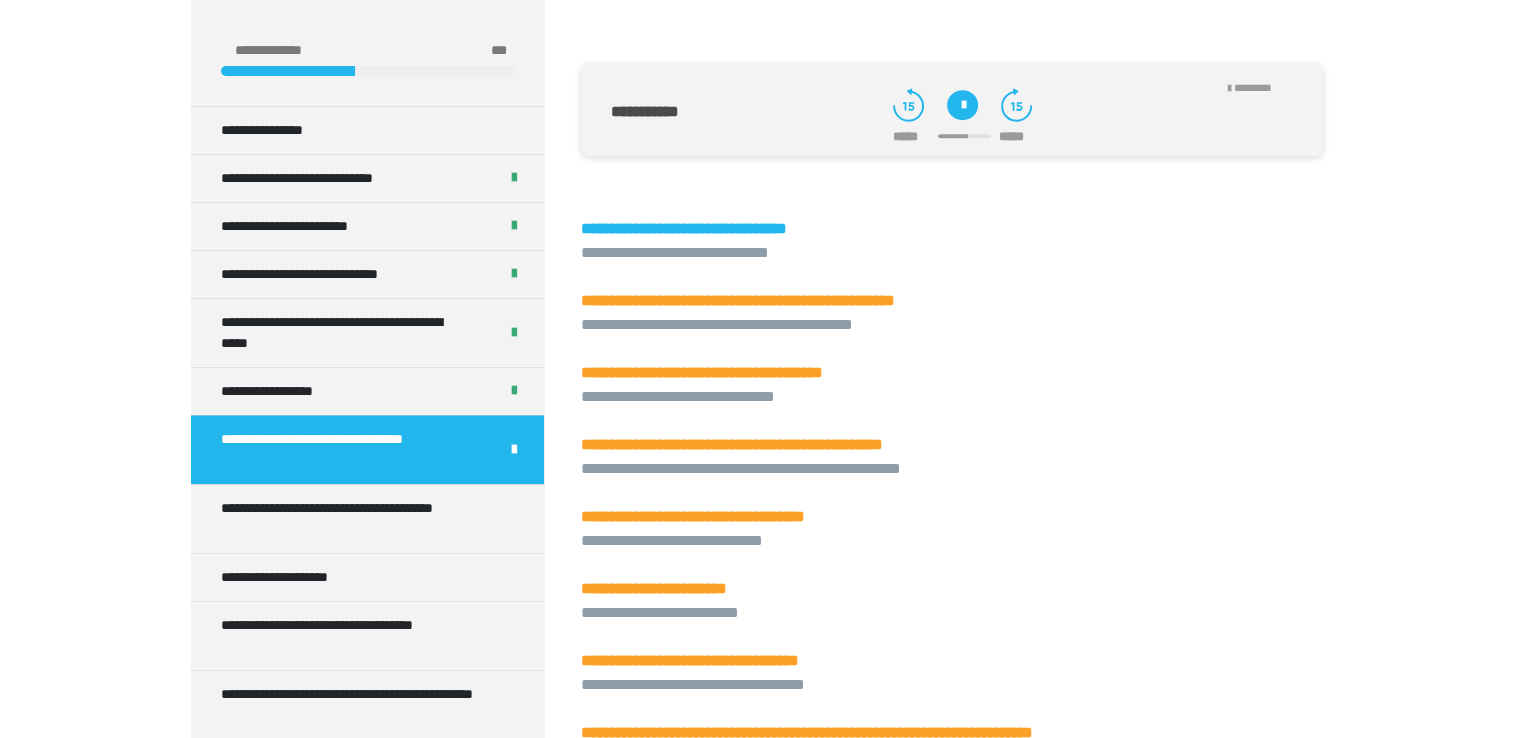 click on "**********" at bounding box center [690, 660] 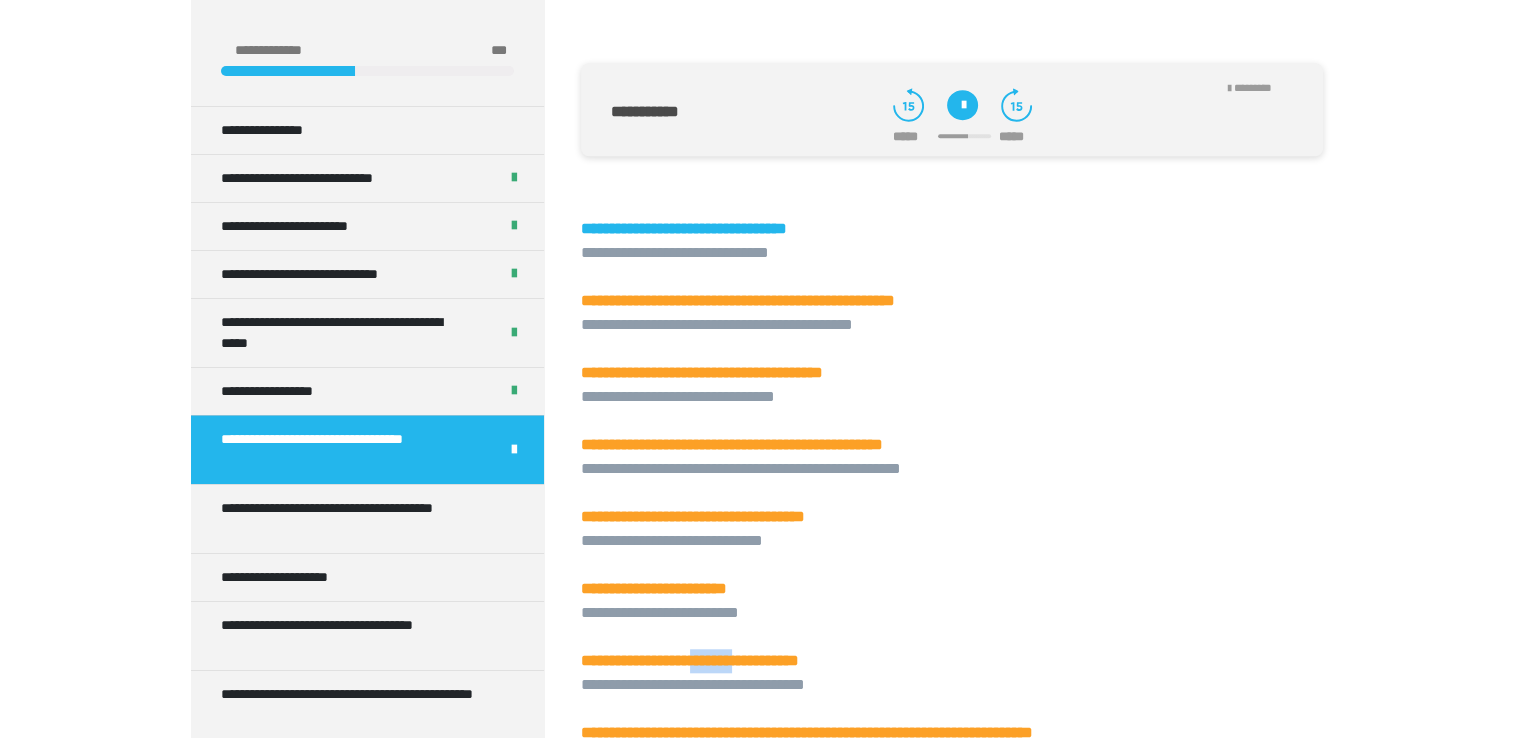 click on "**********" at bounding box center [690, 660] 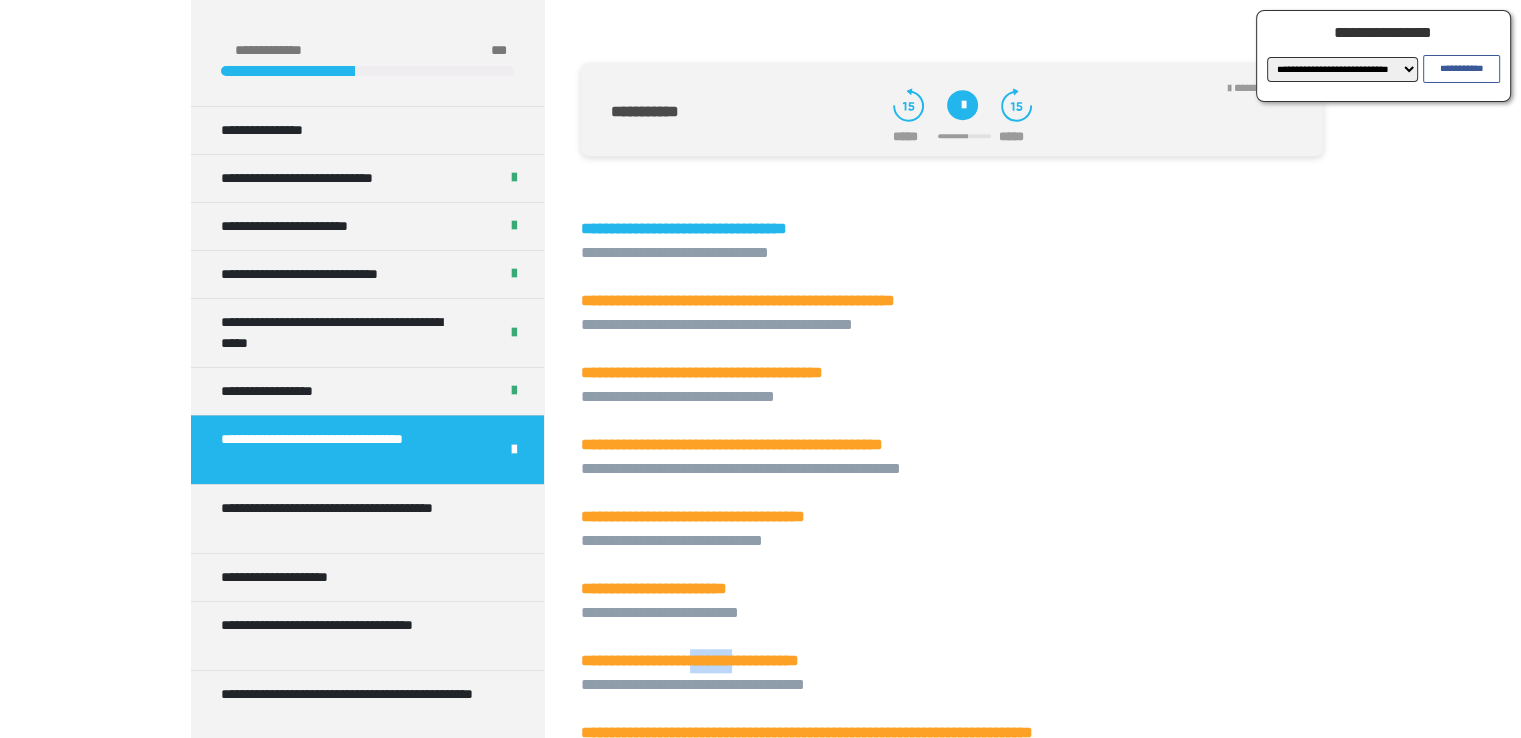 copy on "*******" 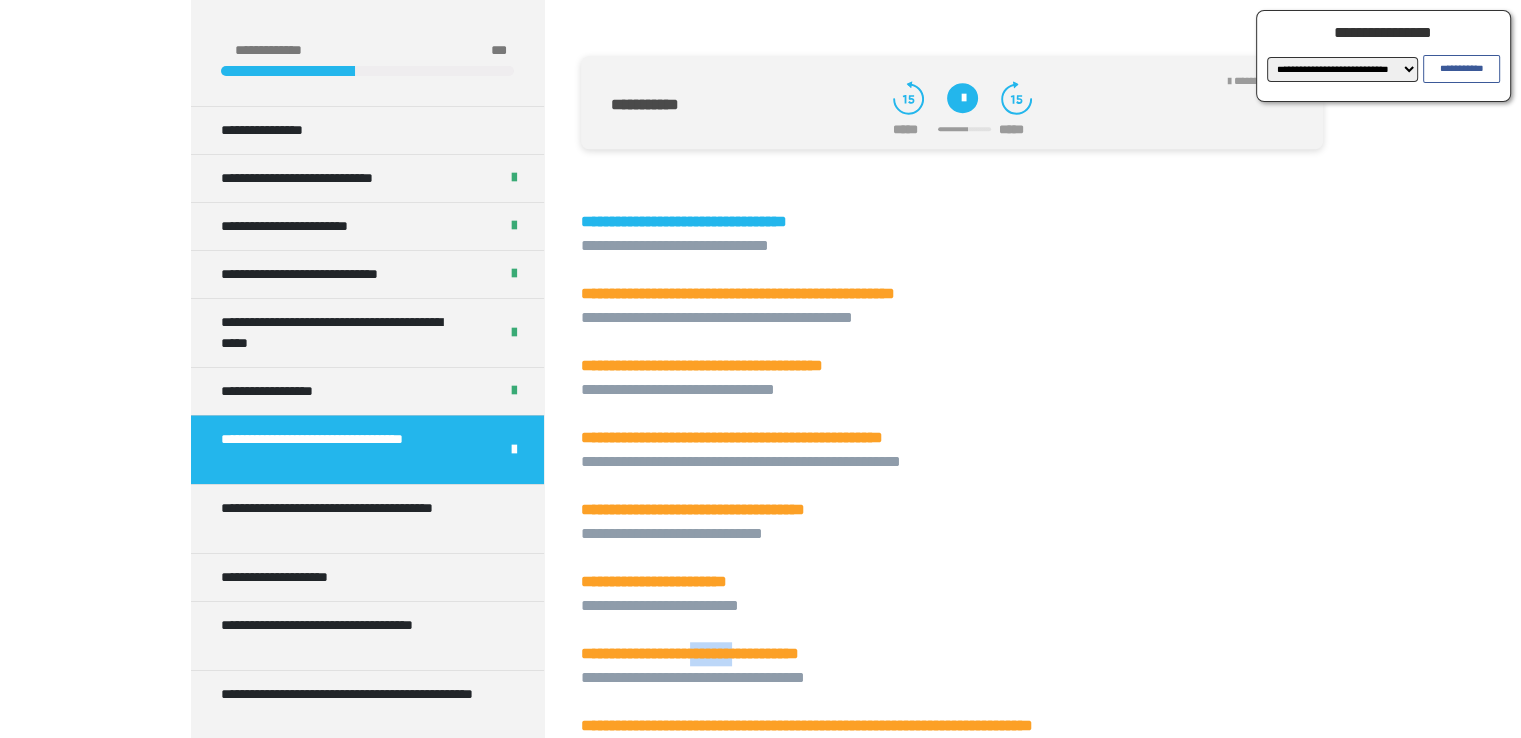 scroll, scrollTop: 1603, scrollLeft: 0, axis: vertical 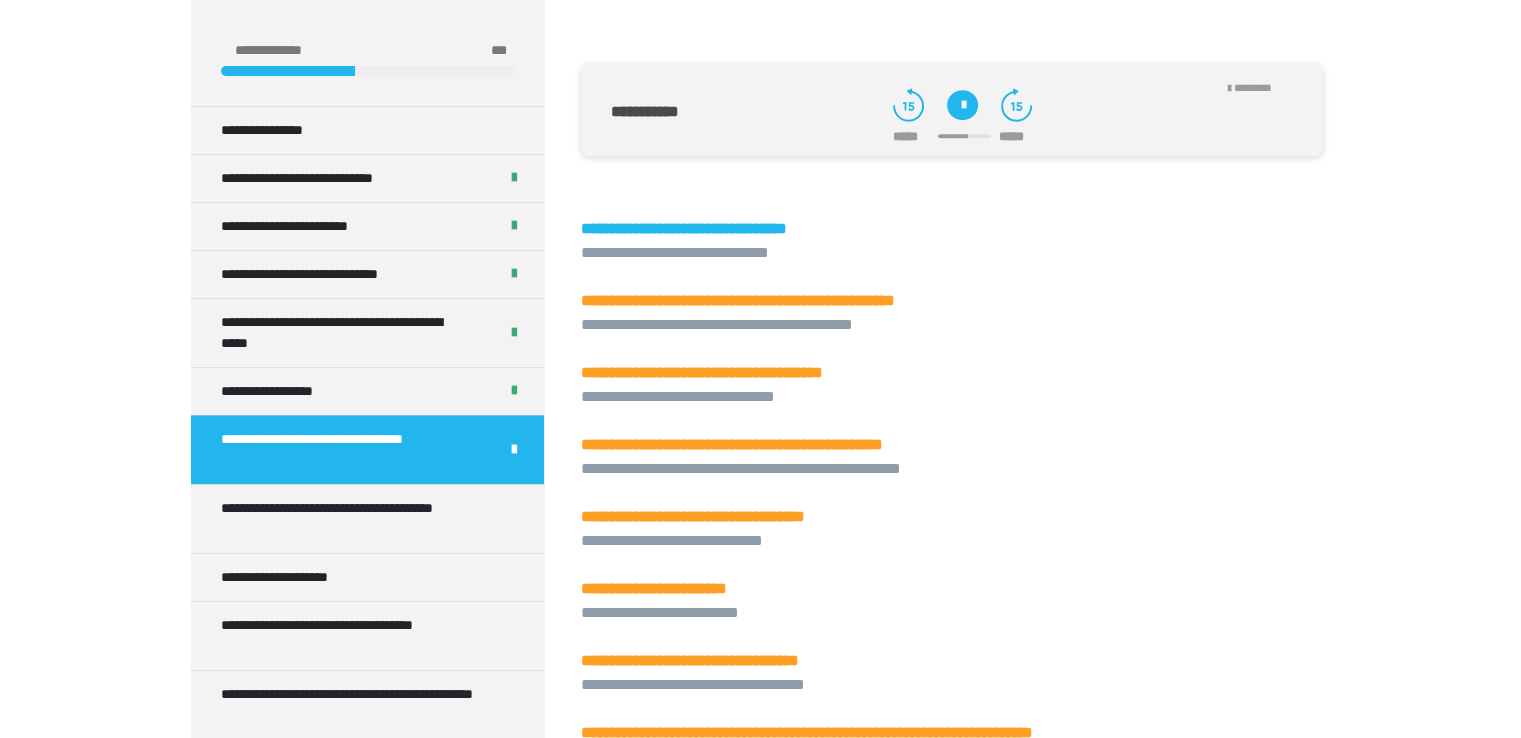 click at bounding box center [962, 105] 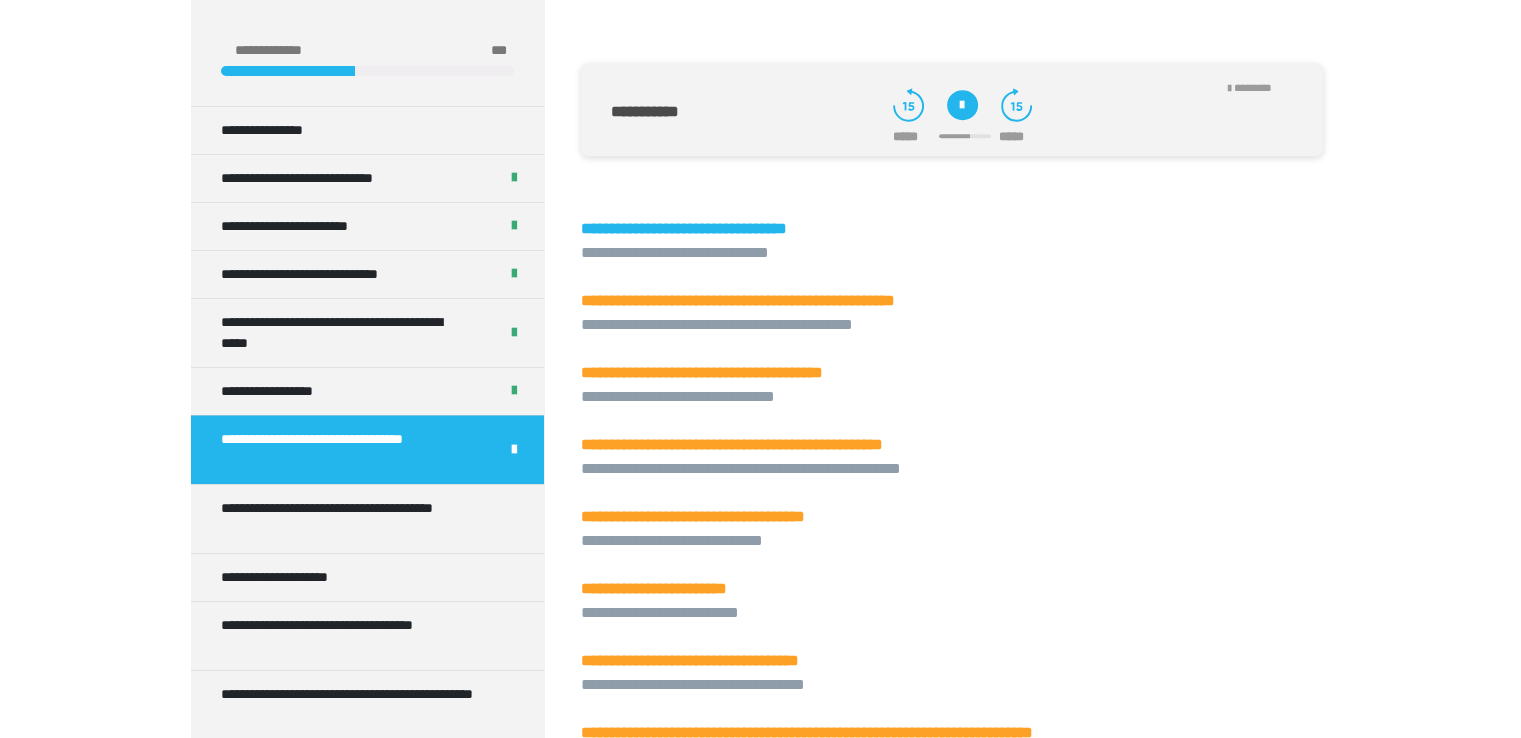 click at bounding box center (962, 105) 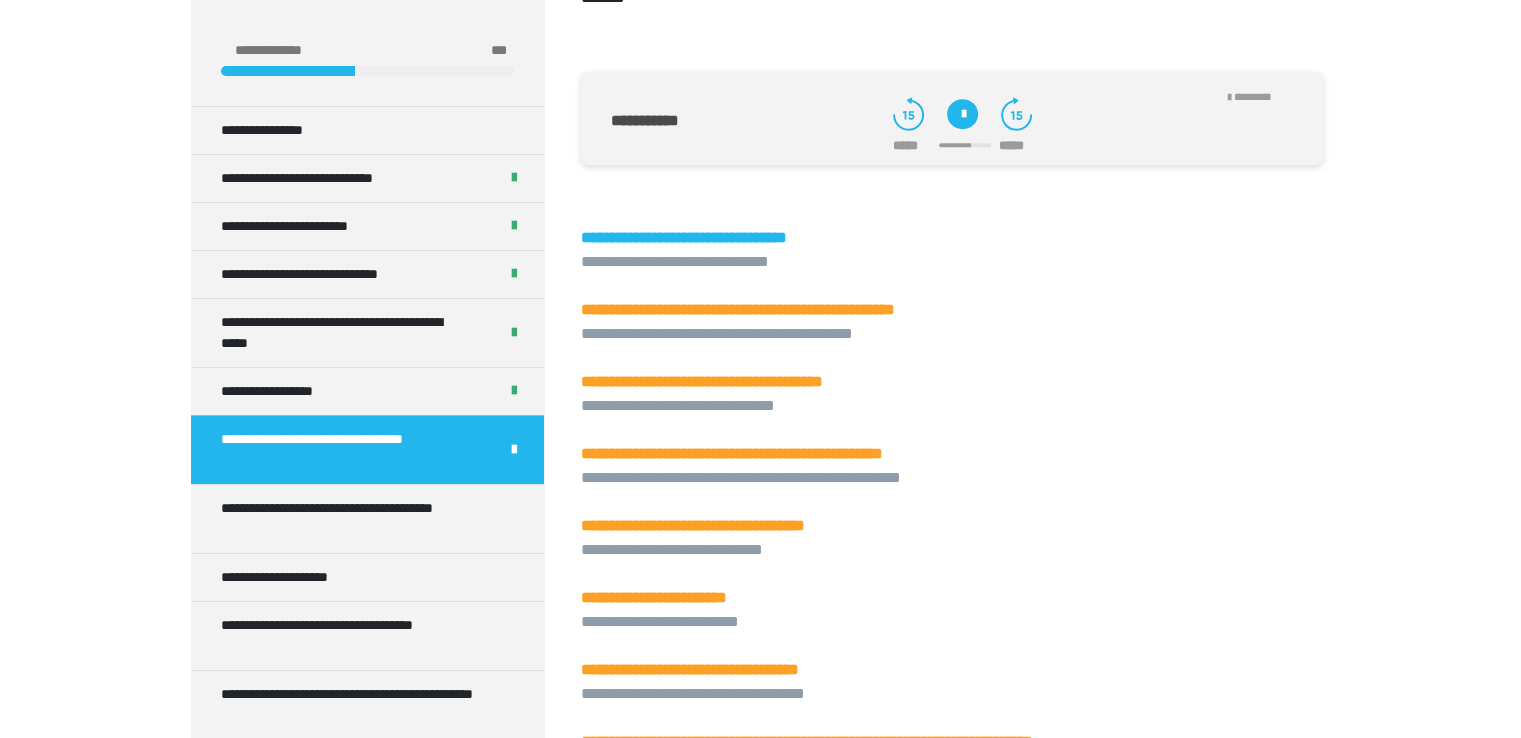 scroll, scrollTop: 1603, scrollLeft: 0, axis: vertical 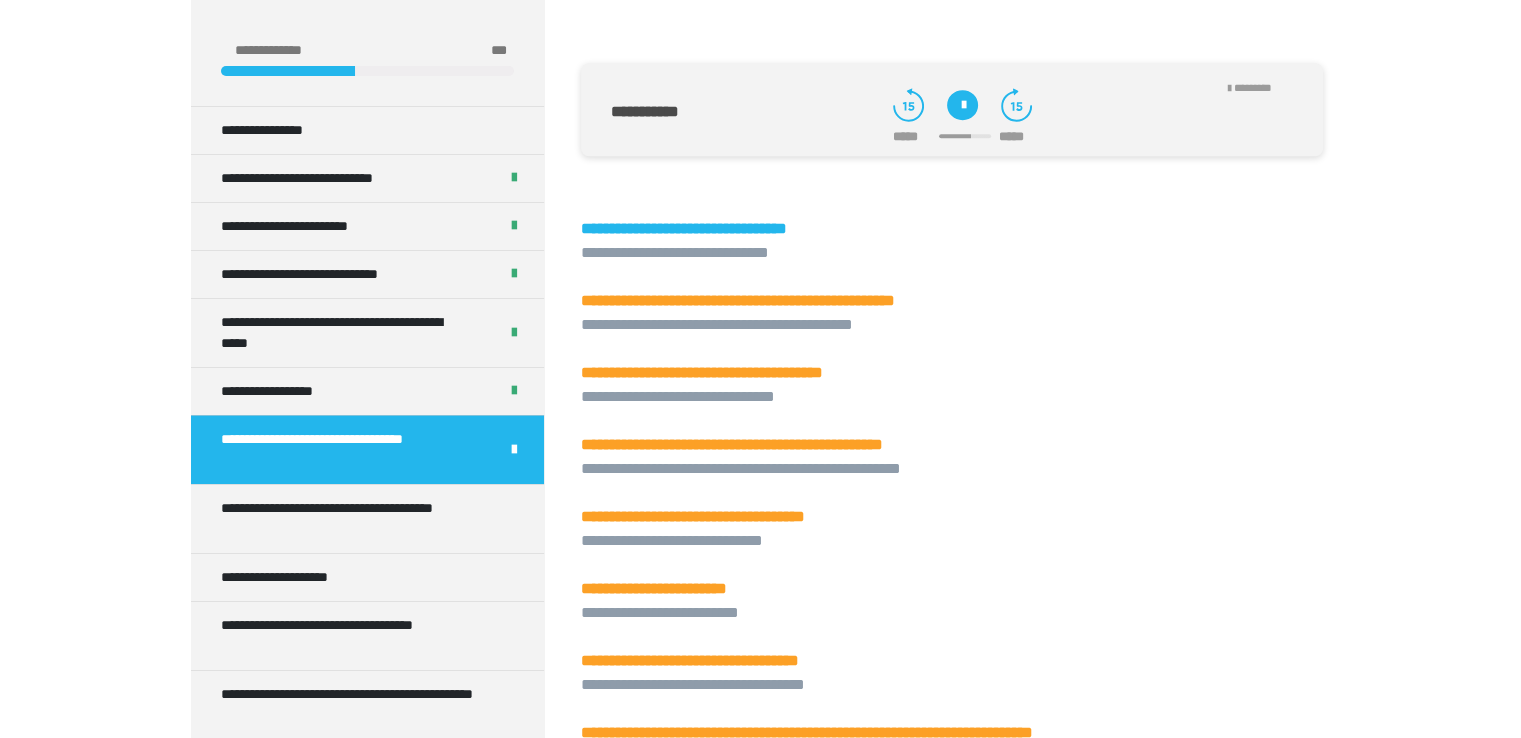 click at bounding box center (962, 105) 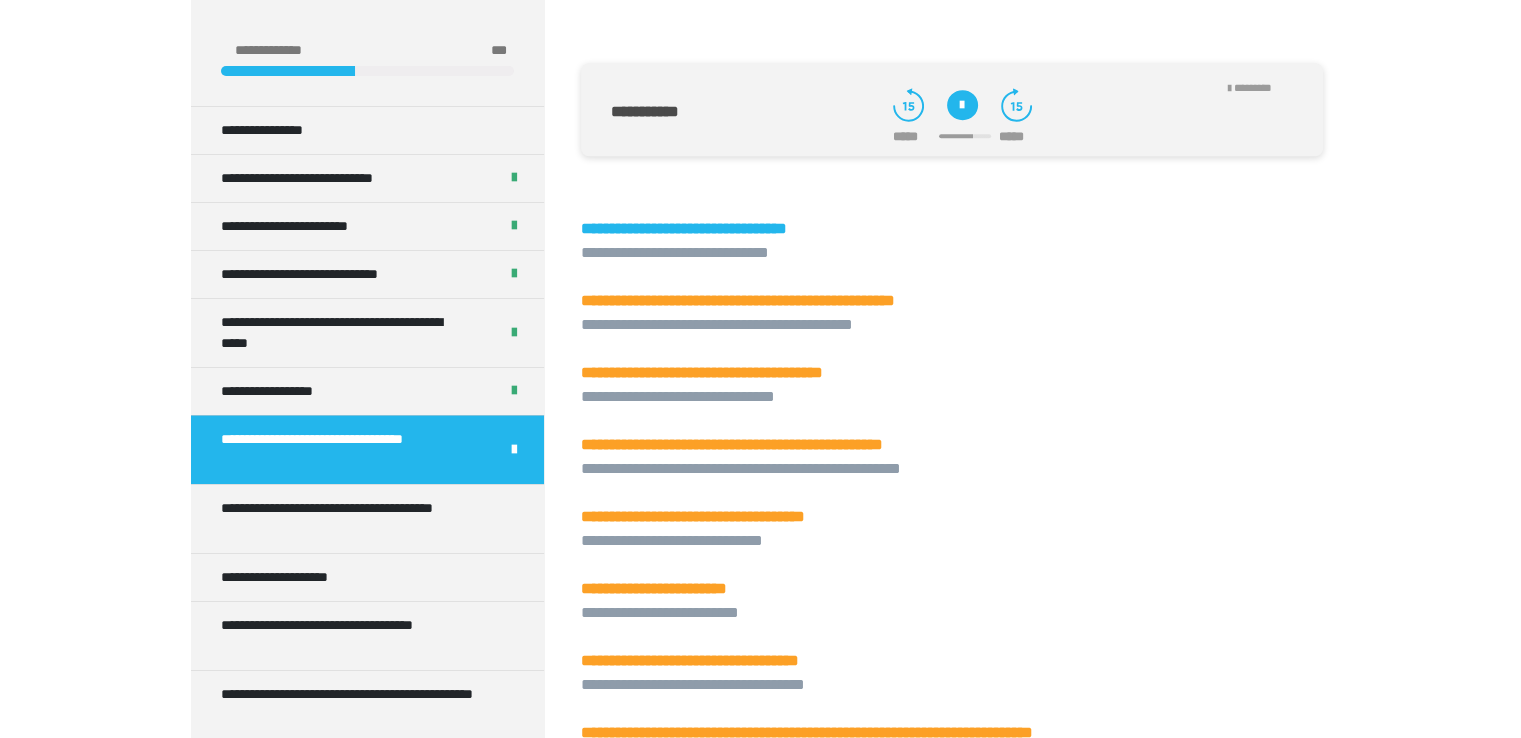 click at bounding box center (965, 136) 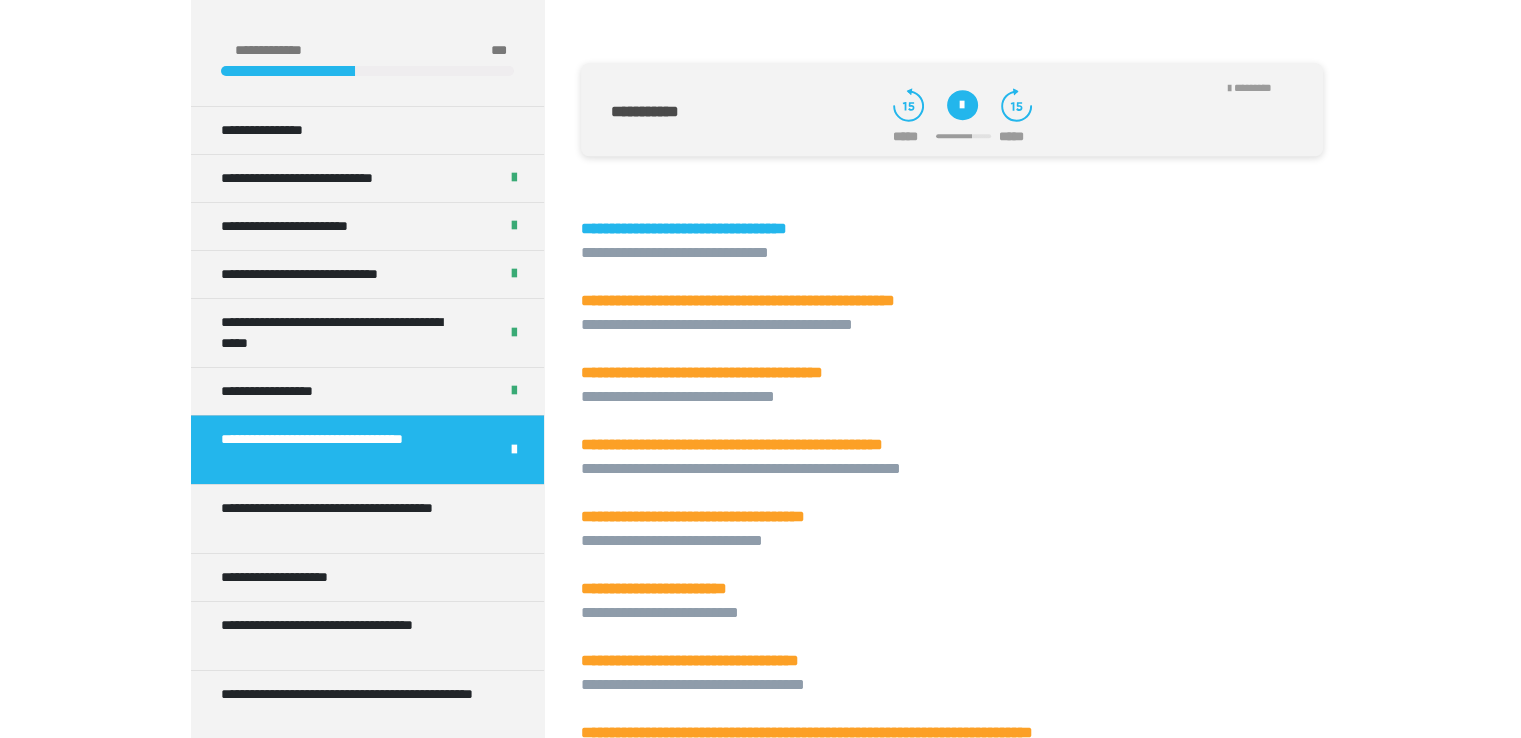 click at bounding box center [962, 105] 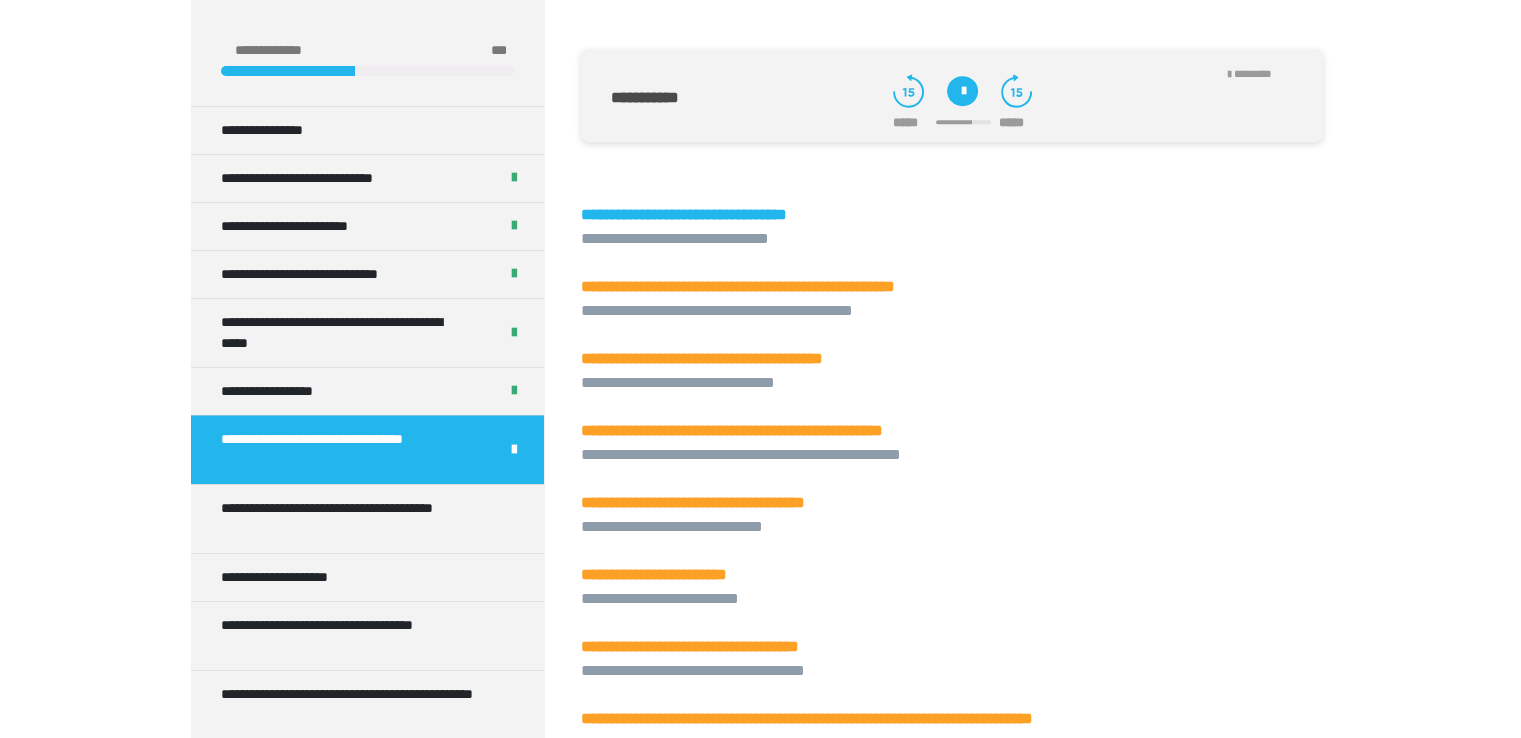 scroll, scrollTop: 1603, scrollLeft: 0, axis: vertical 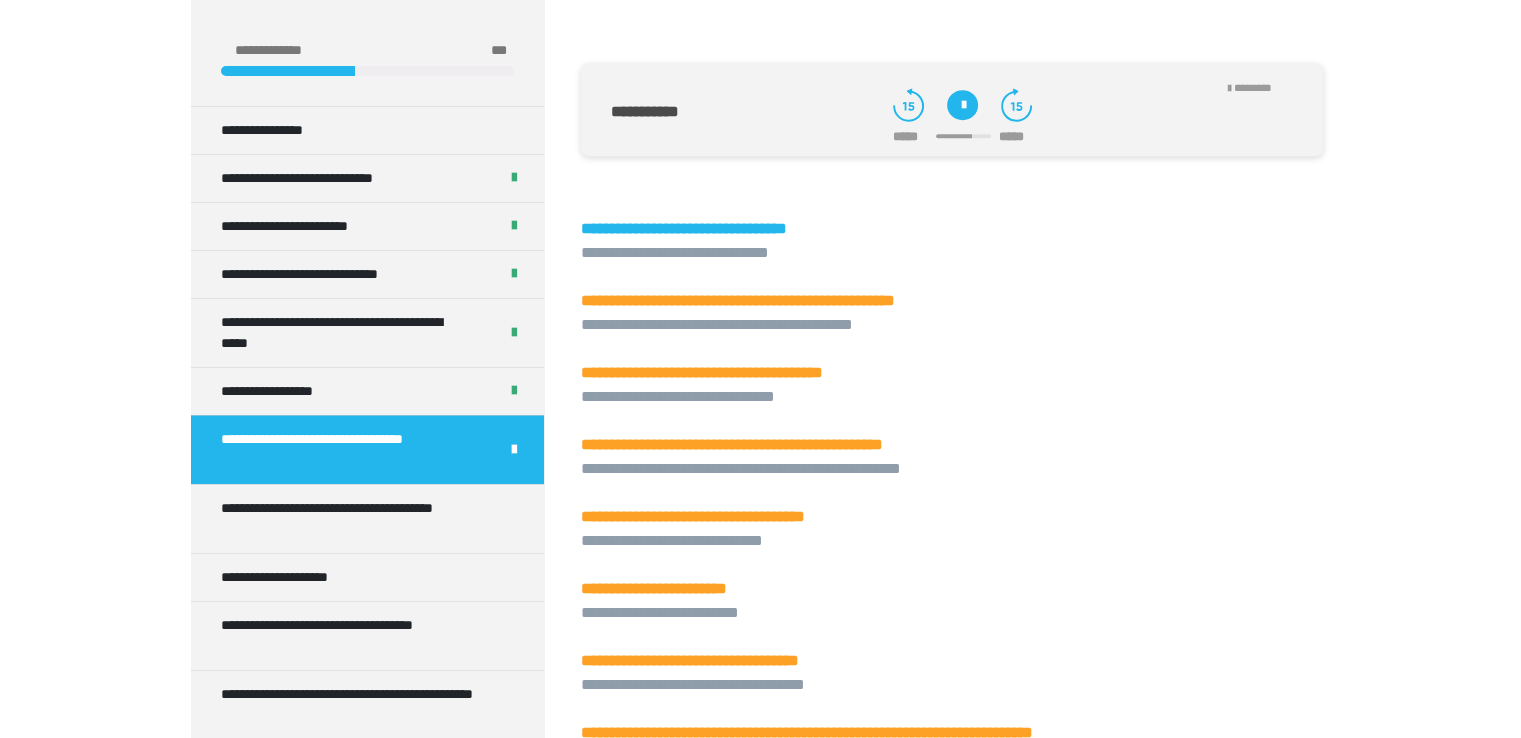 click at bounding box center (962, 105) 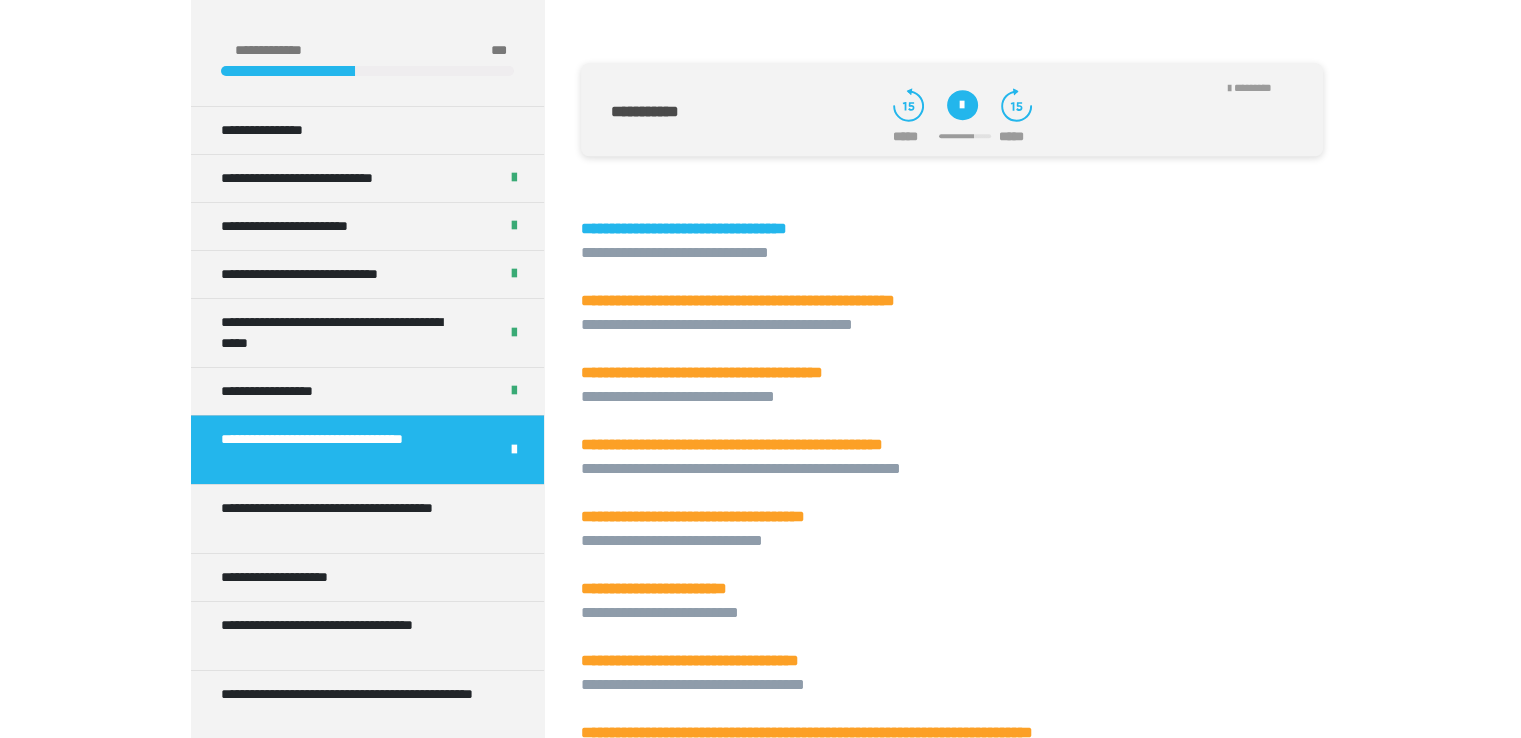 click at bounding box center (962, 105) 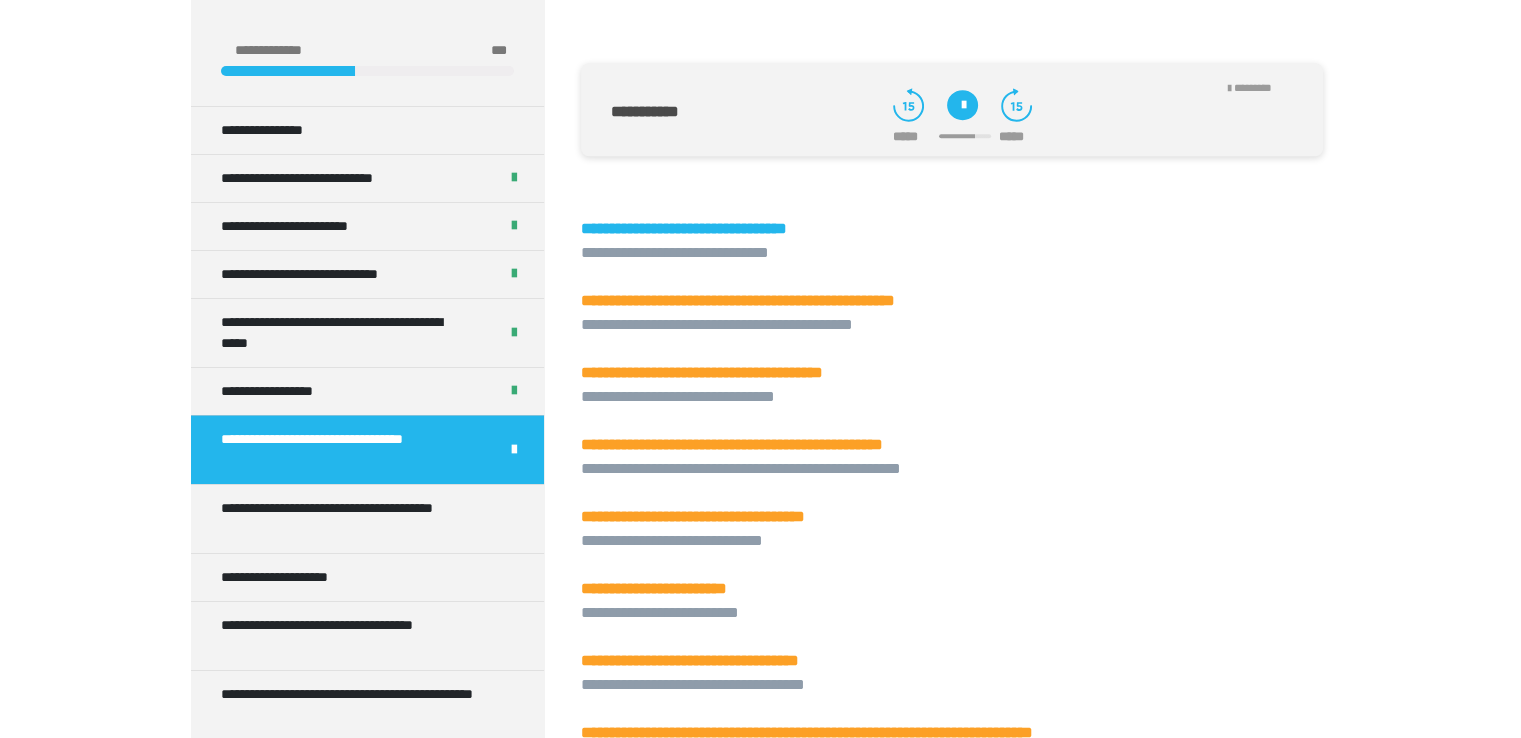click at bounding box center (962, 105) 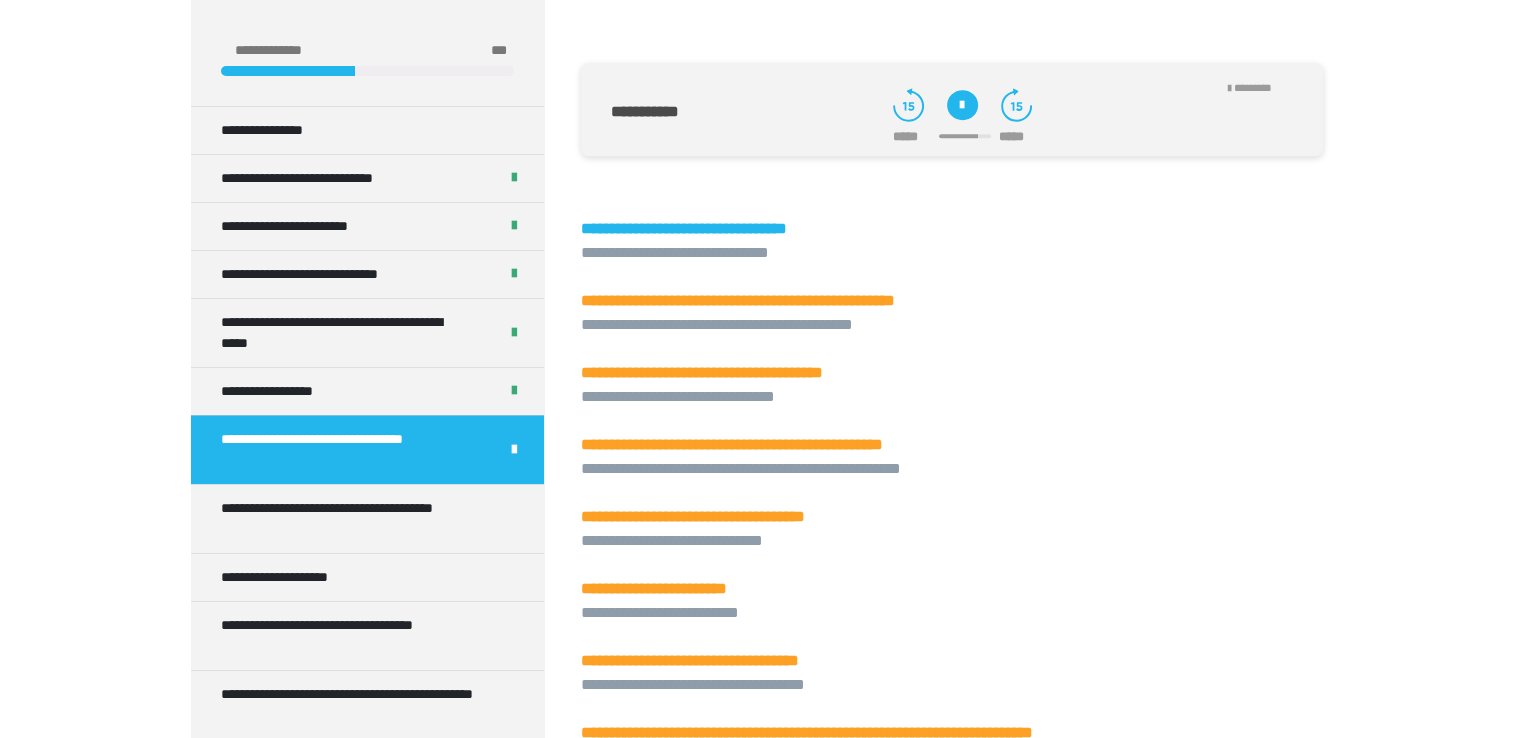 click at bounding box center (962, 105) 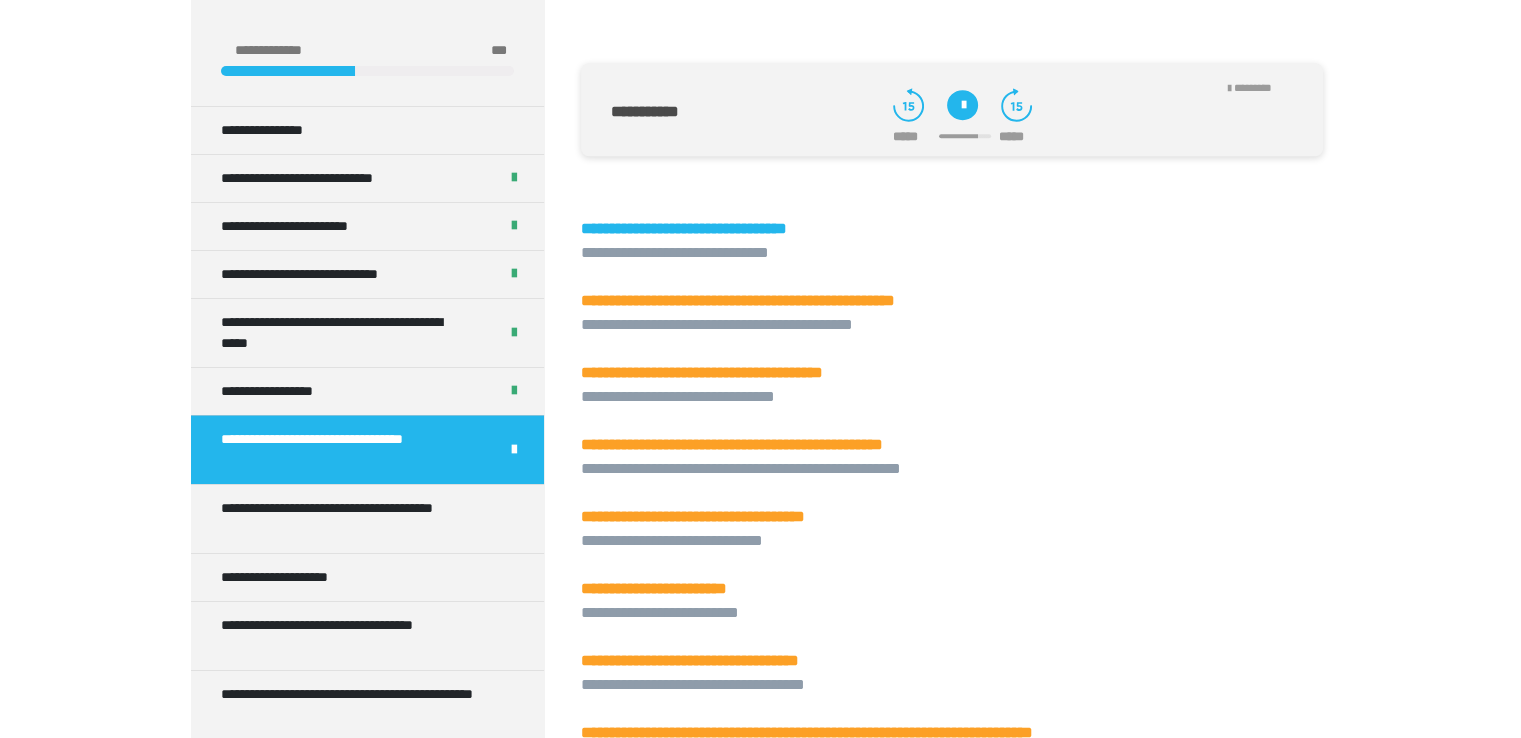 click at bounding box center [962, 105] 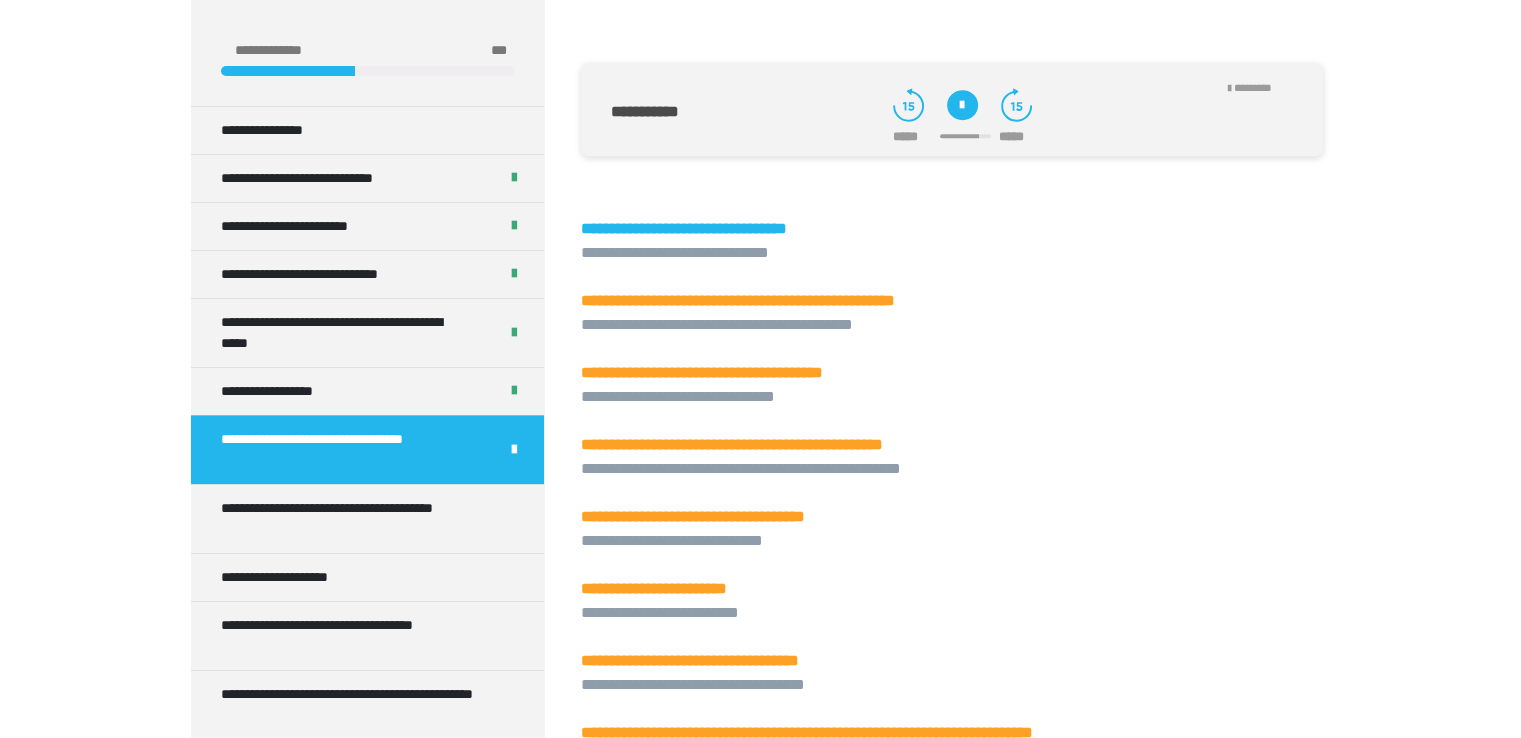 click at bounding box center (962, 105) 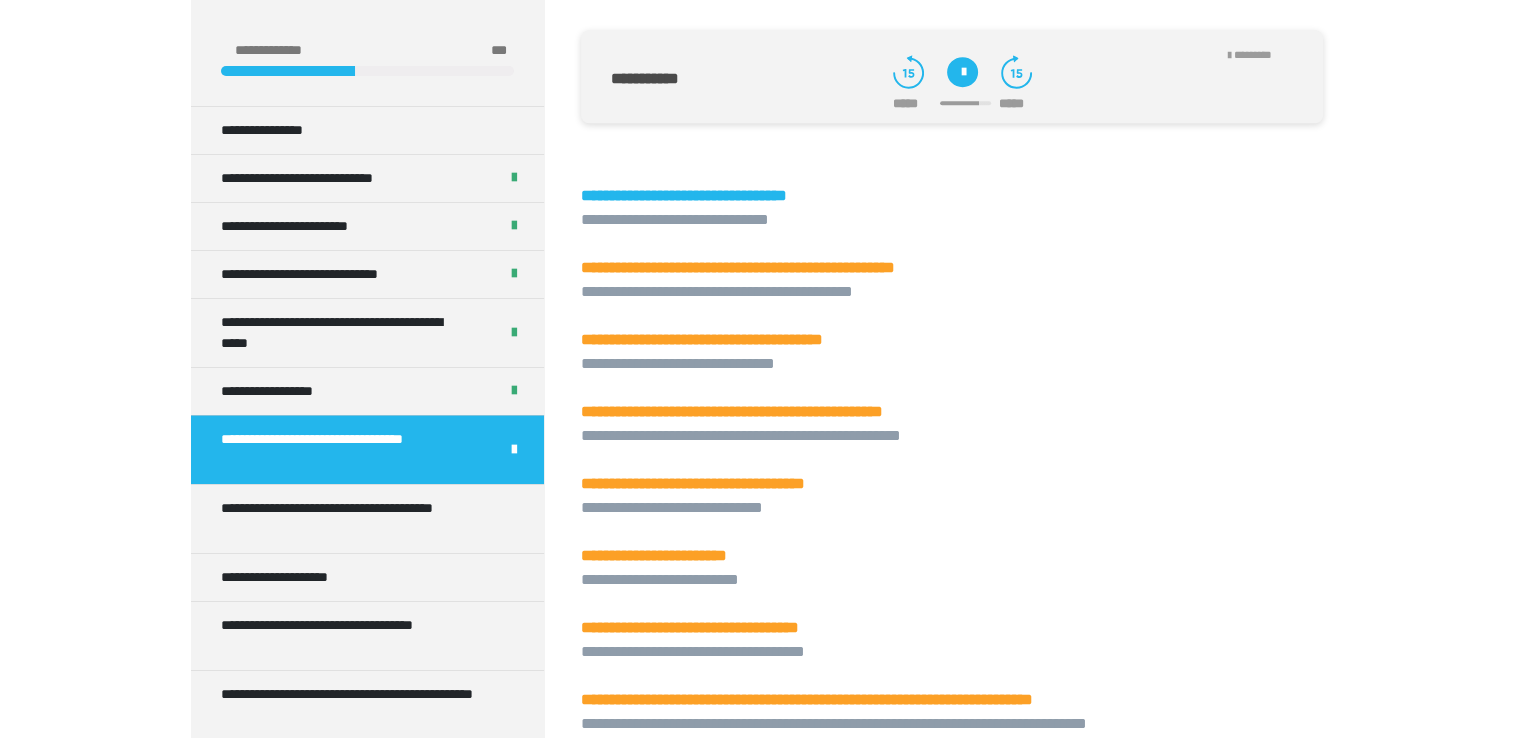 scroll, scrollTop: 1870, scrollLeft: 0, axis: vertical 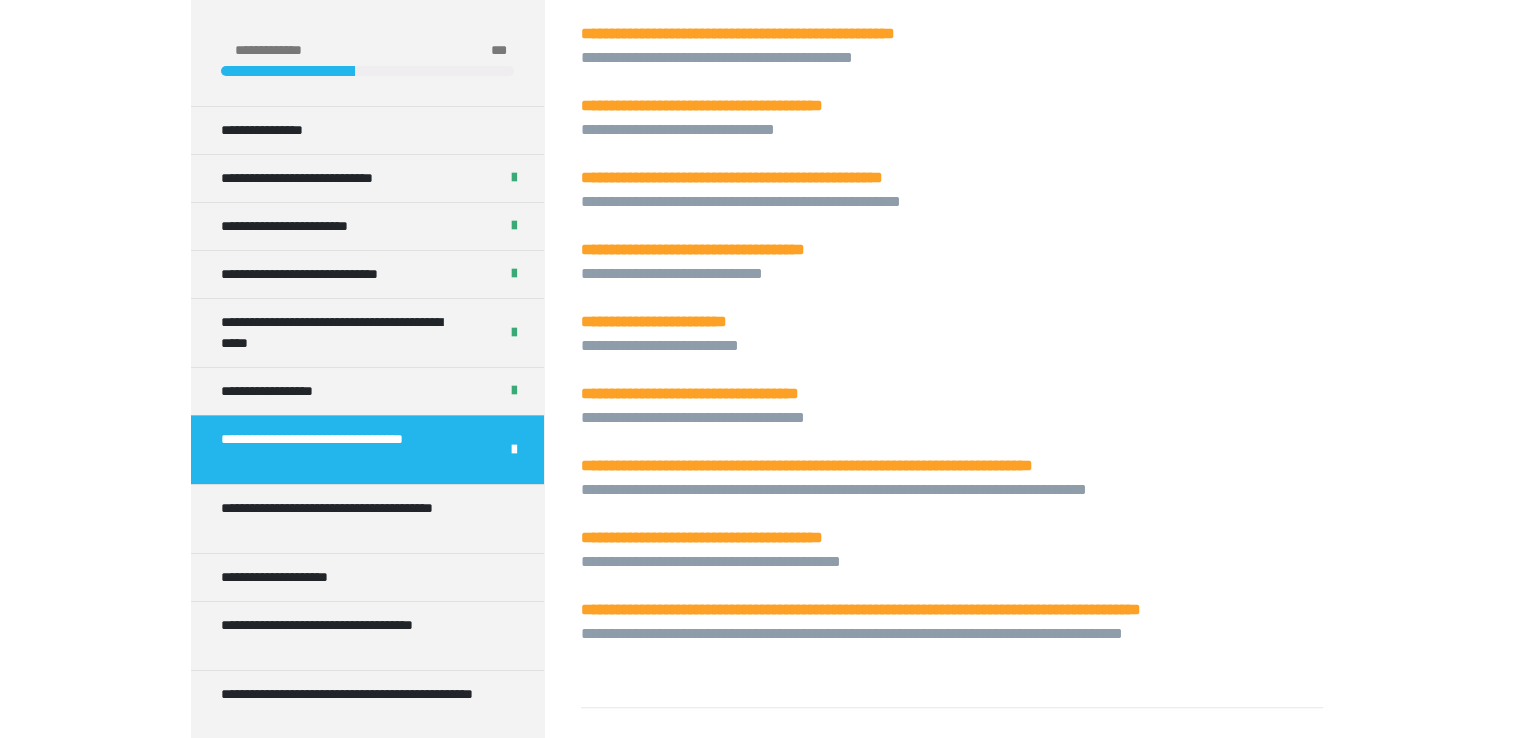 click on "**********" at bounding box center (807, 465) 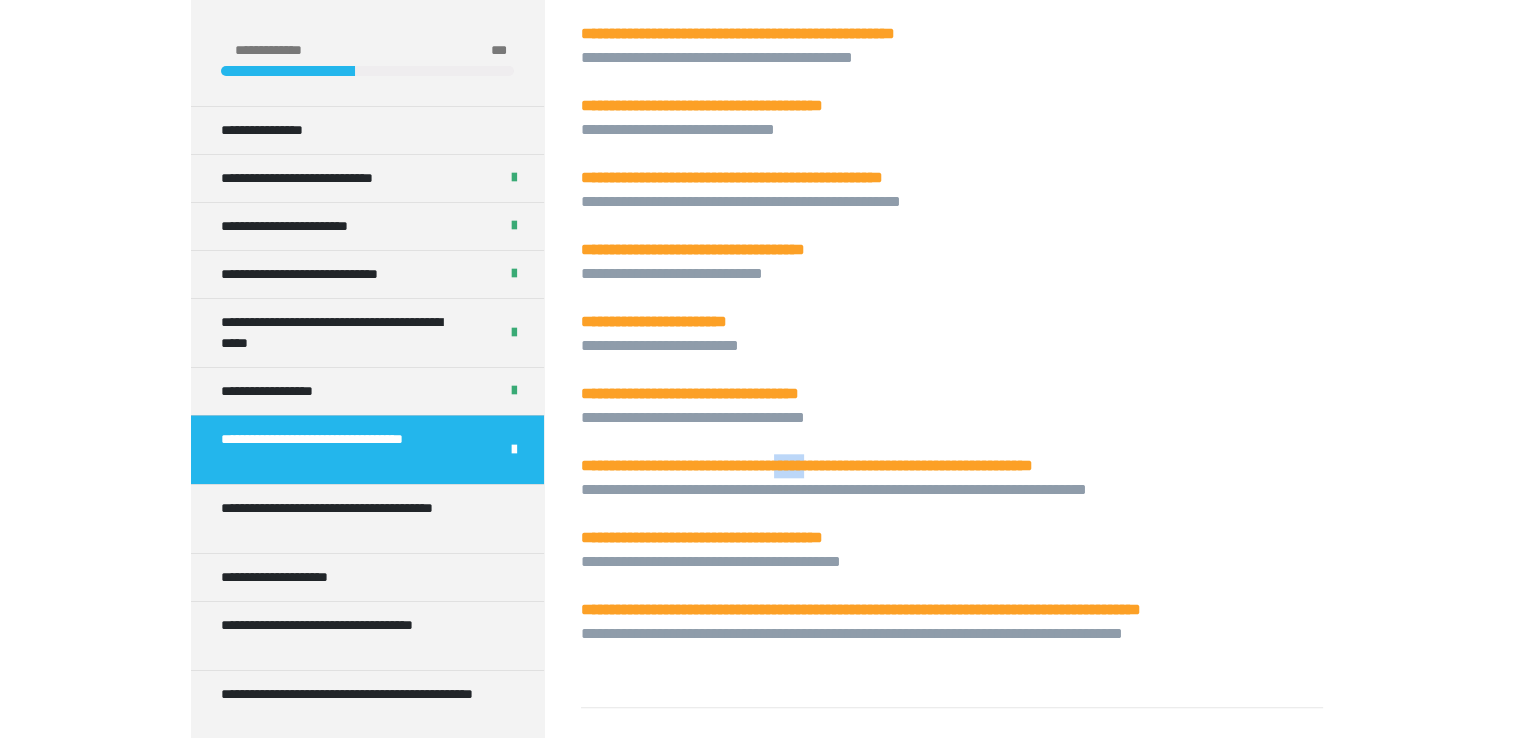 click on "**********" at bounding box center (807, 465) 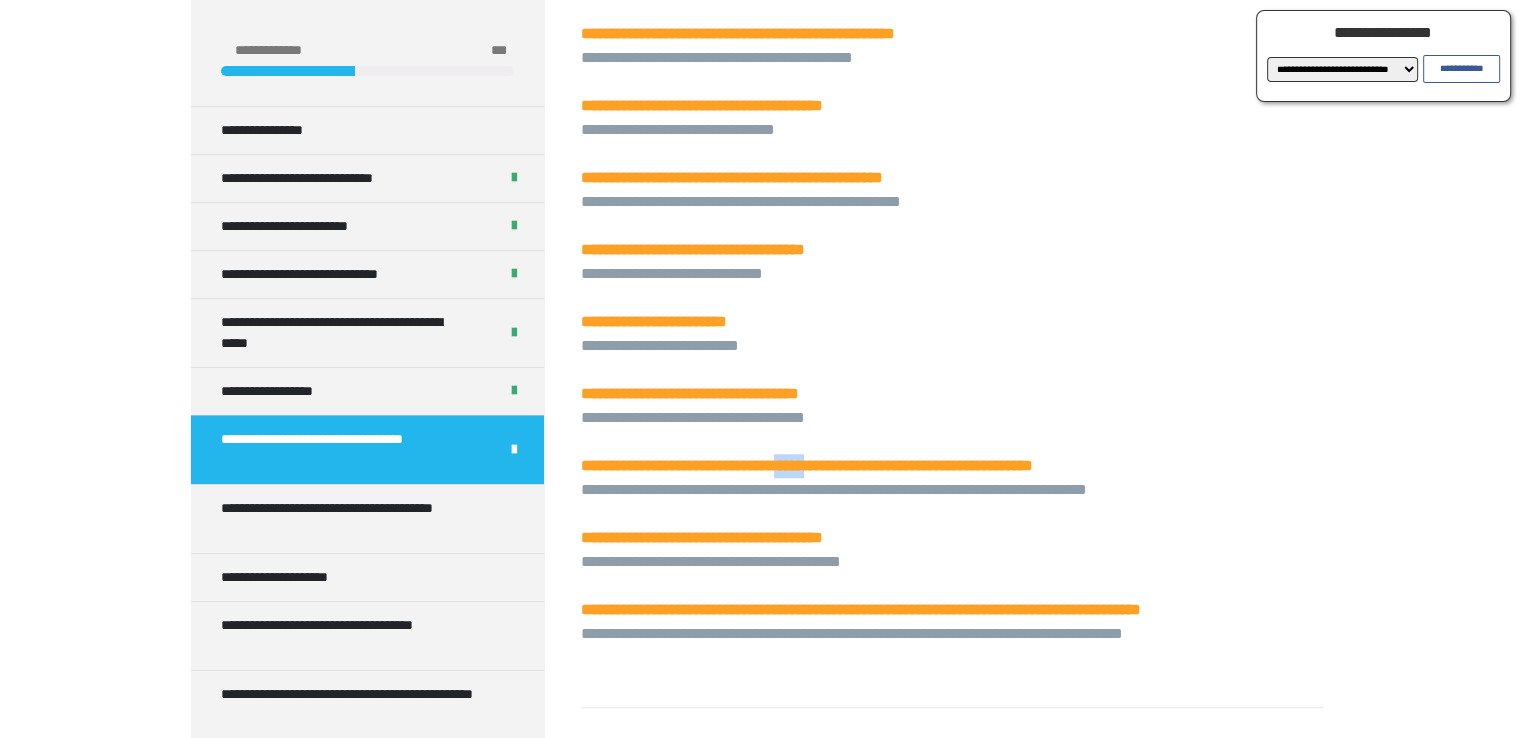 copy on "*****" 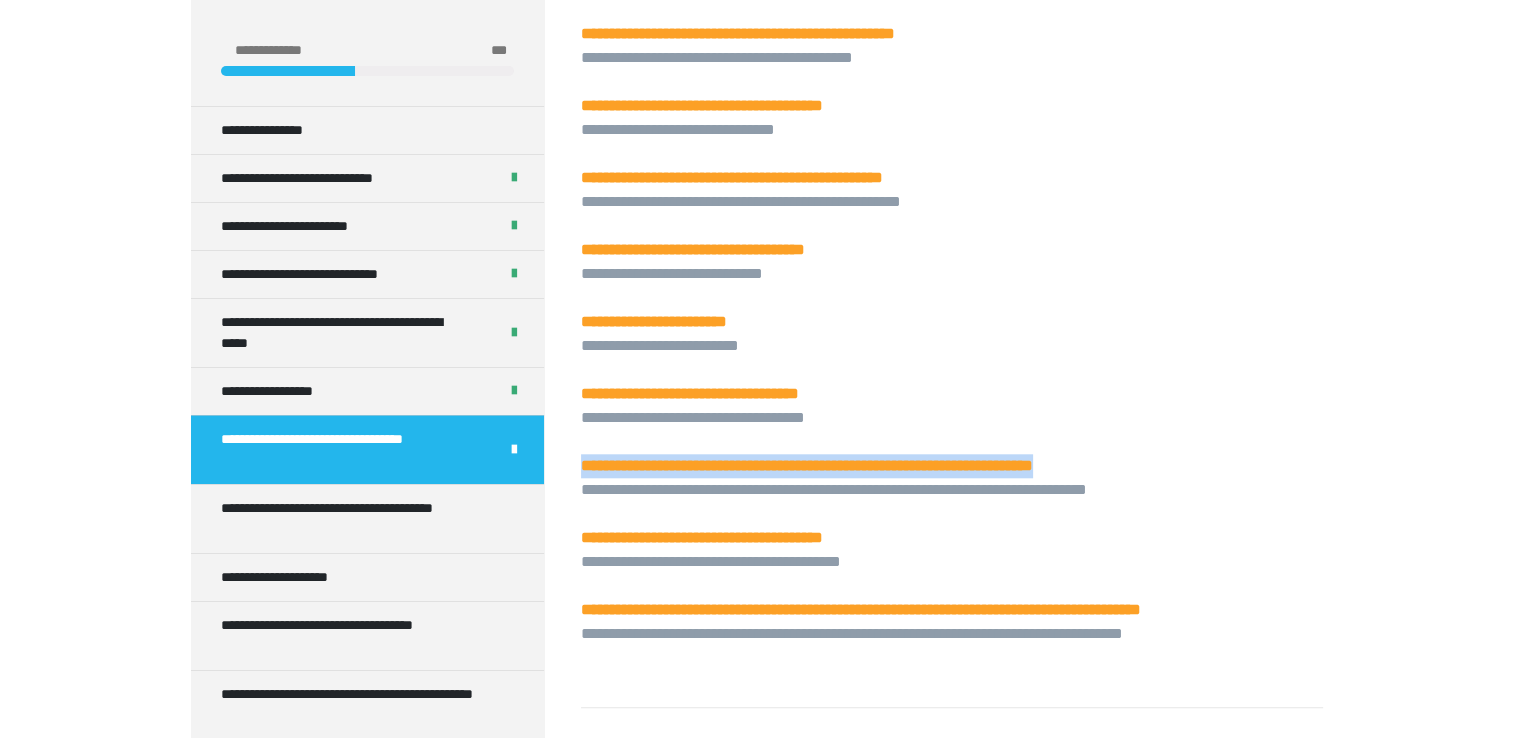 drag, startPoint x: 583, startPoint y: 490, endPoint x: 1375, endPoint y: 481, distance: 792.05115 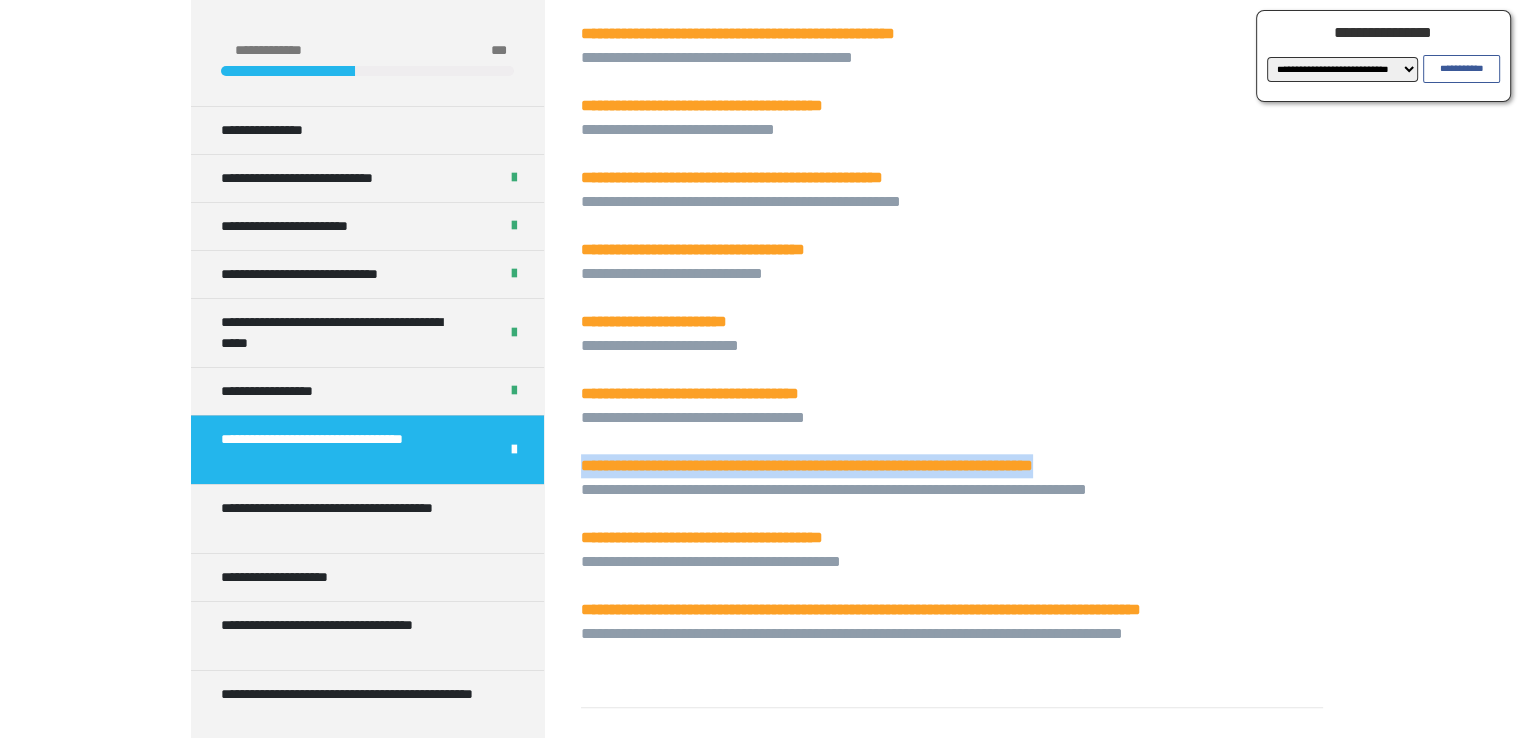 copy on "**********" 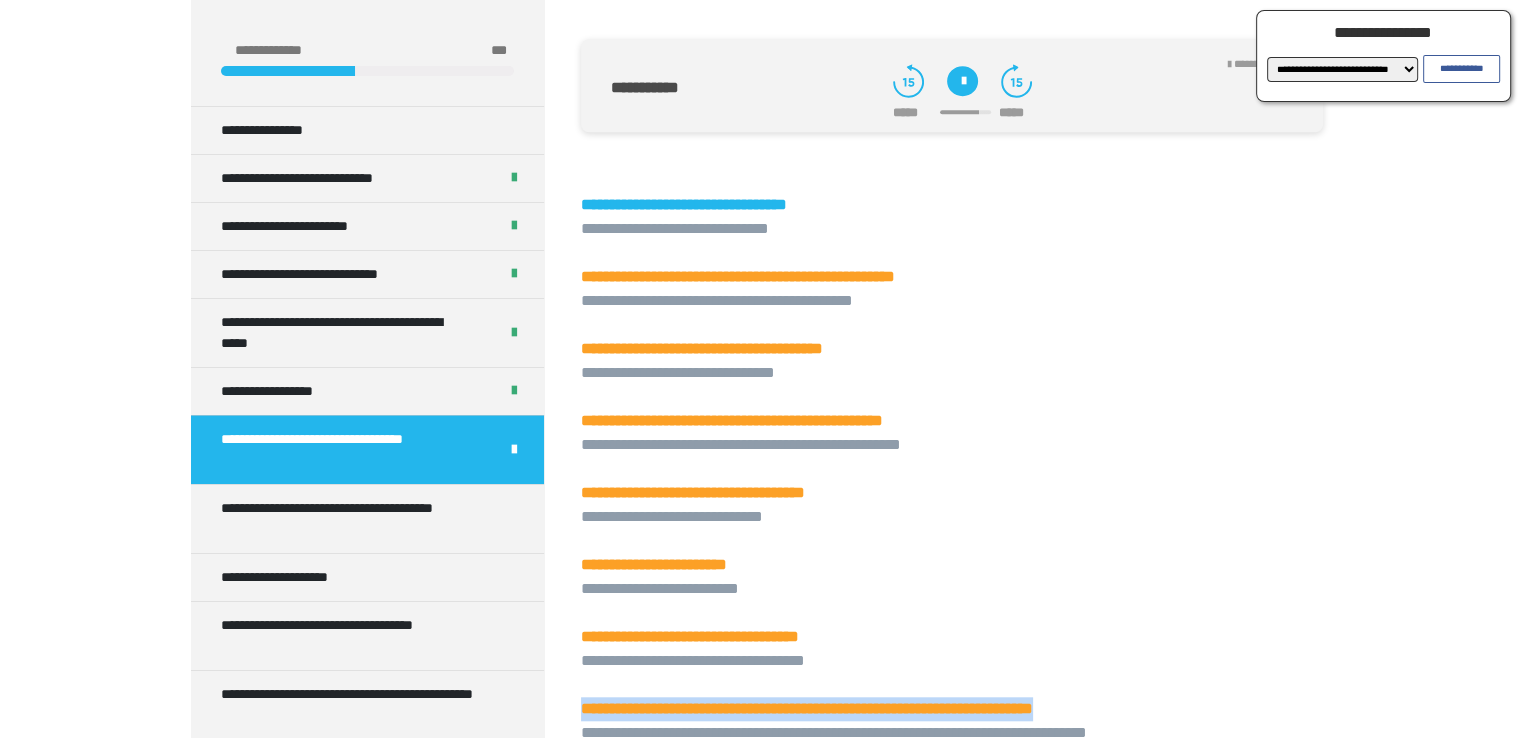scroll, scrollTop: 1603, scrollLeft: 0, axis: vertical 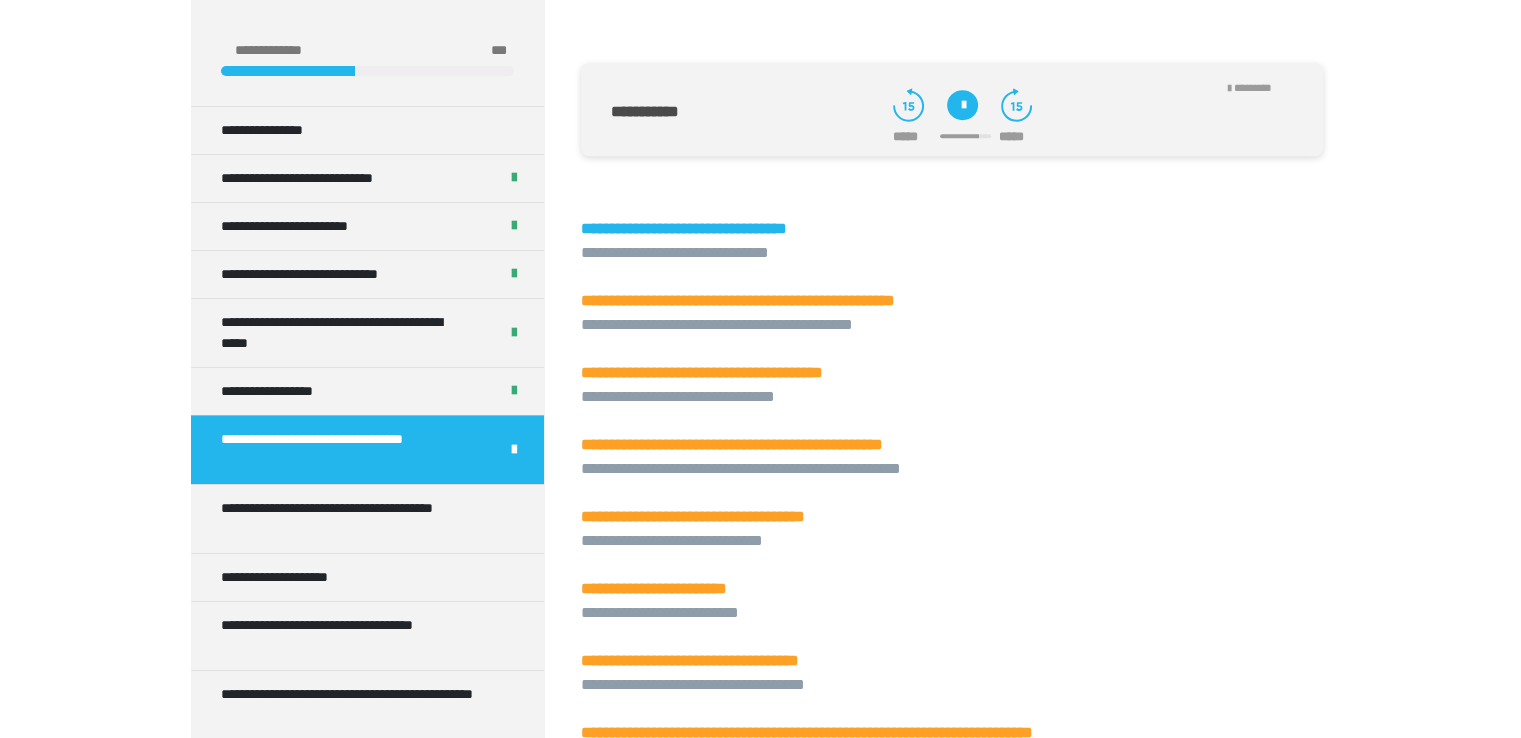 click at bounding box center (962, 105) 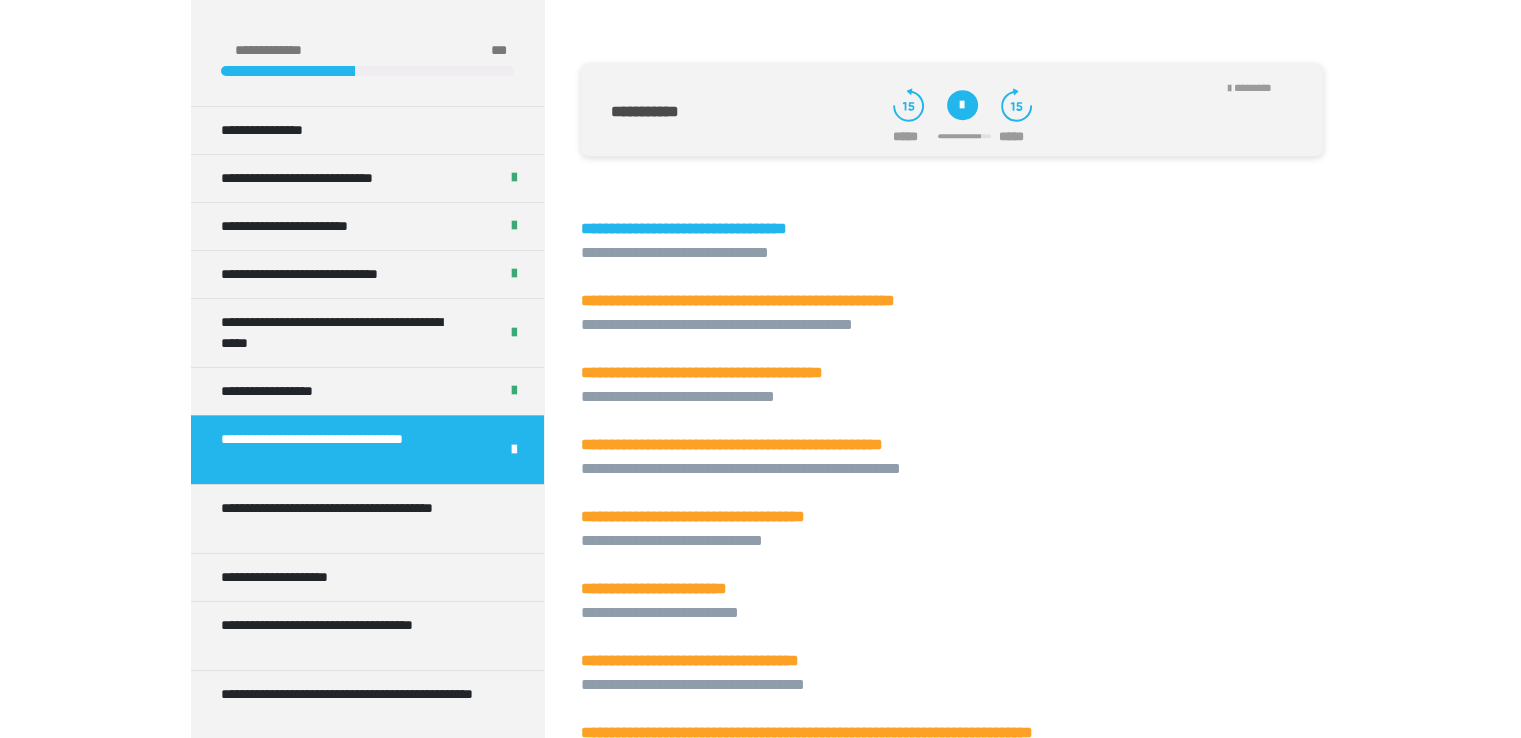 click at bounding box center [964, 136] 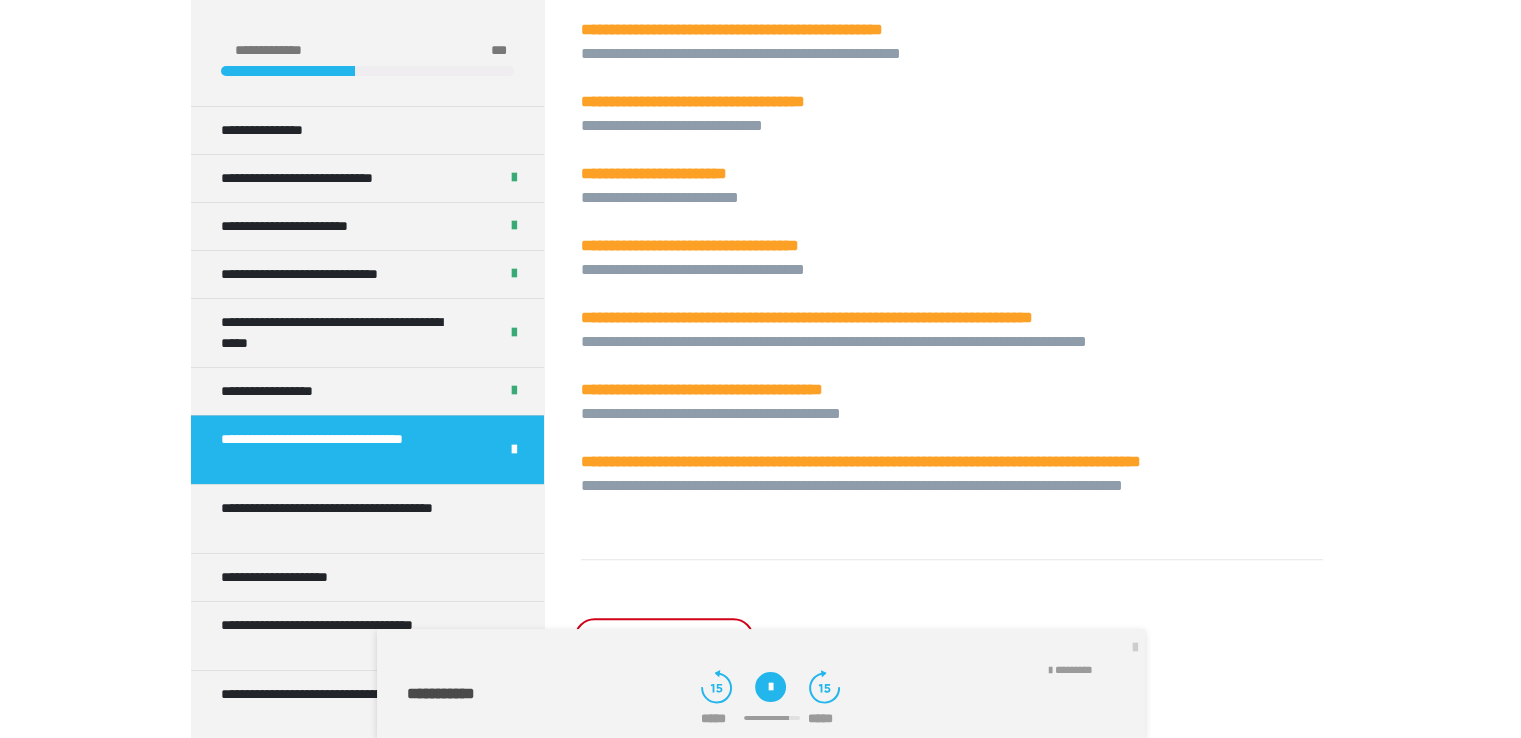 scroll, scrollTop: 1870, scrollLeft: 0, axis: vertical 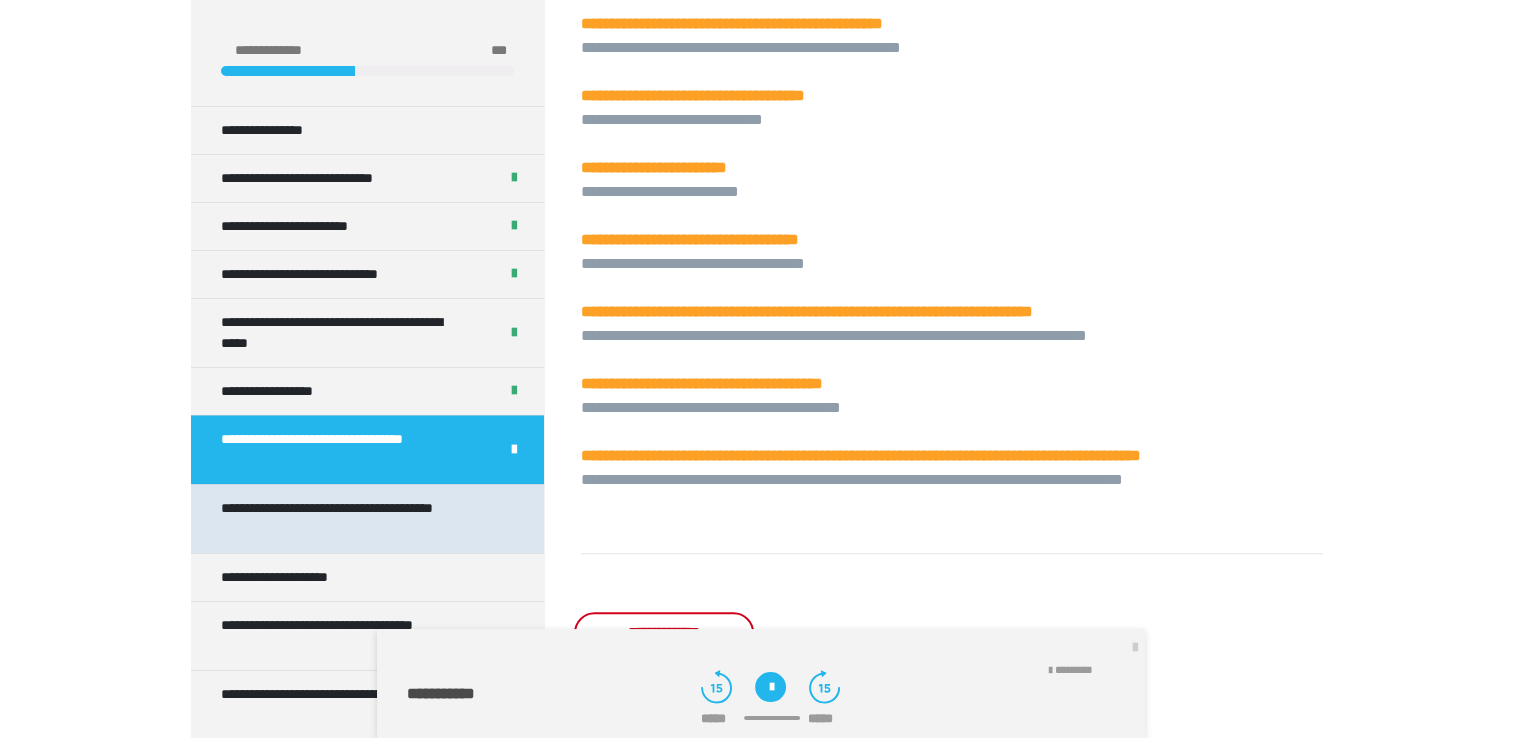 click on "**********" at bounding box center (352, 519) 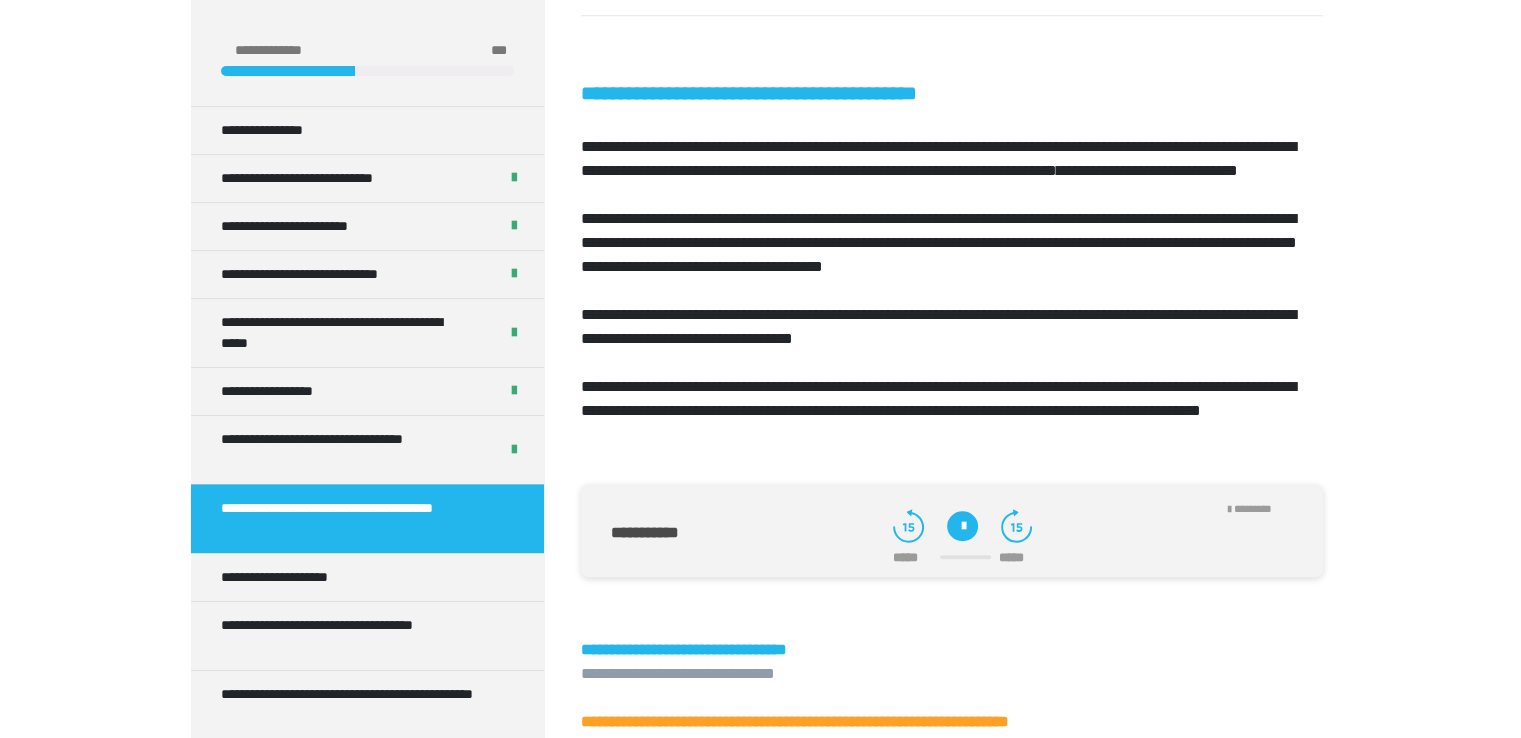 scroll, scrollTop: 1336, scrollLeft: 0, axis: vertical 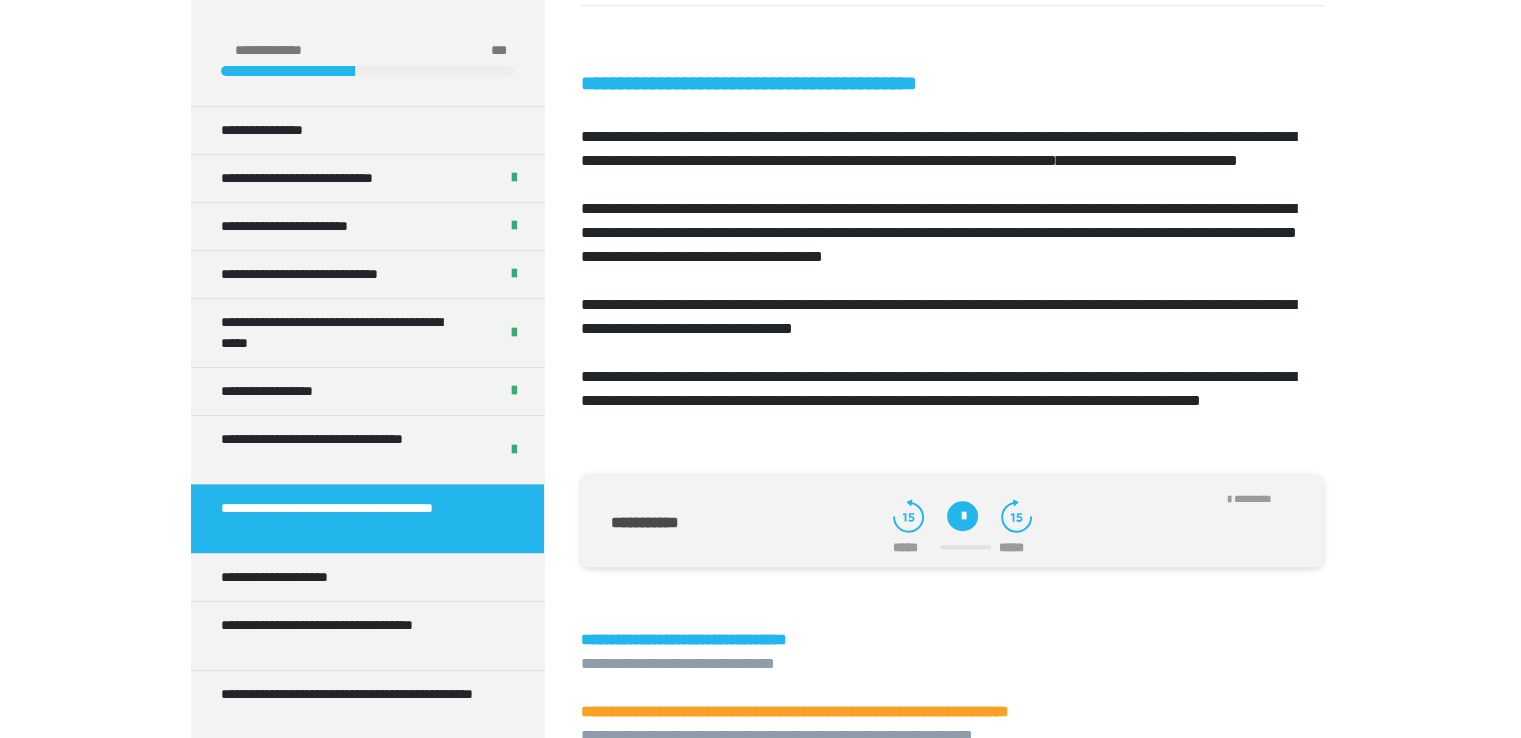 click at bounding box center [962, 516] 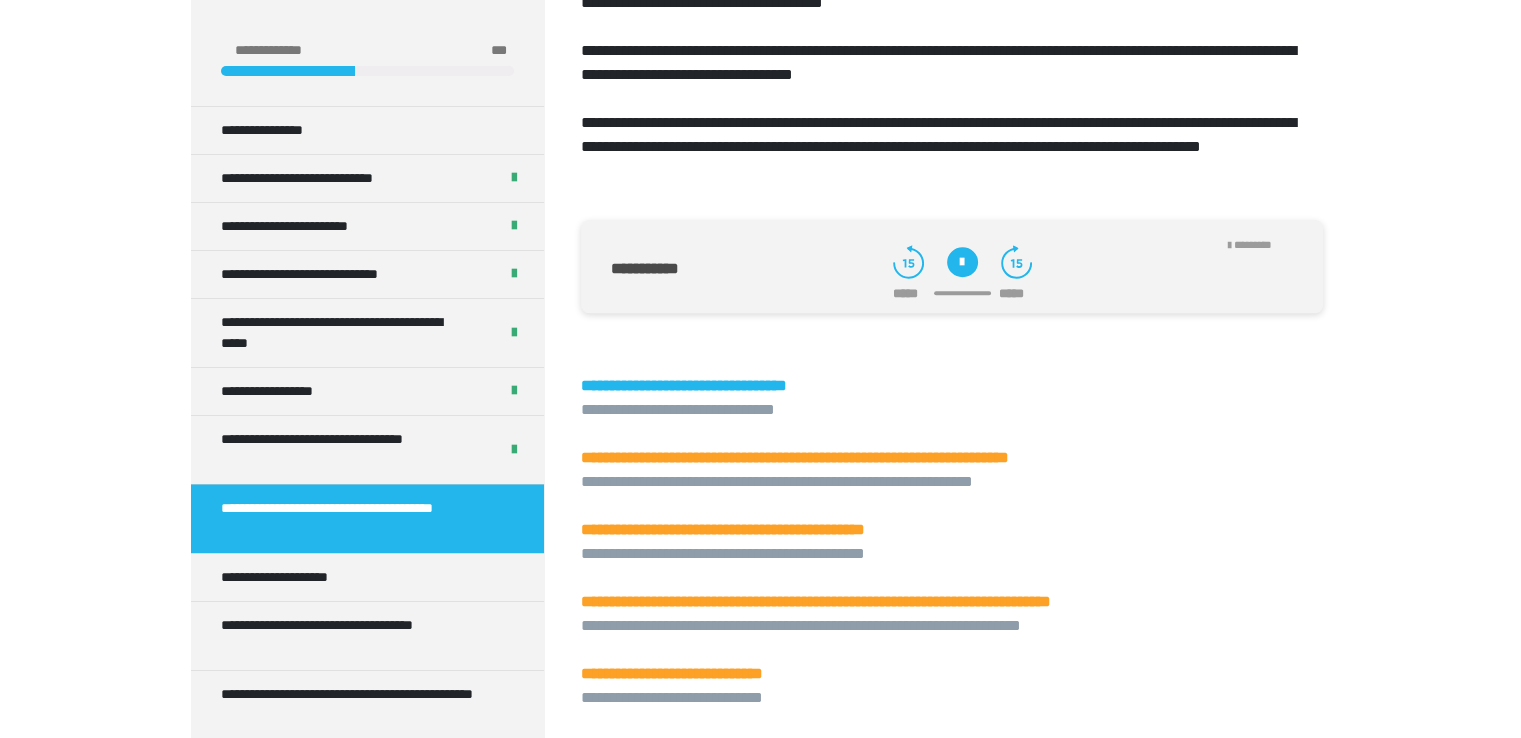 scroll, scrollTop: 1603, scrollLeft: 0, axis: vertical 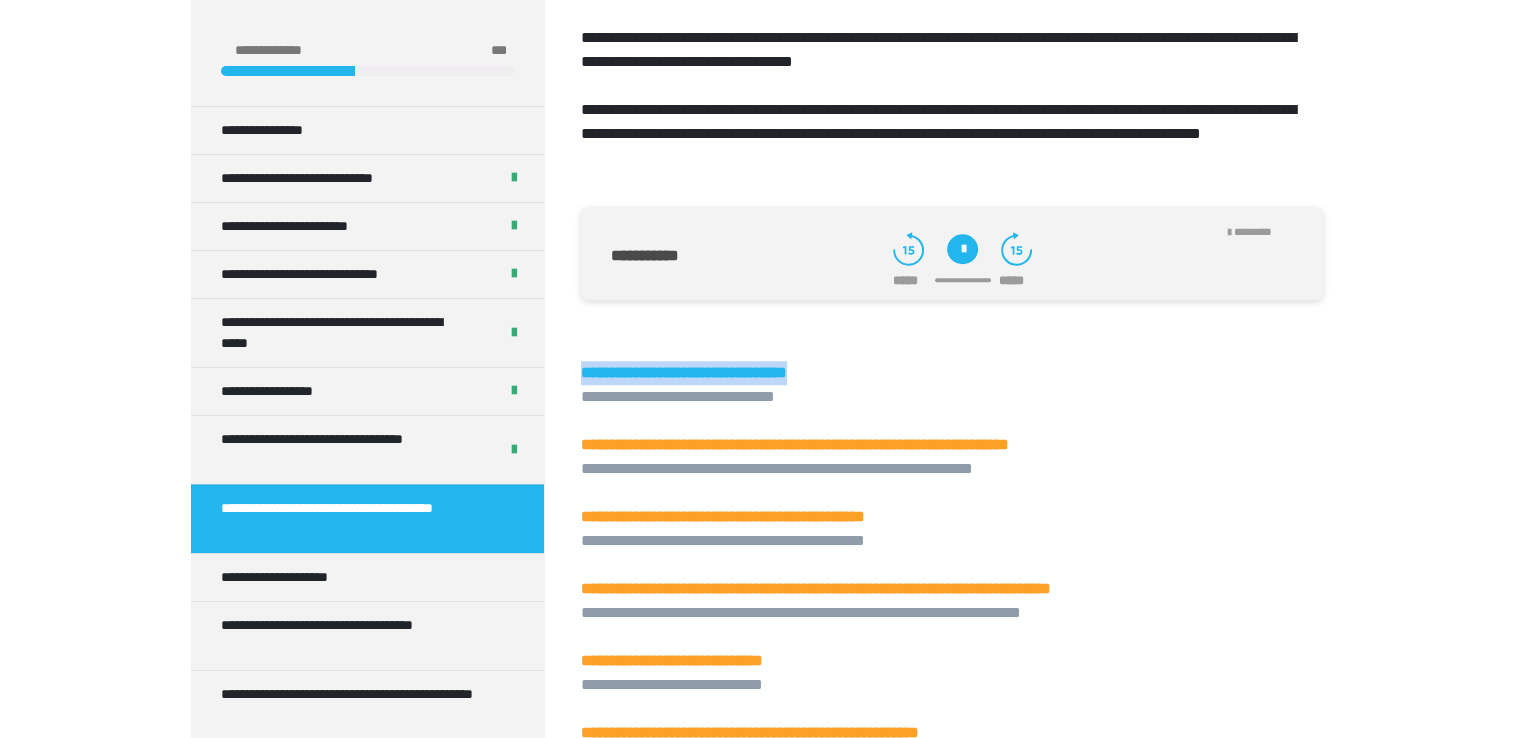 drag, startPoint x: 584, startPoint y: 442, endPoint x: 876, endPoint y: 447, distance: 292.04282 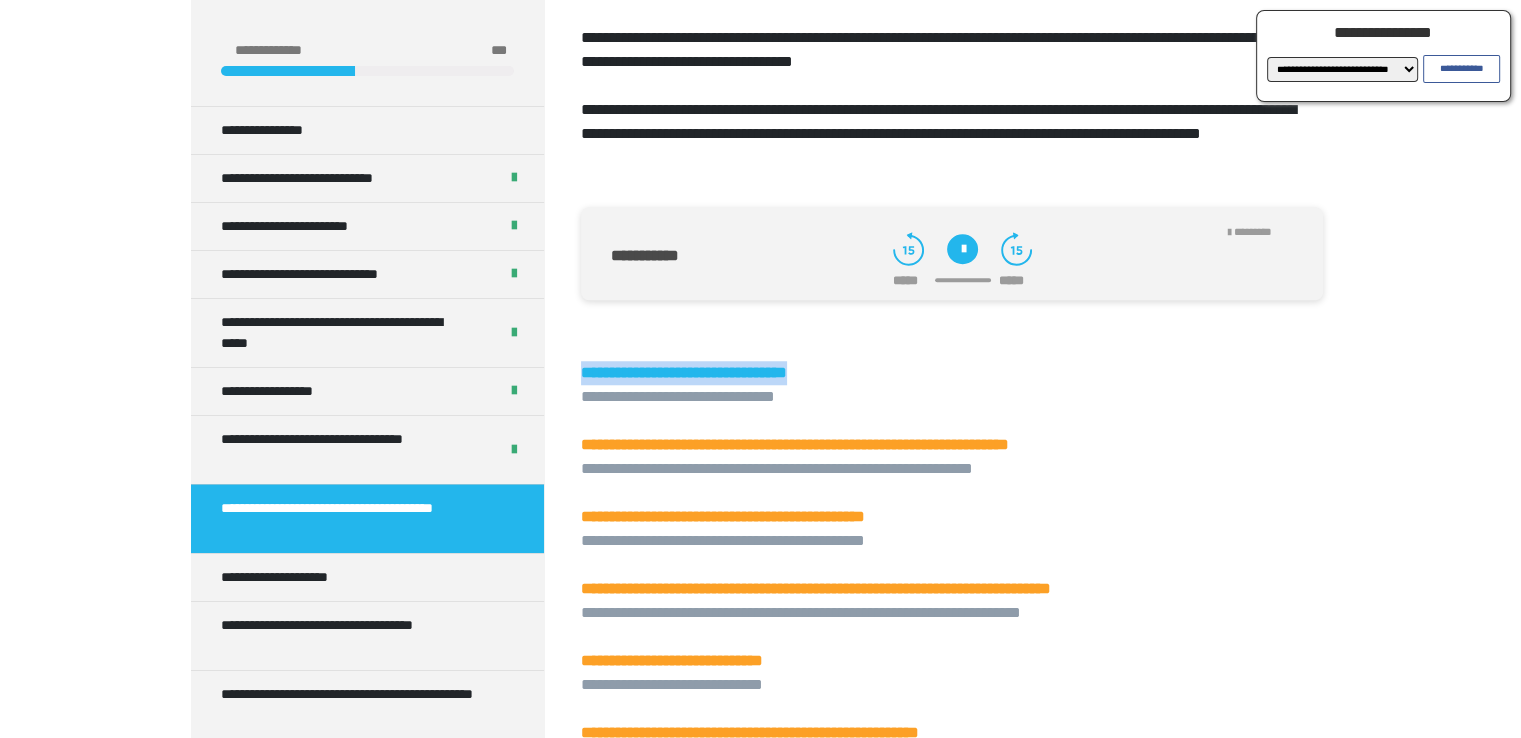 copy on "**********" 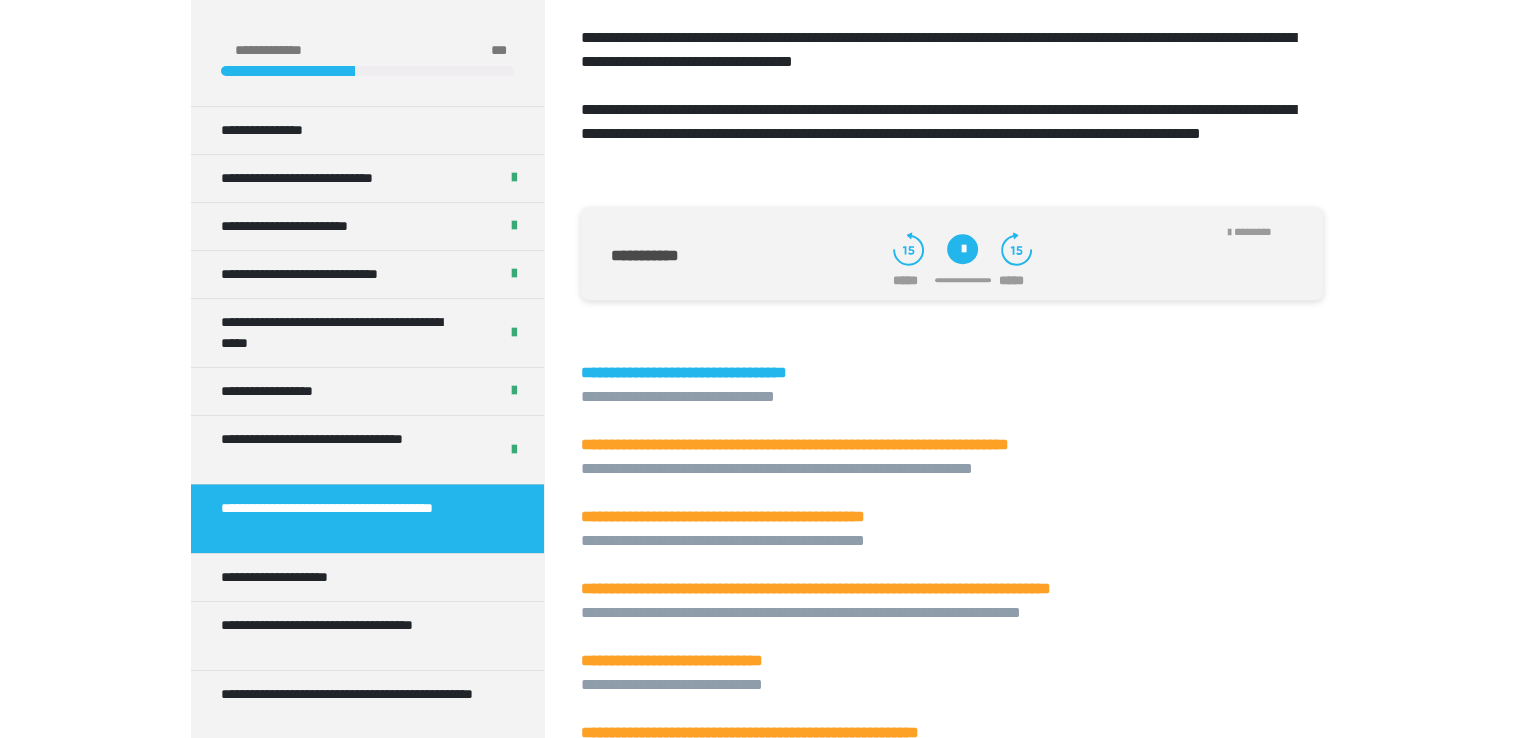 click at bounding box center [962, 249] 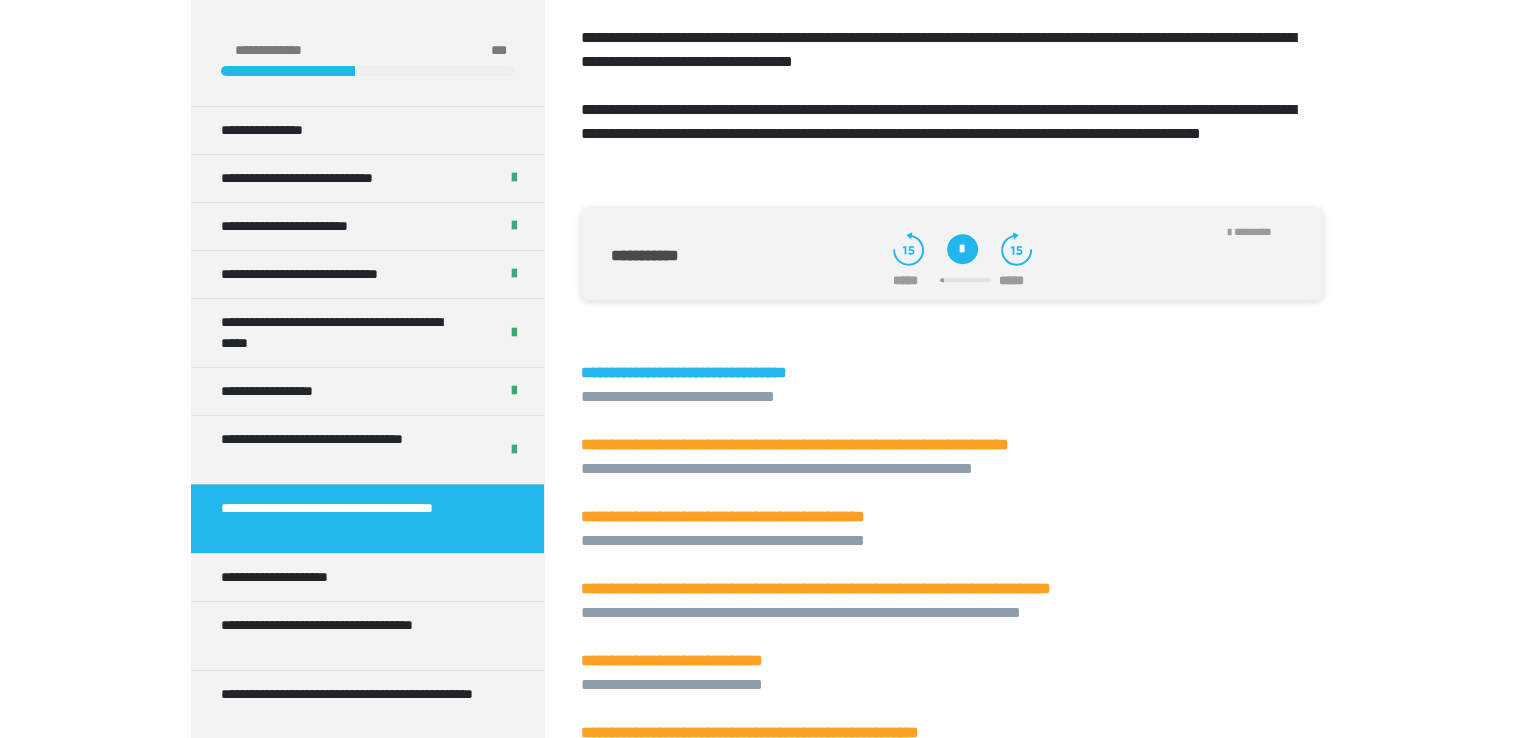 click at bounding box center (962, 249) 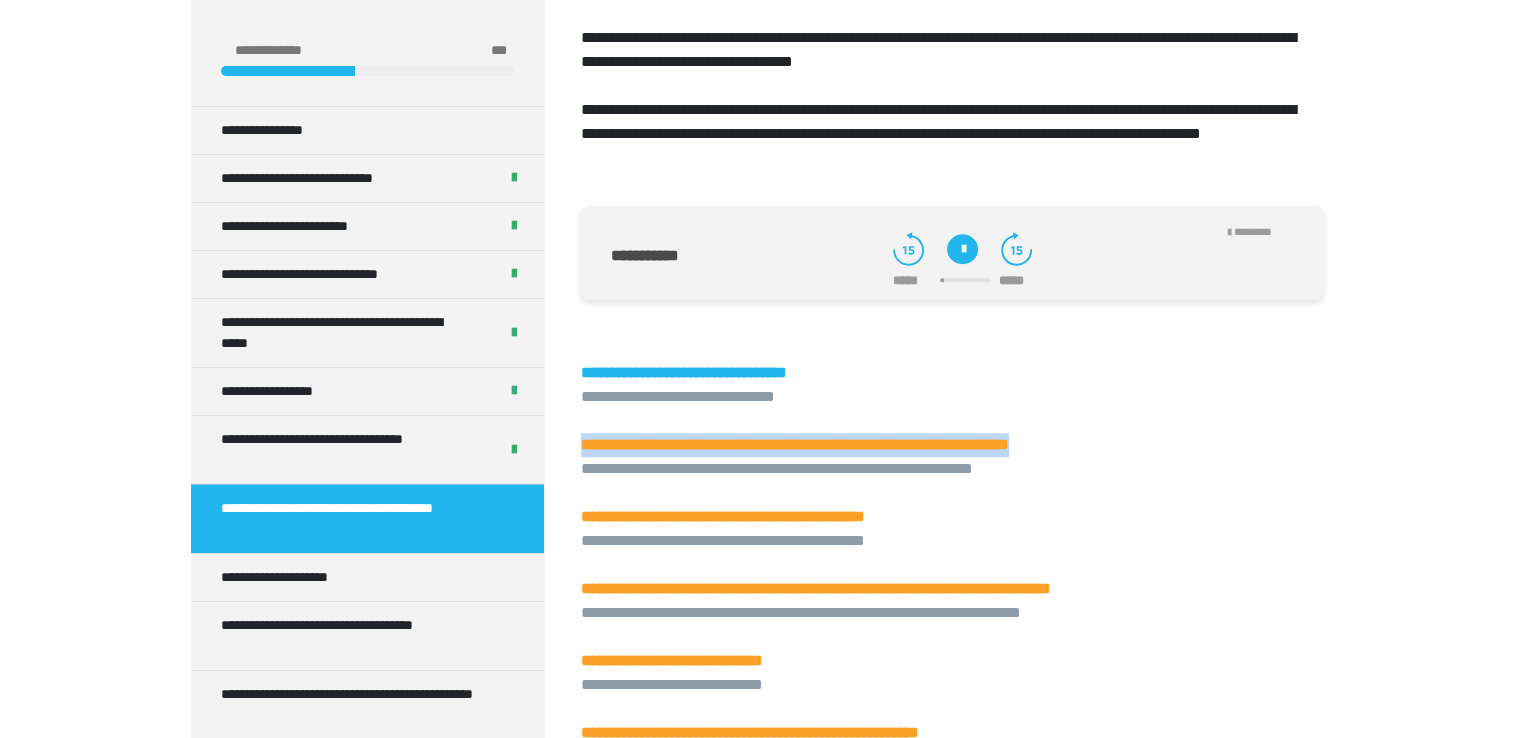 drag, startPoint x: 585, startPoint y: 521, endPoint x: 1205, endPoint y: 517, distance: 620.0129 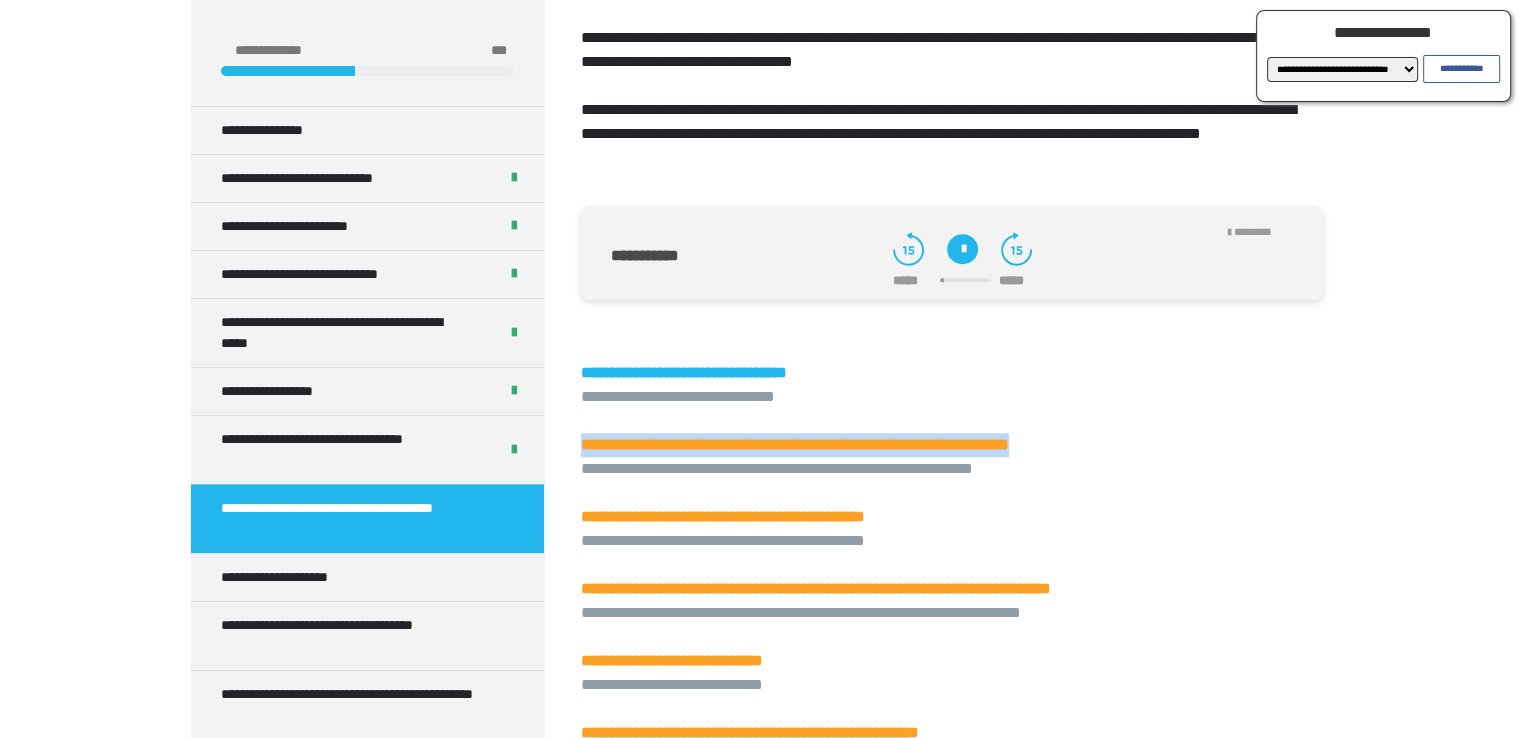 copy on "**********" 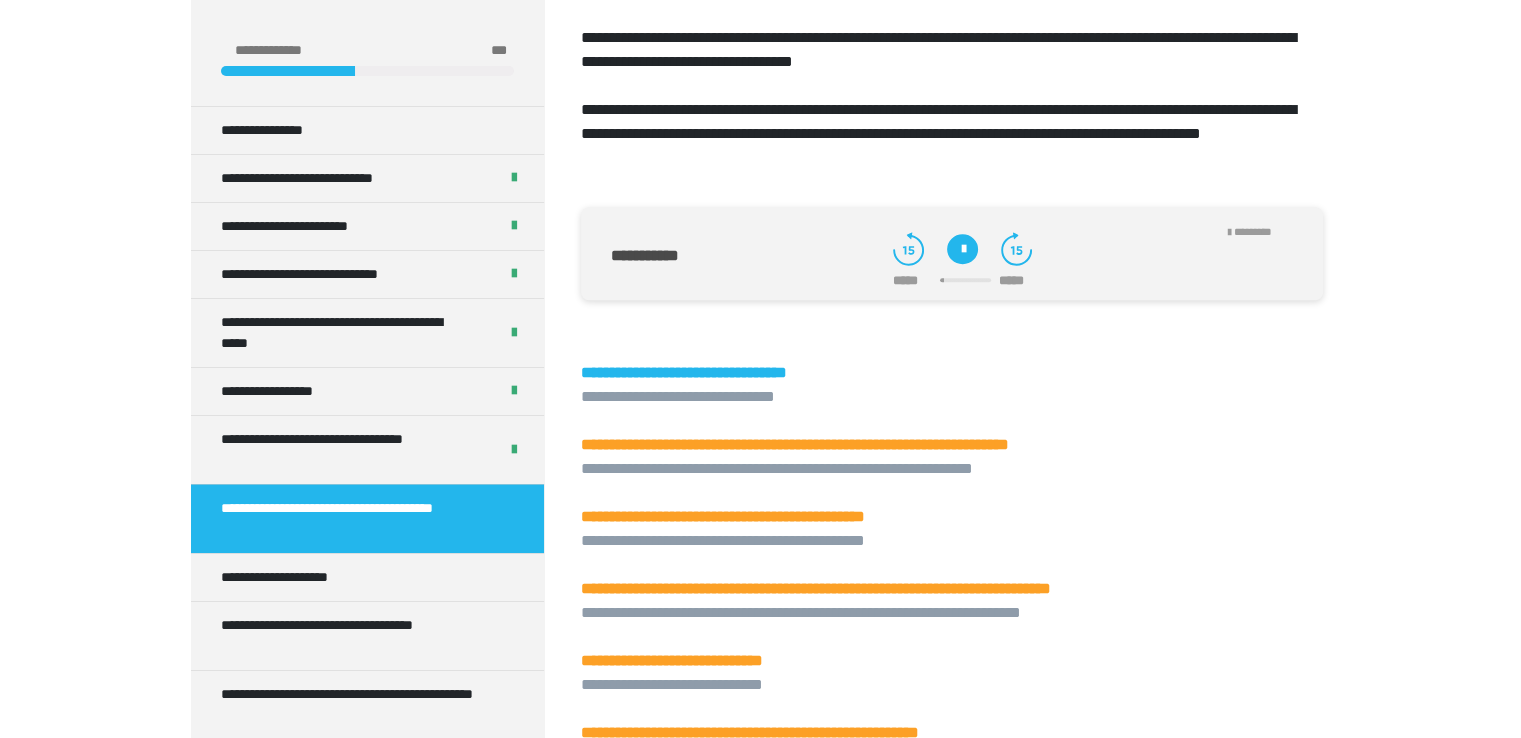 click at bounding box center [962, 249] 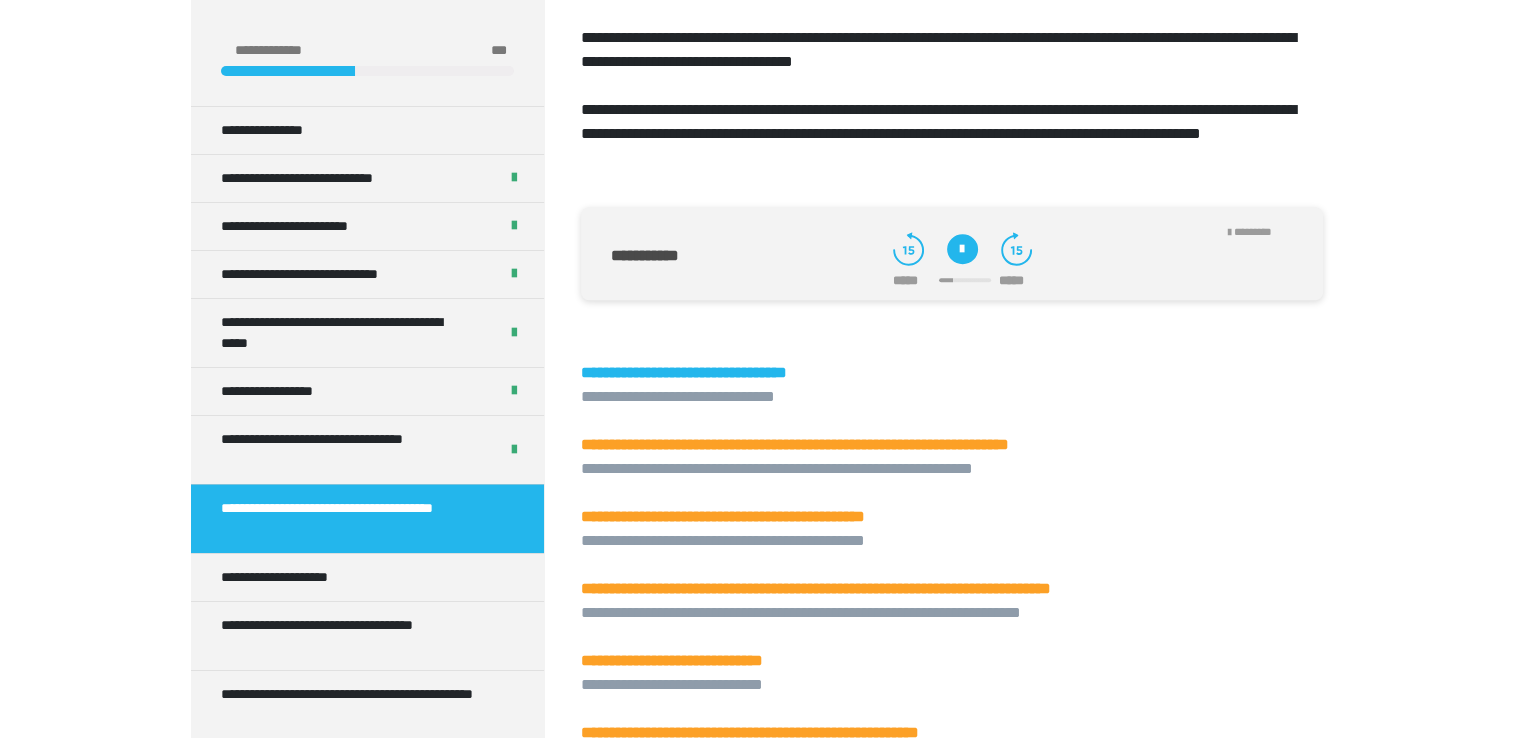 click at bounding box center [962, 249] 